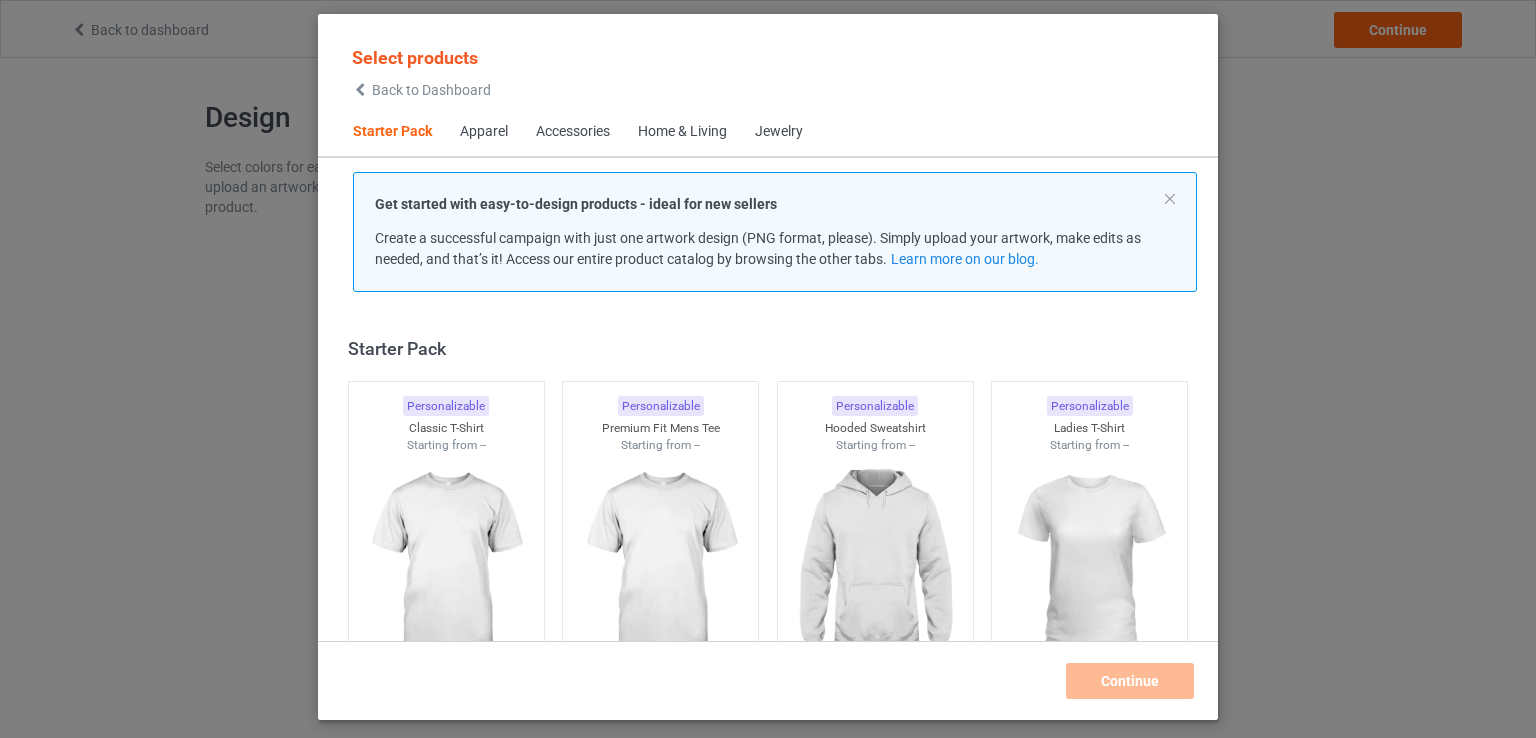scroll, scrollTop: 0, scrollLeft: 0, axis: both 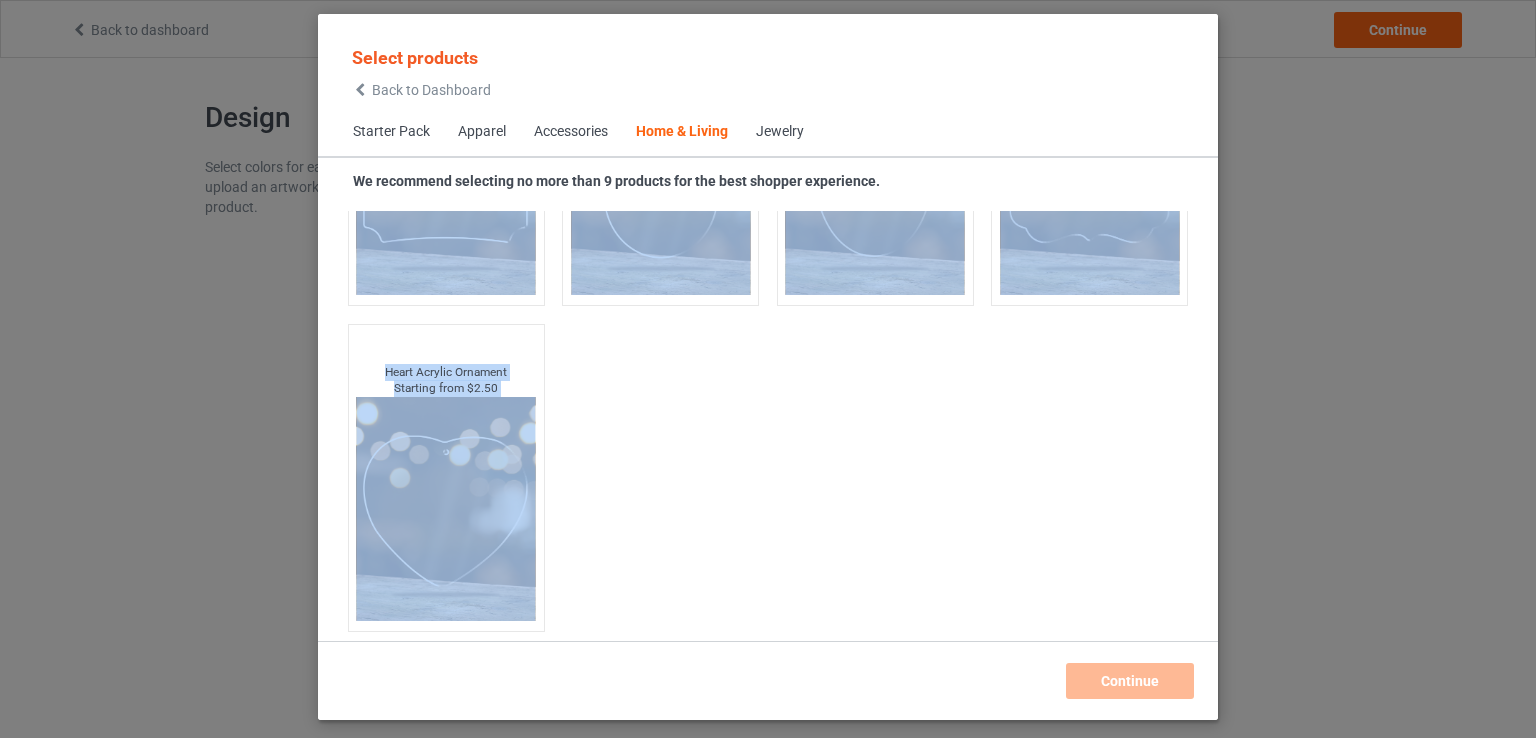 drag, startPoint x: 348, startPoint y: 341, endPoint x: 737, endPoint y: 656, distance: 500.54572 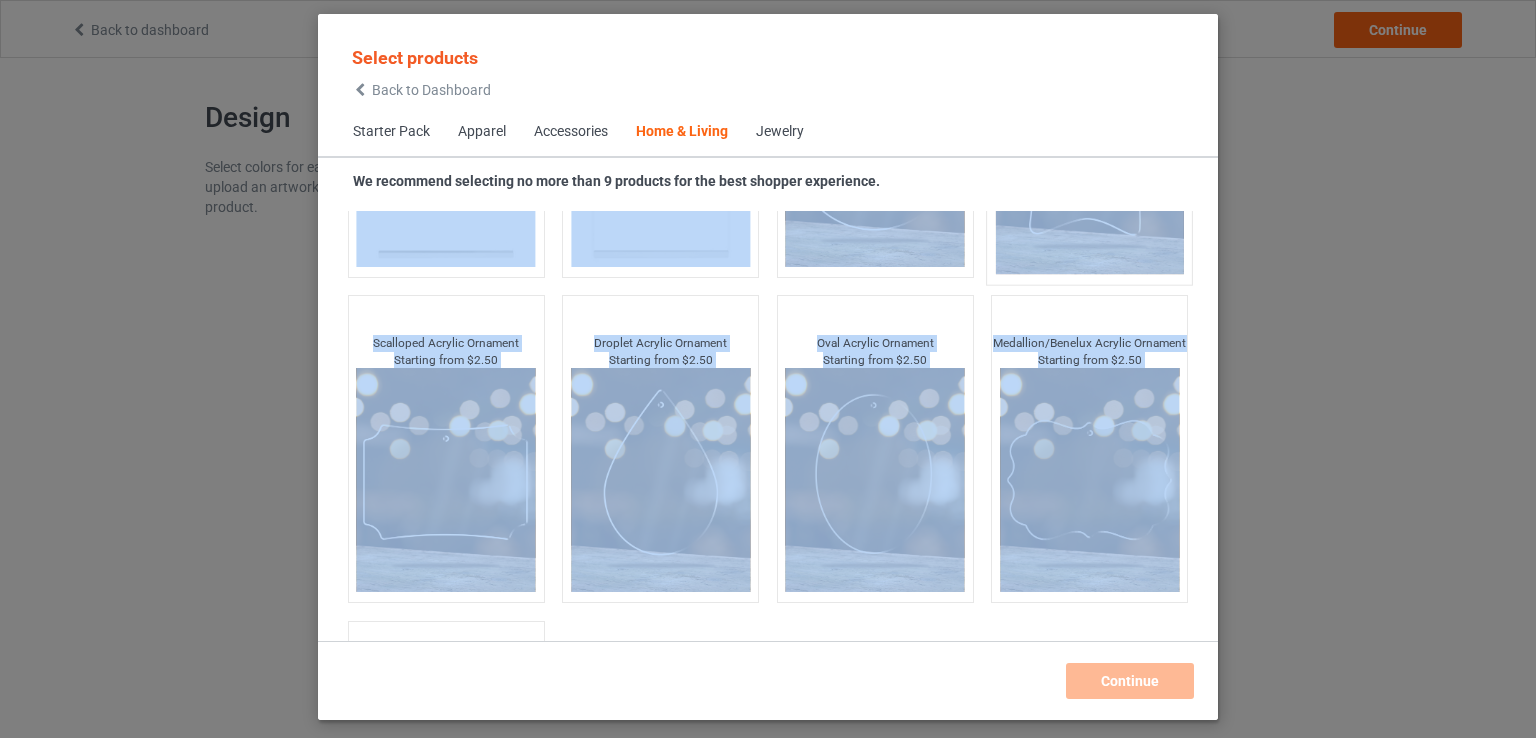 scroll, scrollTop: 21345, scrollLeft: 0, axis: vertical 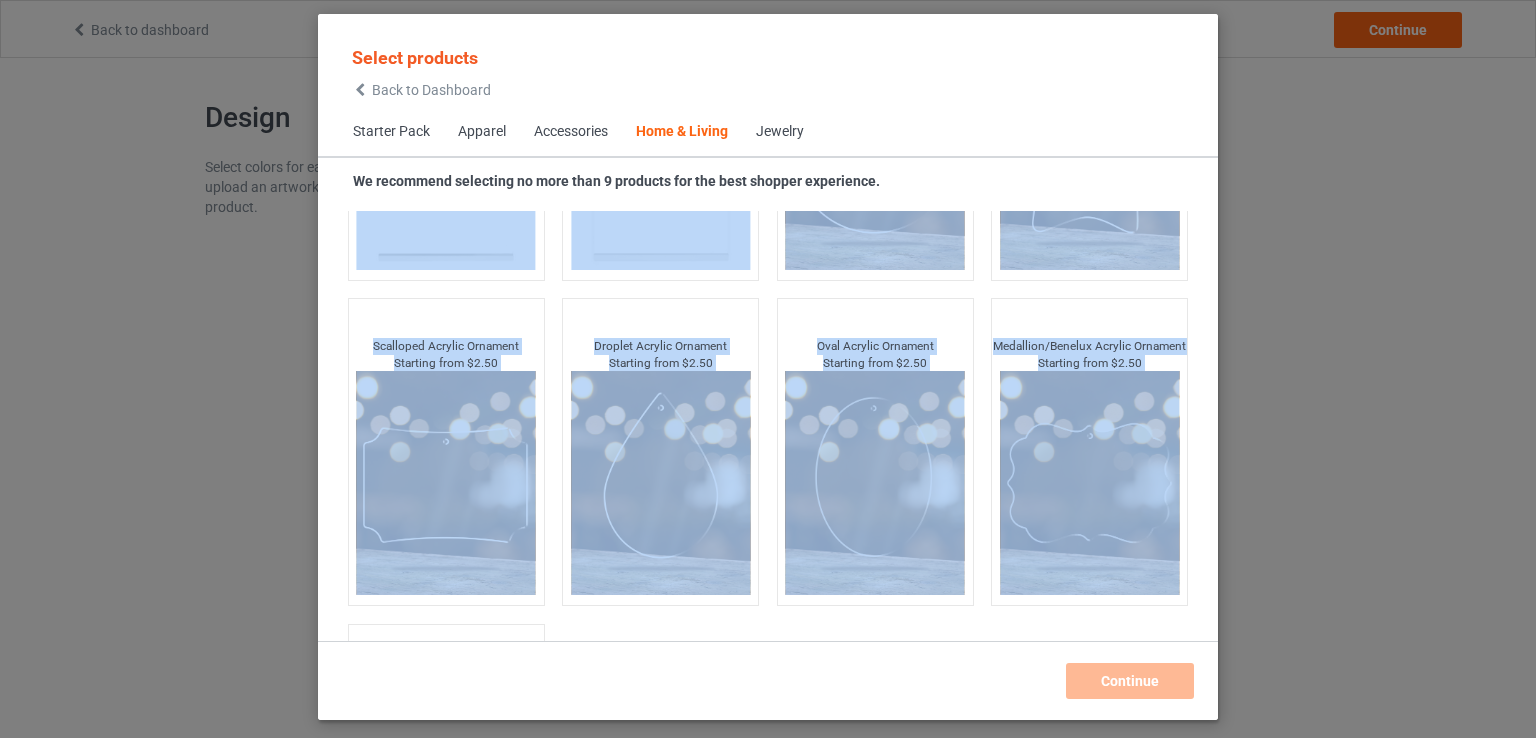 click on "Home & Living Personalizable Mug Starting from   [PRICE] Personalizable Color Changing Mug Starting from   [PRICE] Personalizable 11x17 Poster Starting from   [PRICE] Personalizable 16x24 Poster Starting from   [PRICE] Personalizable 24x36 Poster Starting from   [PRICE] Personalizable 17x11 Poster Starting from   [PRICE] Personalizable 24x16 Poster Starting from   [PRICE] Personalizable 36x24 Poster Starting from   [PRICE] Personalizable Large Fleece Blanket - 60" x 80" Starting from   [PRICE] Personalizable Fleece Blanket - 50" x 60" Starting from   [PRICE] Personalizable Small Fleece Blanket - 30" x 40" Starting from   [PRICE] Personalizable Sherpa Fleece Blanket - 50" x 60" Starting from   [PRICE] Personalizable Large Sherpa Fleece Blanket - 60" x 80" Starting from   [PRICE] Personalizable 50x60 - Woven Blanket Starting from   [PRICE] Personalizable 60x80 - Woven Blanket Starting from   [PRICE] Personalizable Indoor Pillow - 16” x 16” Starting from   [PRICE] Personalizable Indoor Pillow - 18” x 18” Starting from   [PRICE]" at bounding box center (768, -5588) 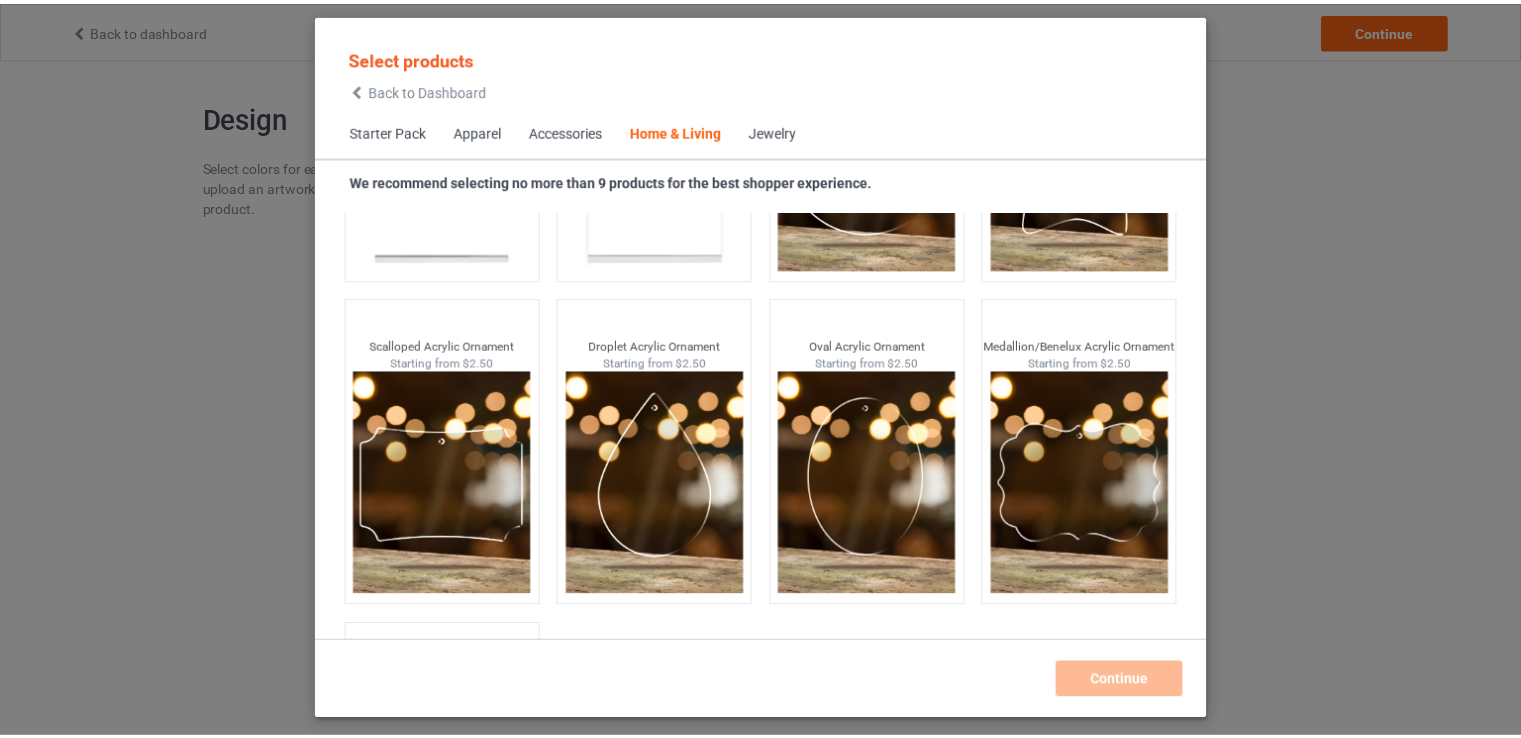 scroll, scrollTop: 0, scrollLeft: 0, axis: both 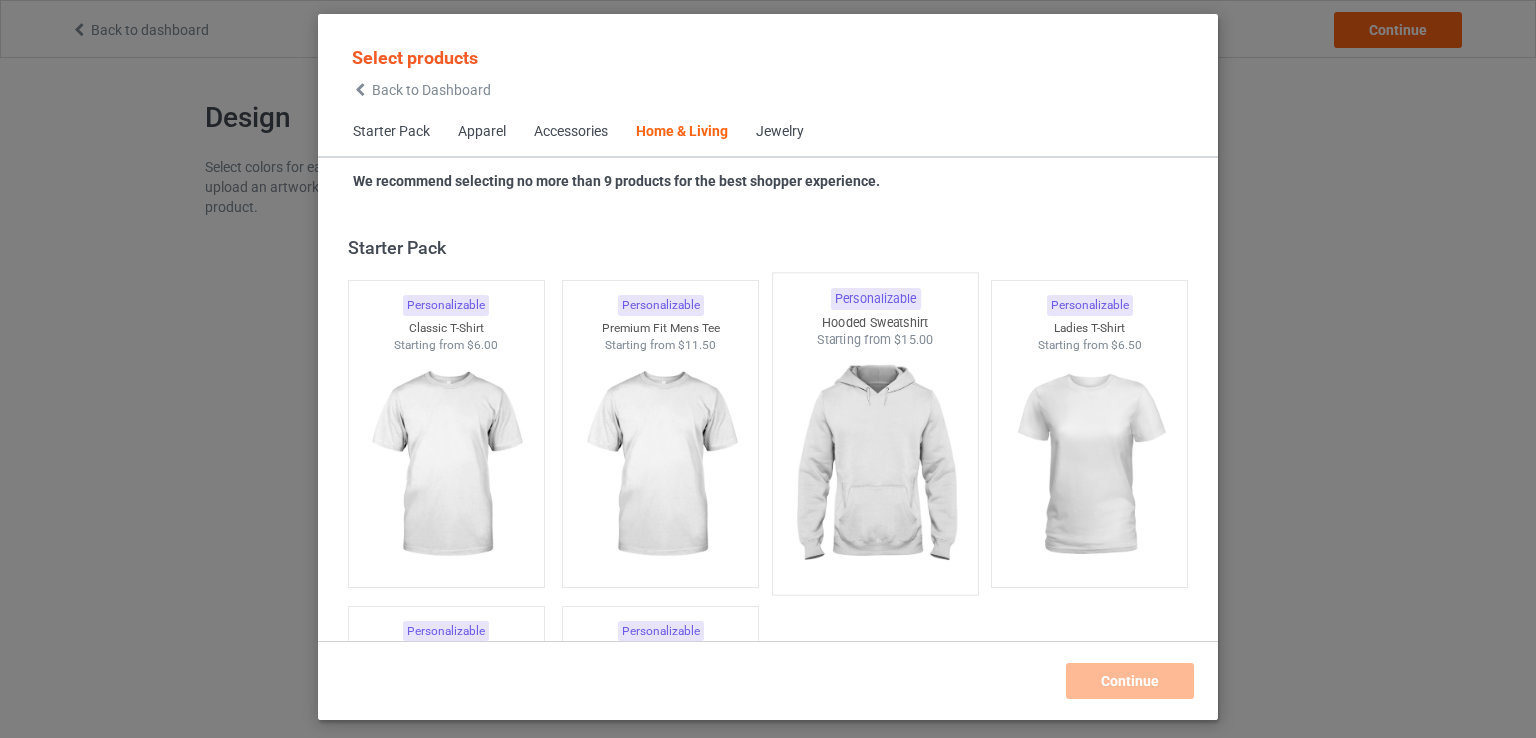 click at bounding box center (875, 466) 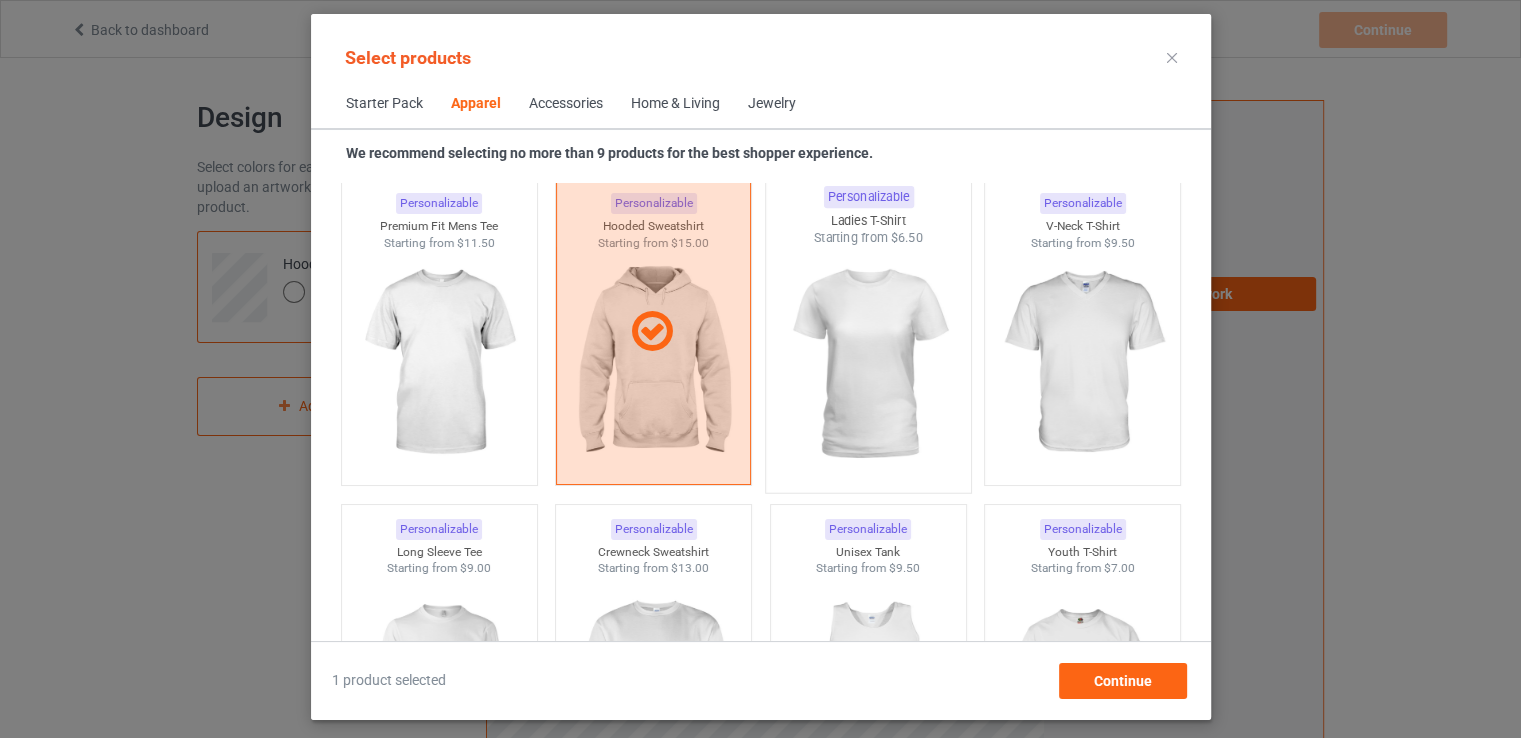 scroll, scrollTop: 1108, scrollLeft: 0, axis: vertical 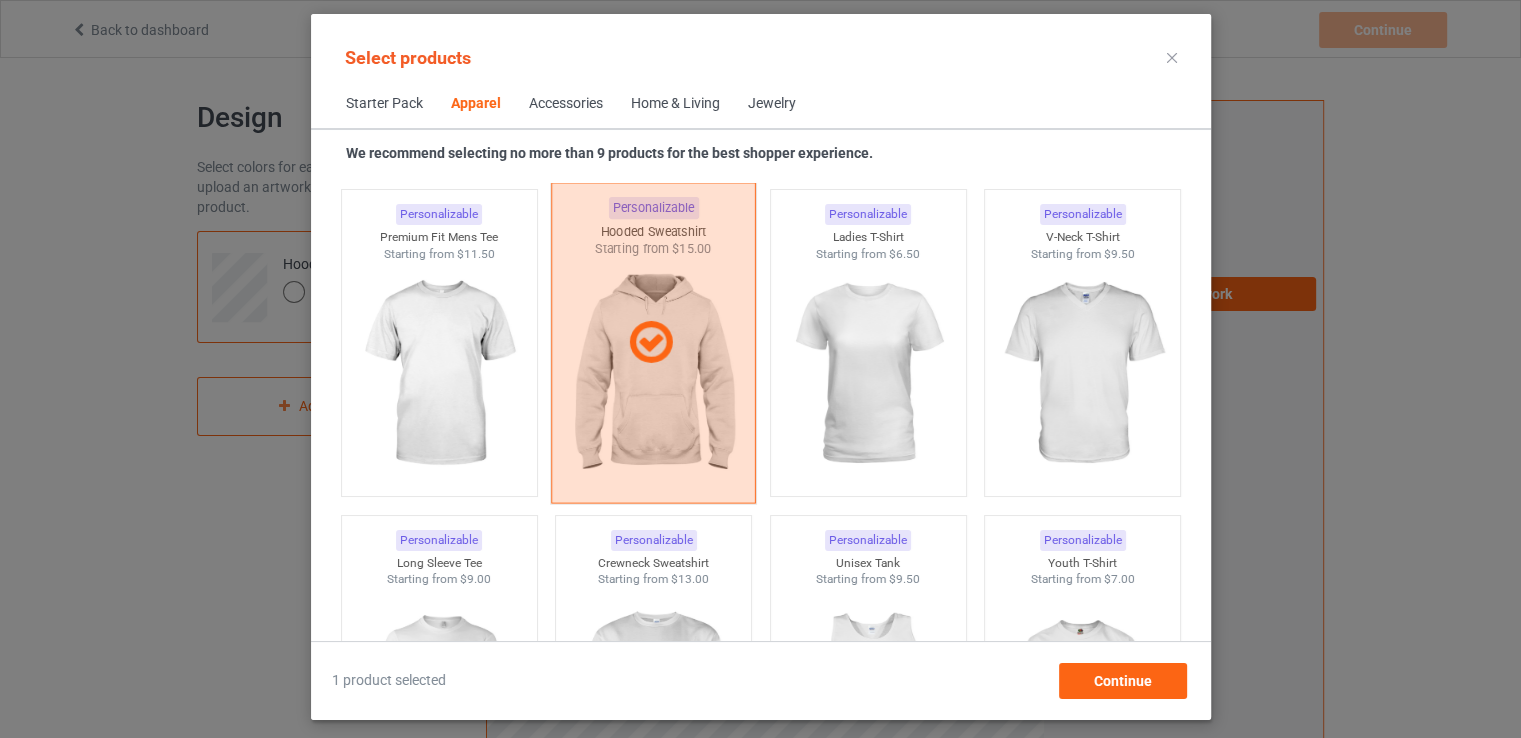 click at bounding box center (651, 343) 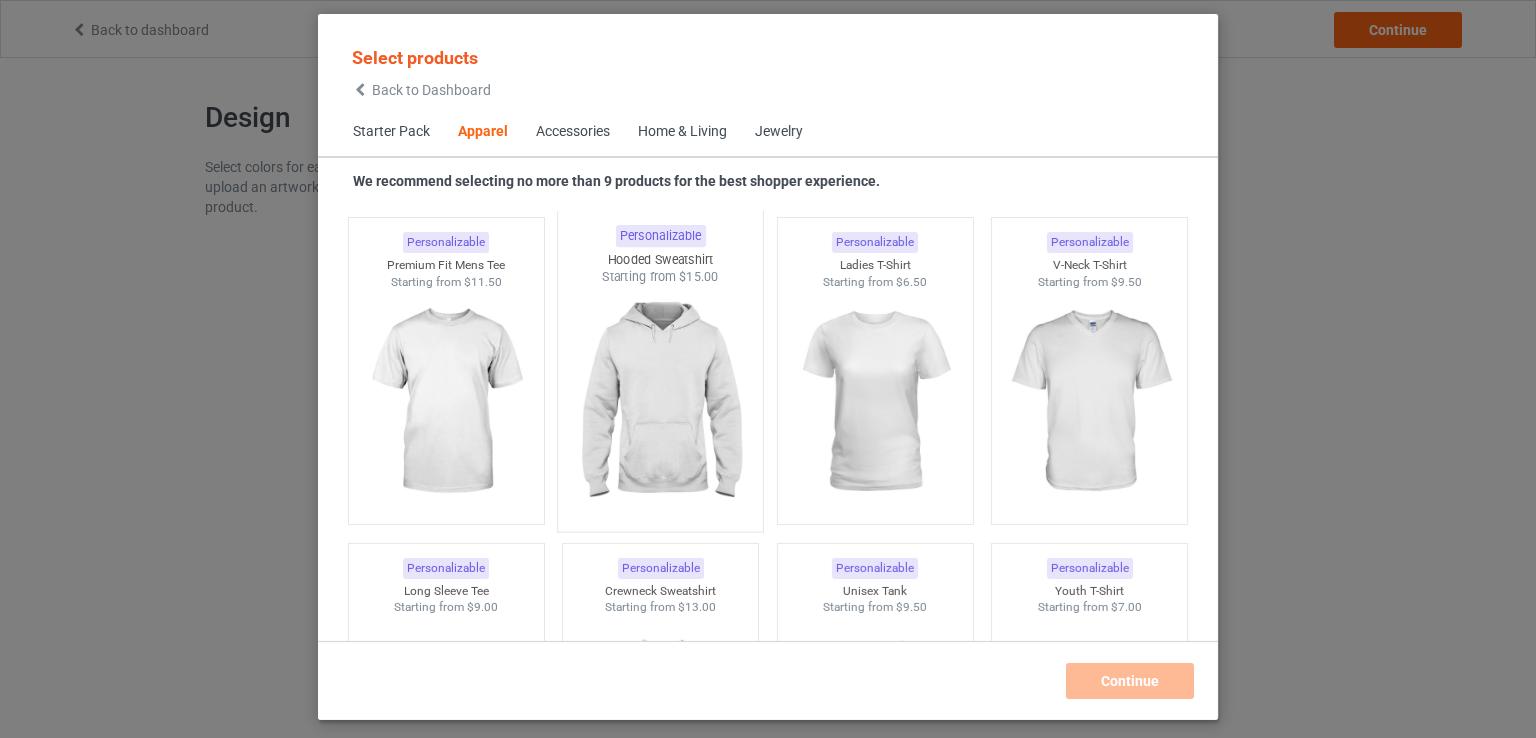click at bounding box center (661, 403) 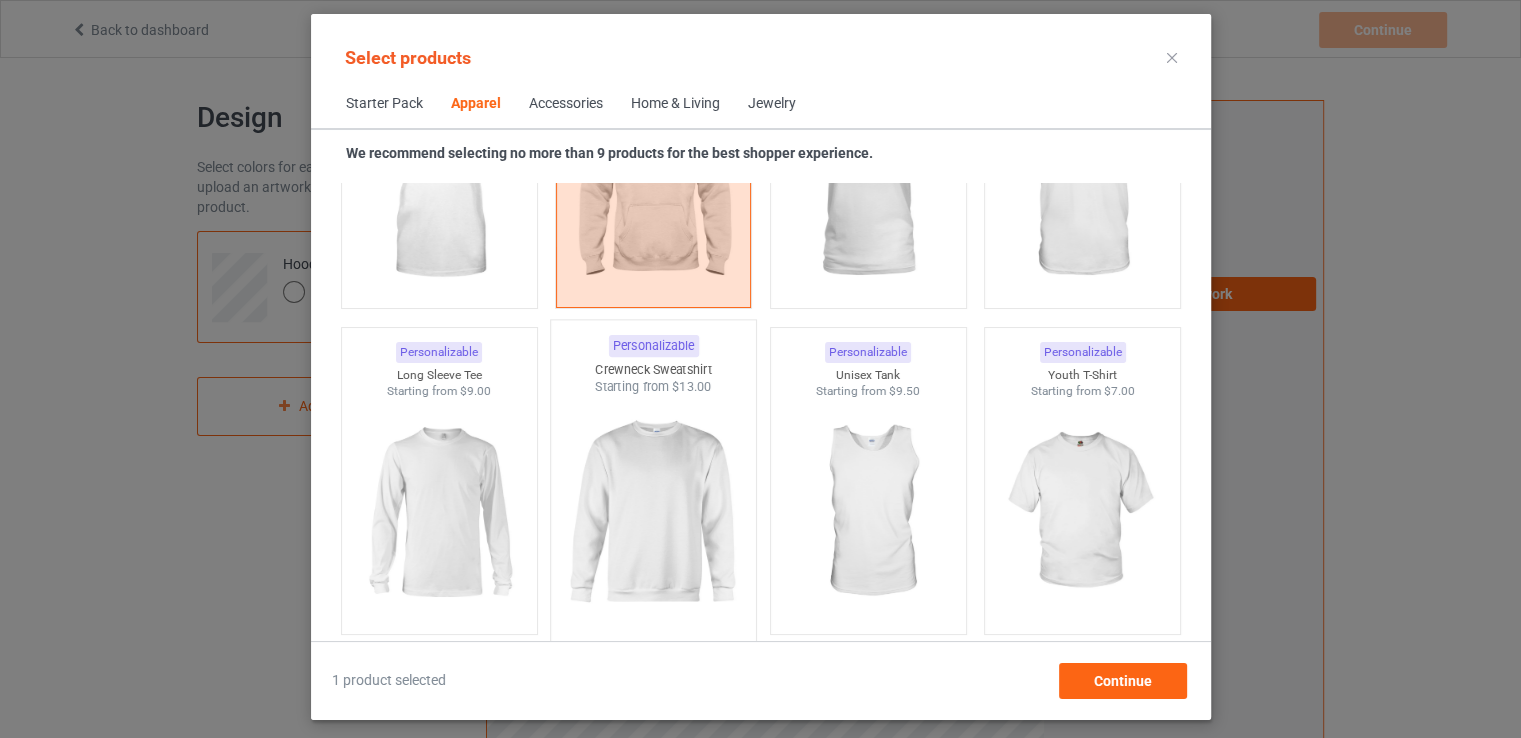 scroll, scrollTop: 1308, scrollLeft: 0, axis: vertical 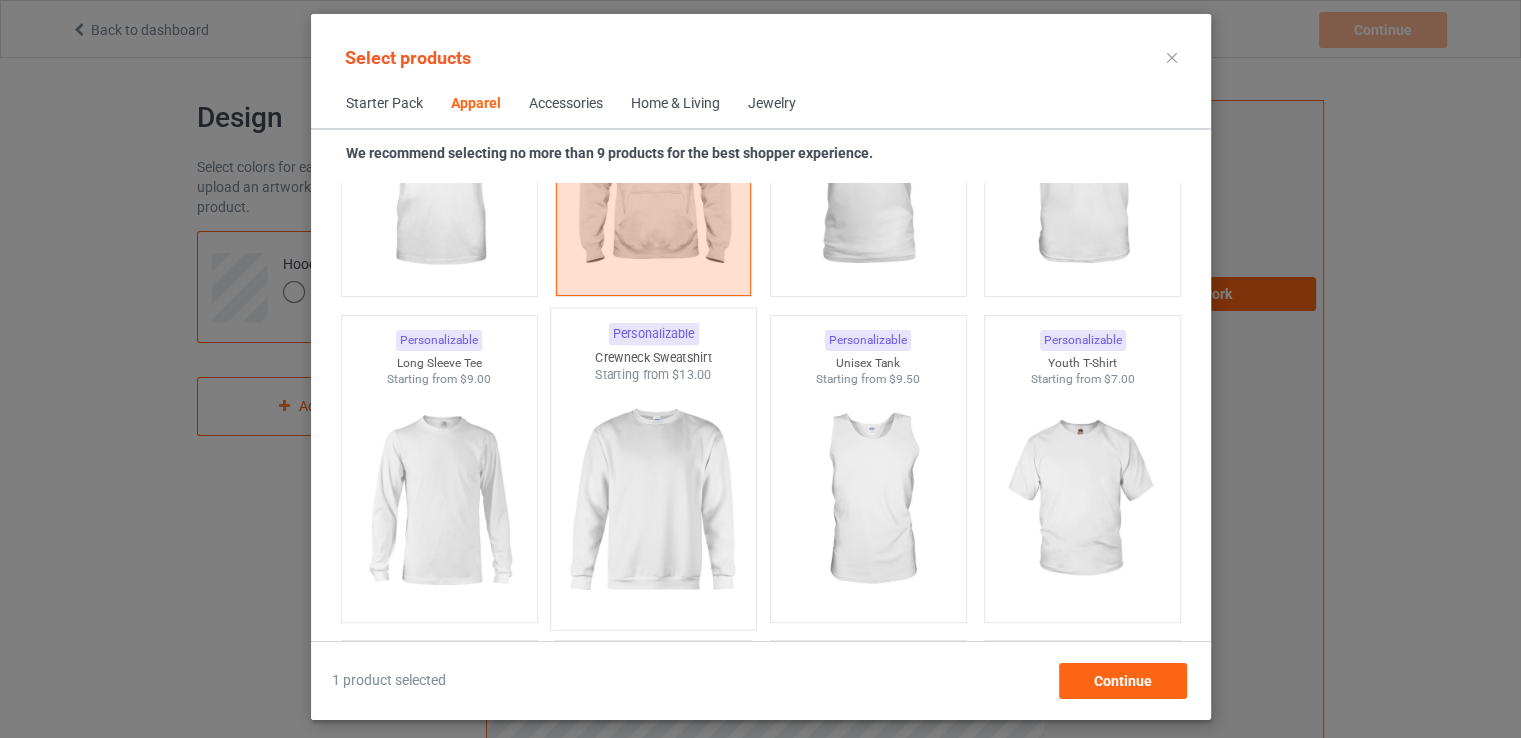 click at bounding box center (653, 501) 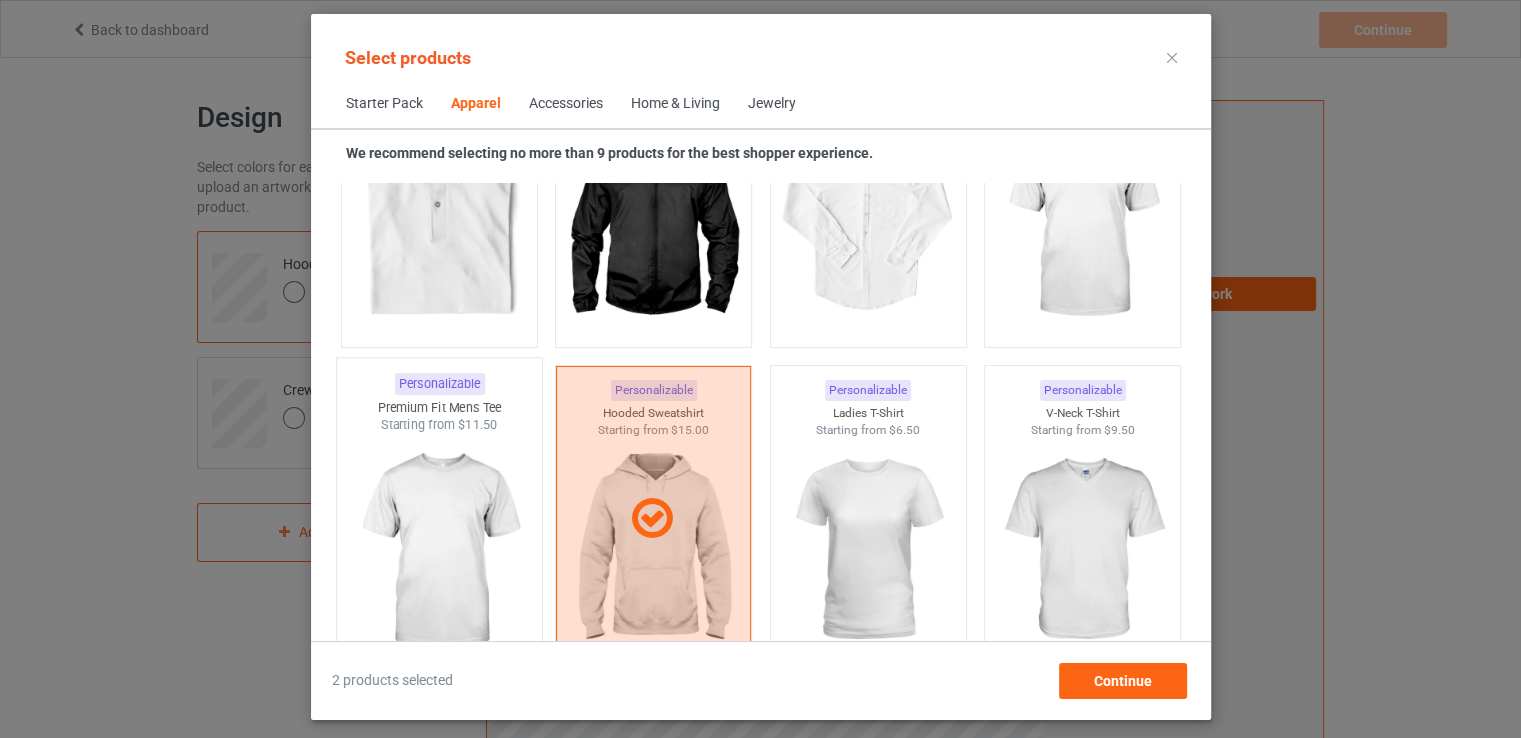 scroll, scrollTop: 1032, scrollLeft: 0, axis: vertical 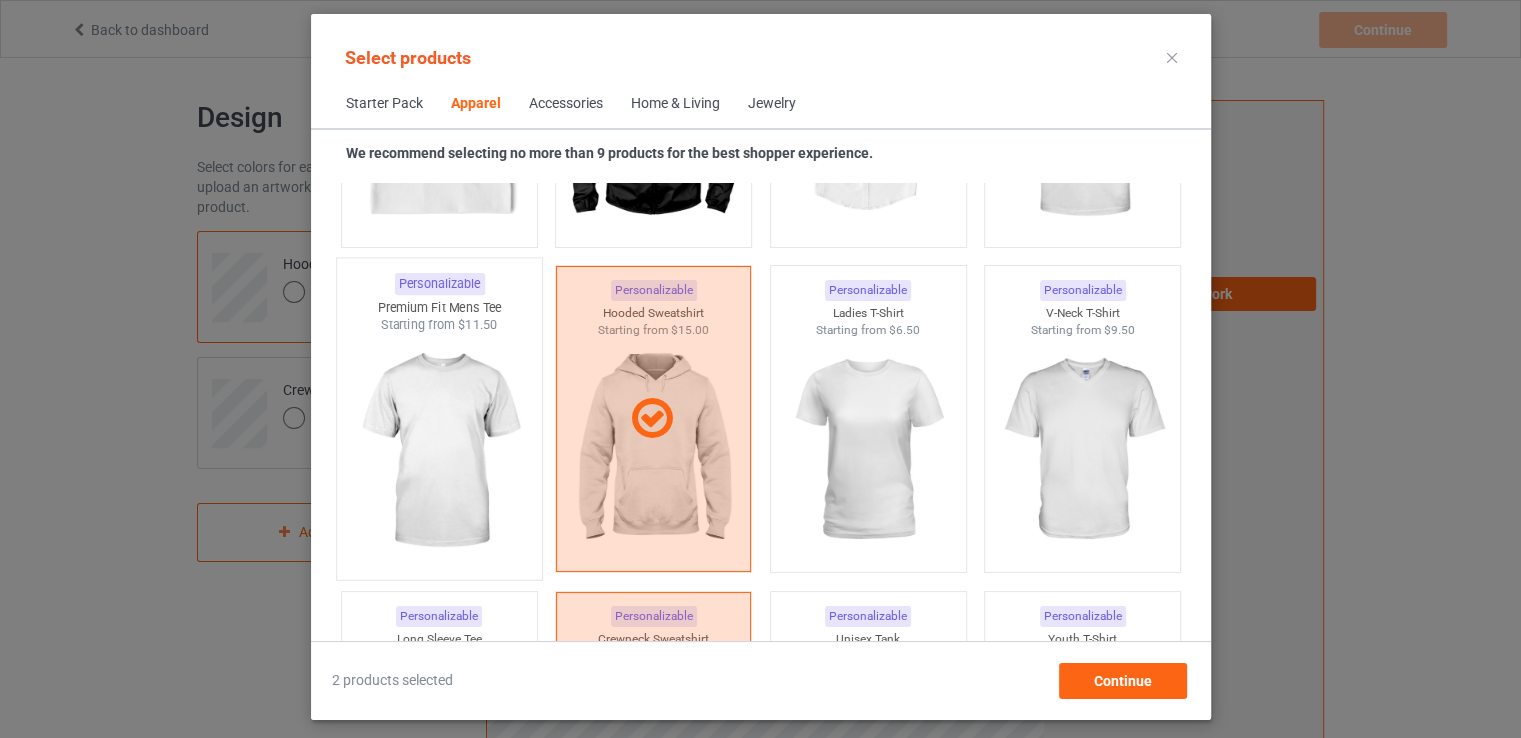 click at bounding box center [439, 451] 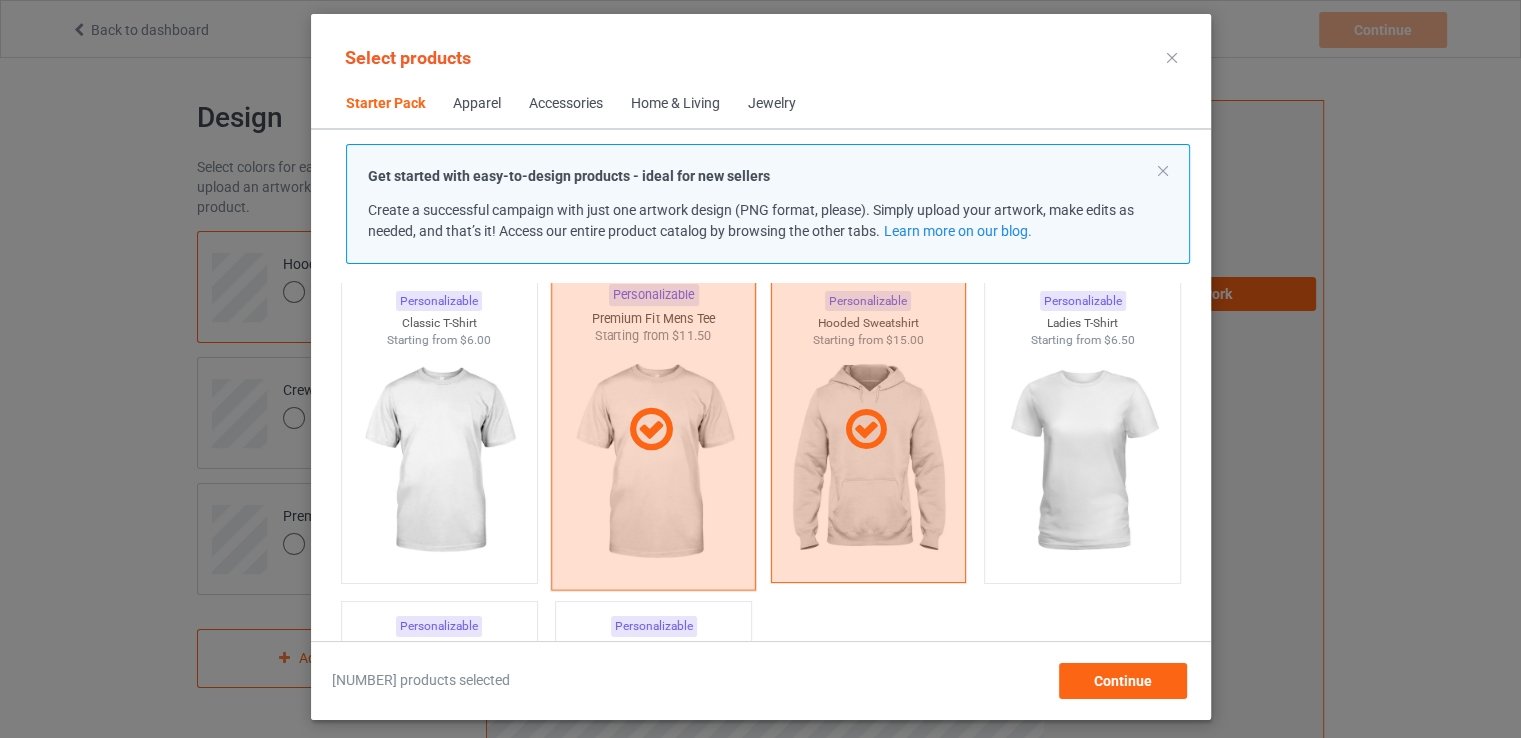 scroll, scrollTop: 0, scrollLeft: 0, axis: both 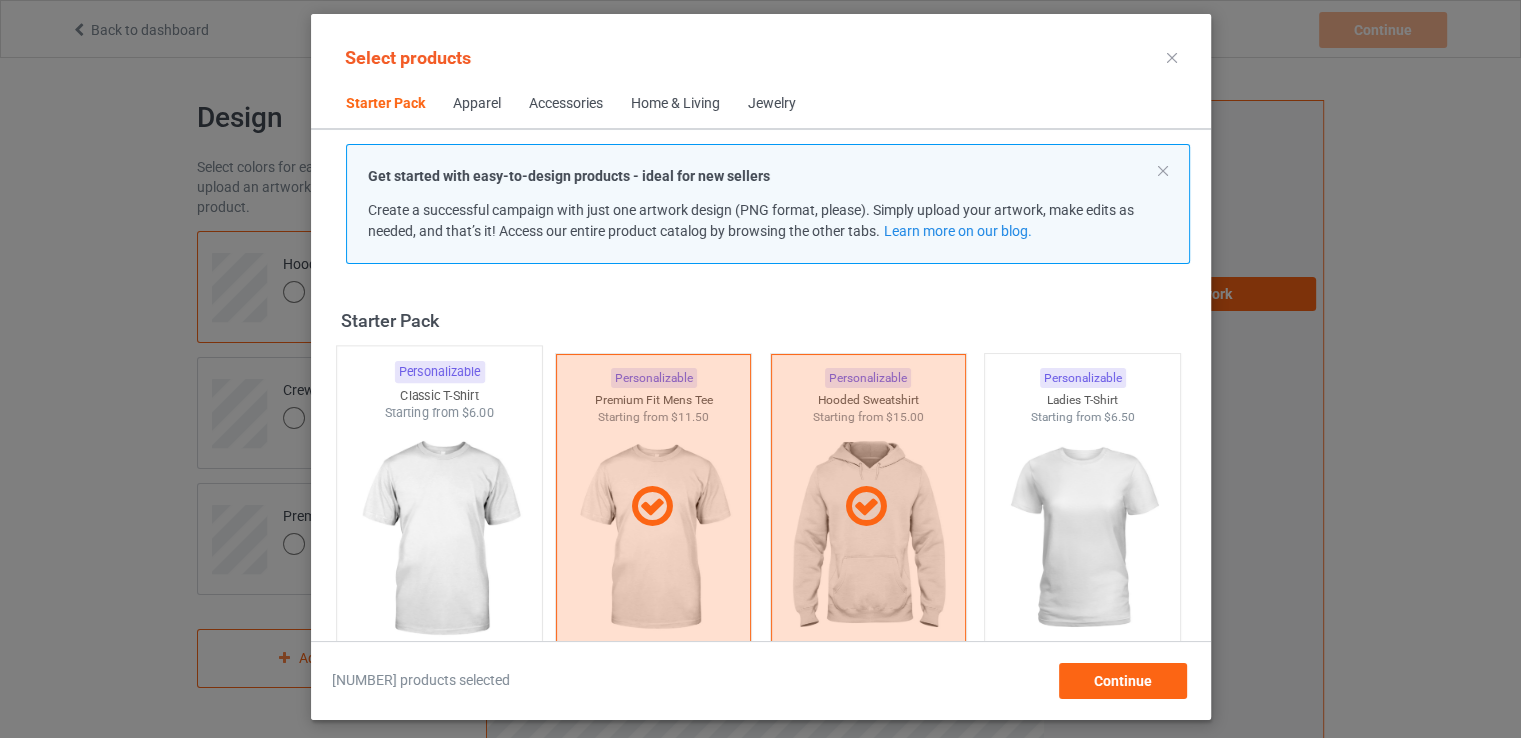 click at bounding box center [439, 539] 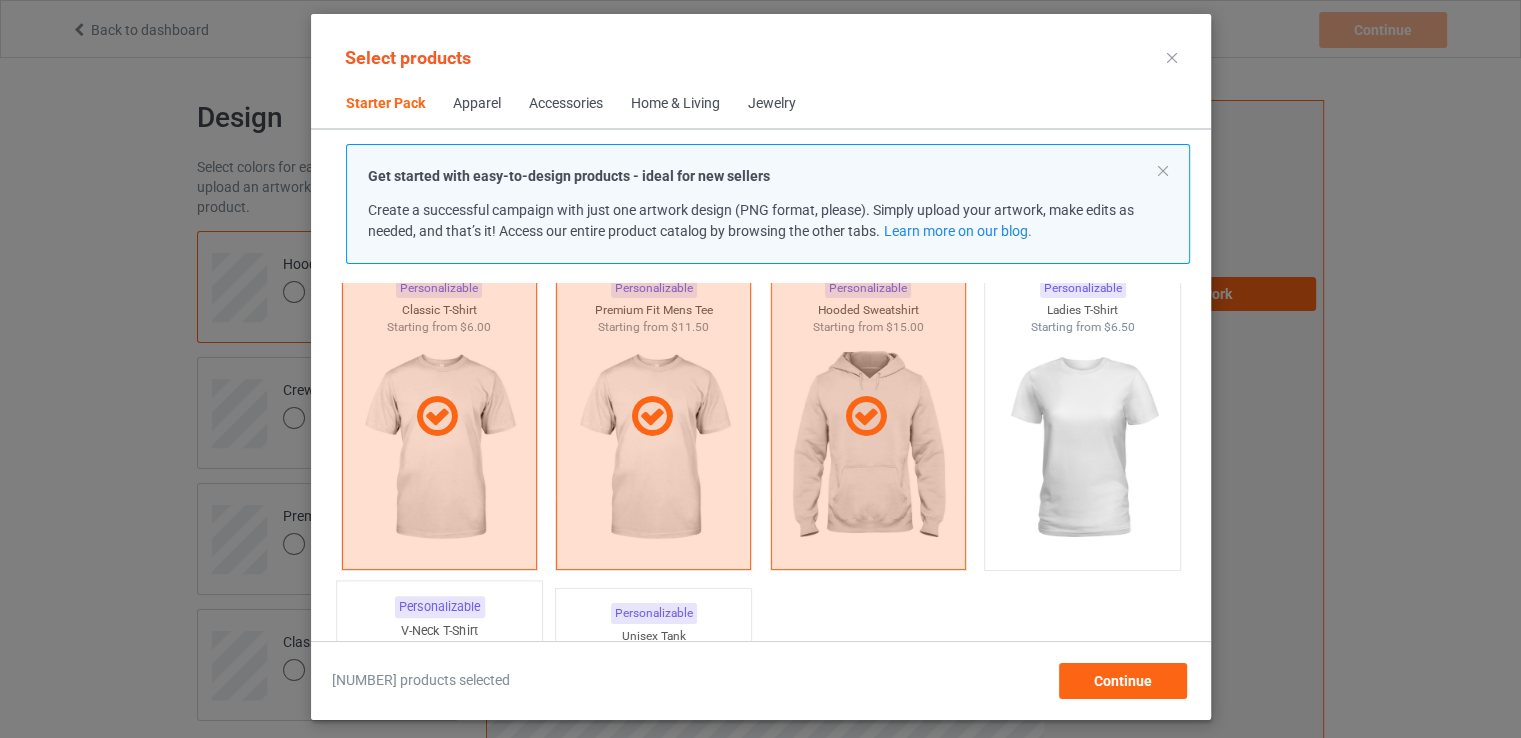 scroll, scrollTop: 300, scrollLeft: 0, axis: vertical 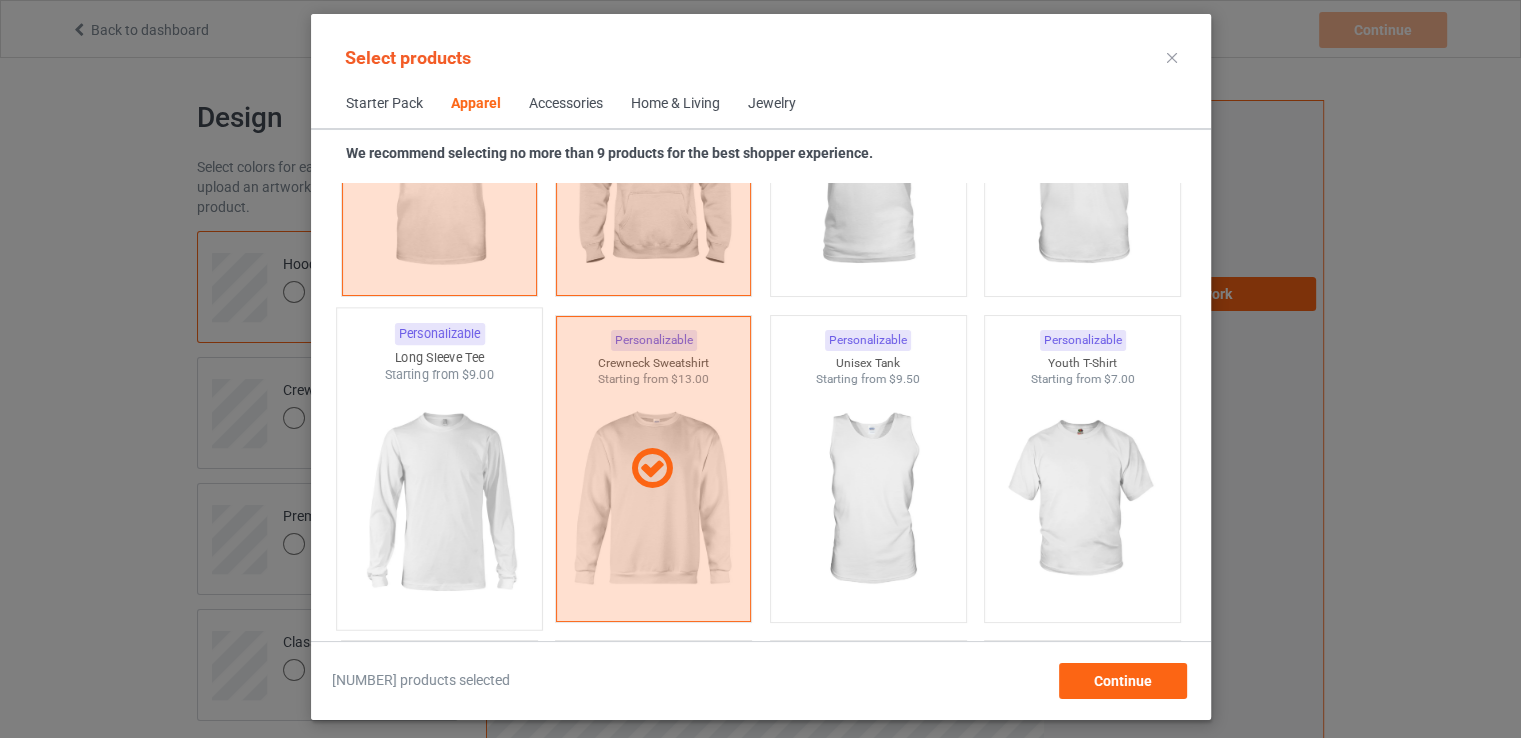 click at bounding box center [439, 501] 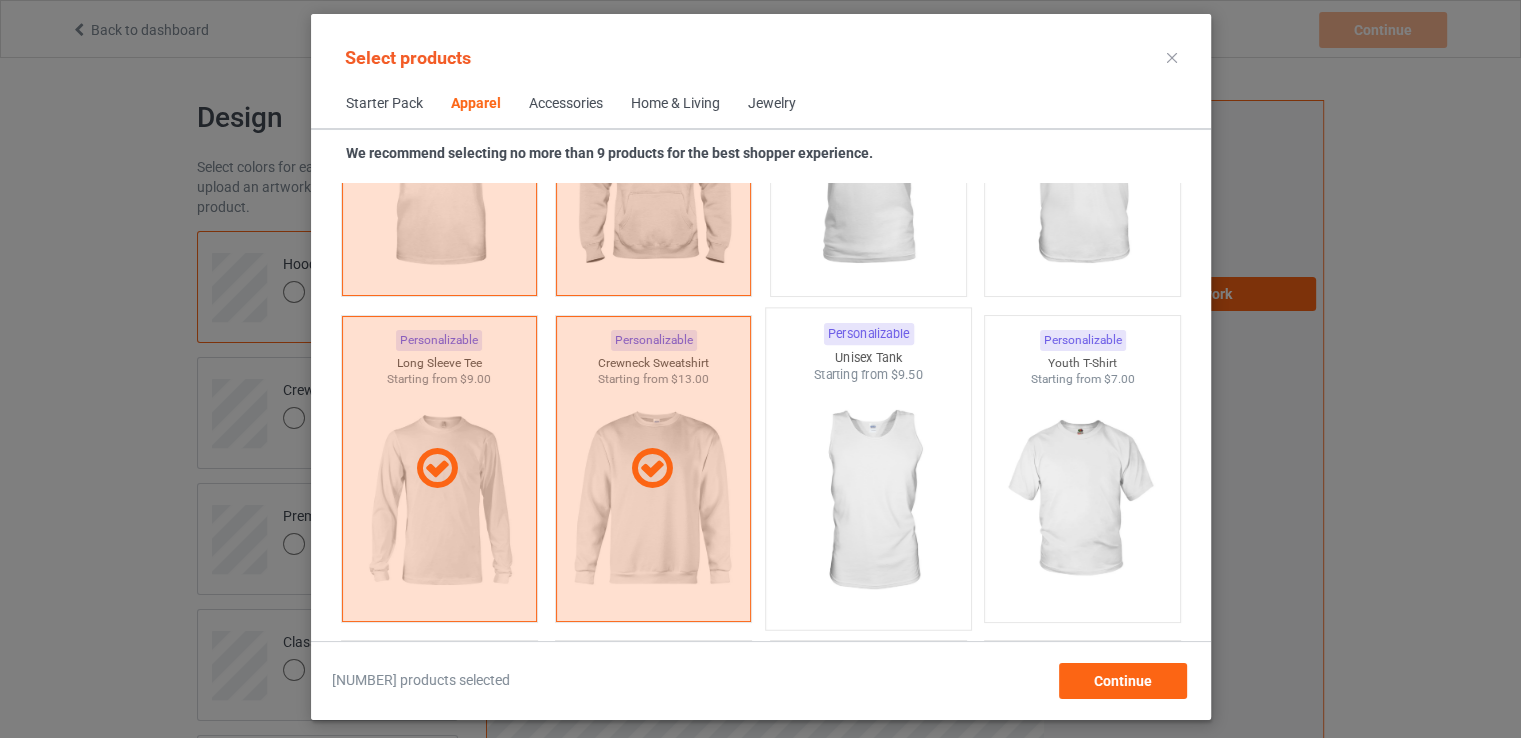 click at bounding box center (868, 501) 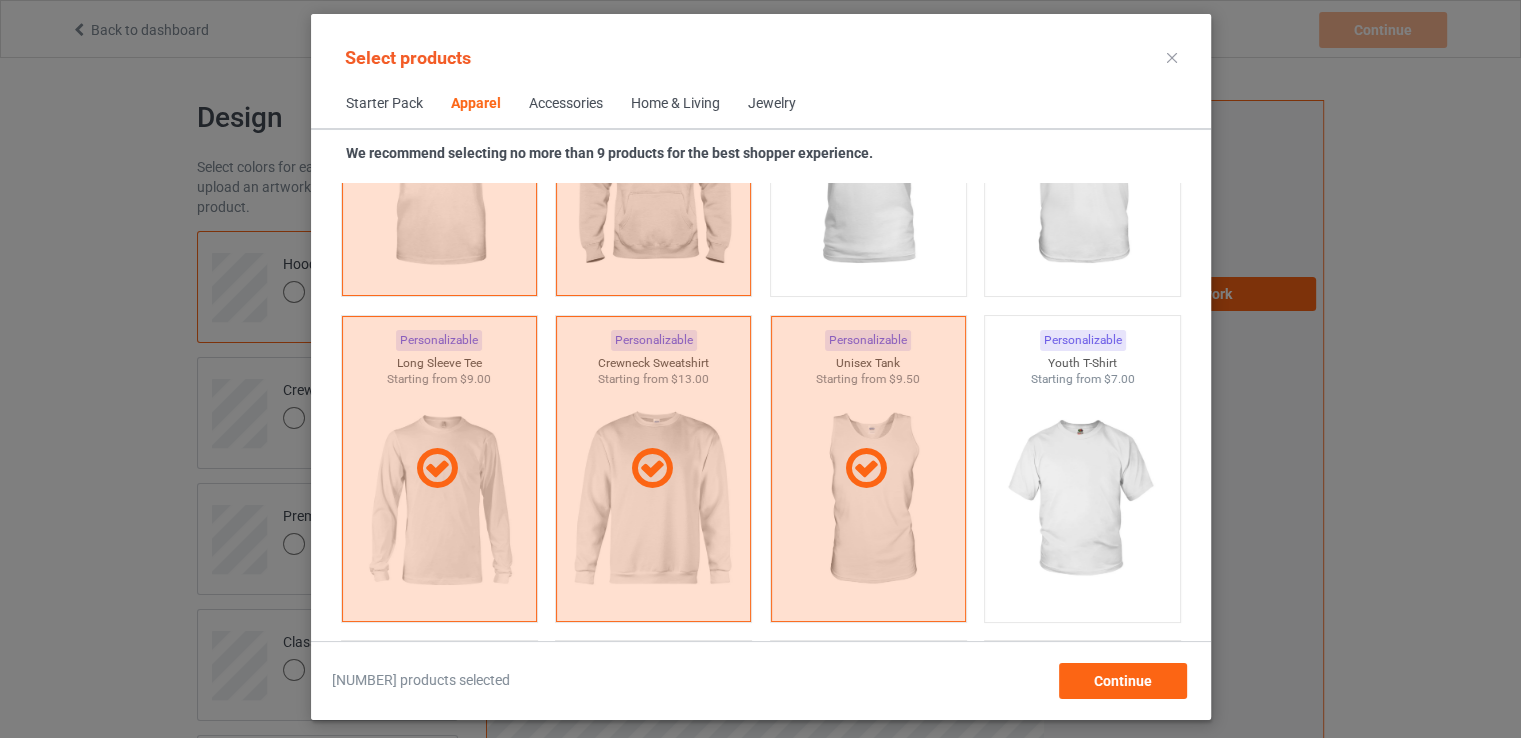 scroll, scrollTop: 2560, scrollLeft: 0, axis: vertical 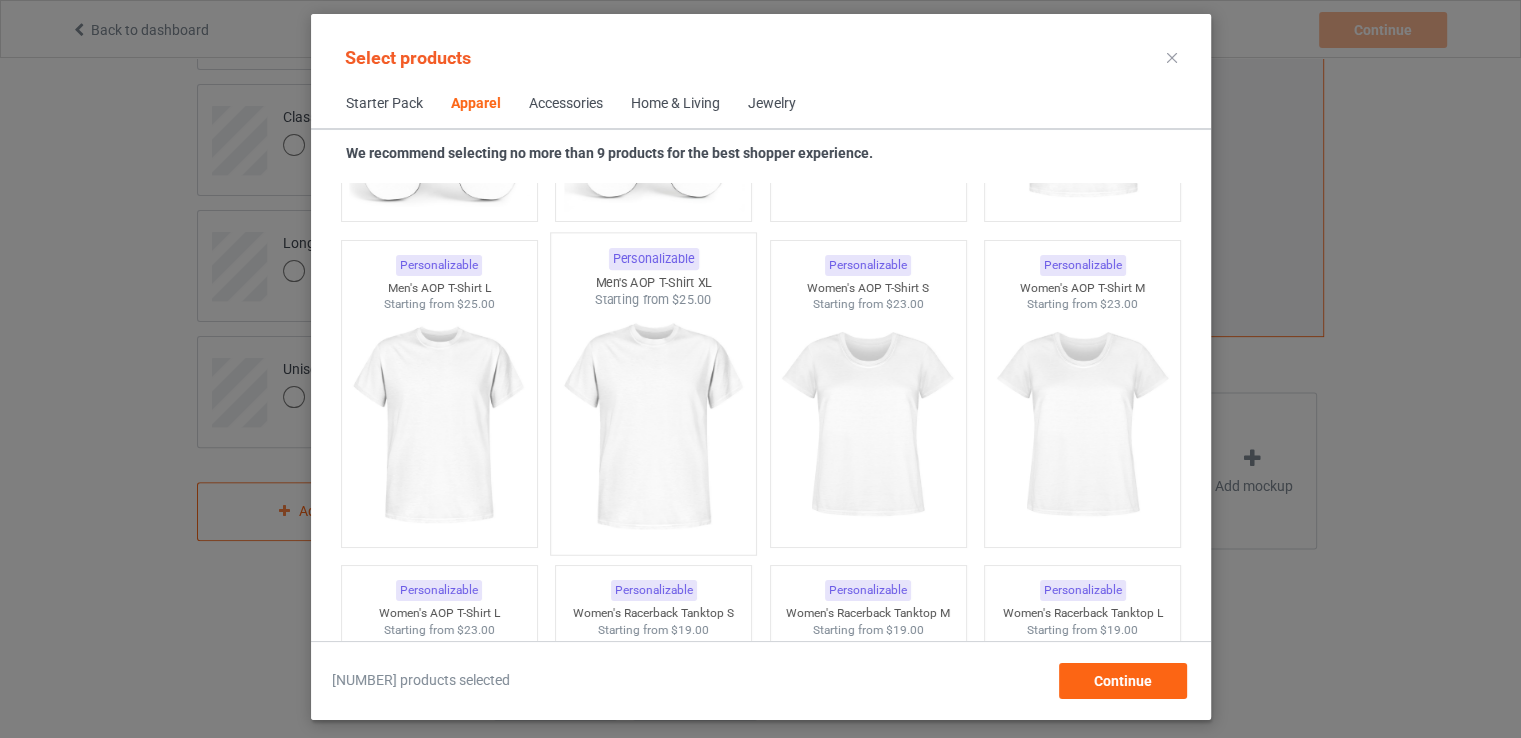 click at bounding box center (653, 426) 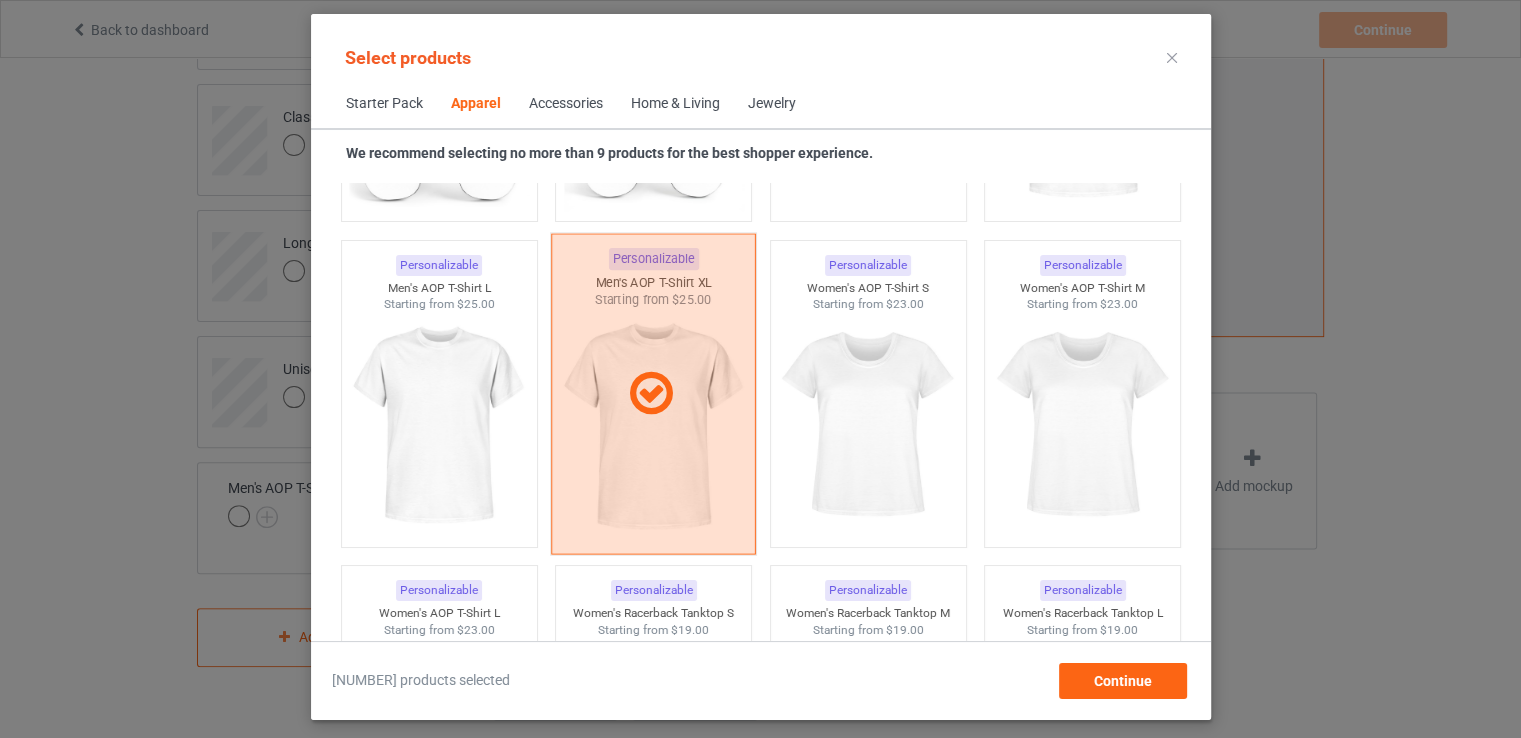 click at bounding box center (653, 393) 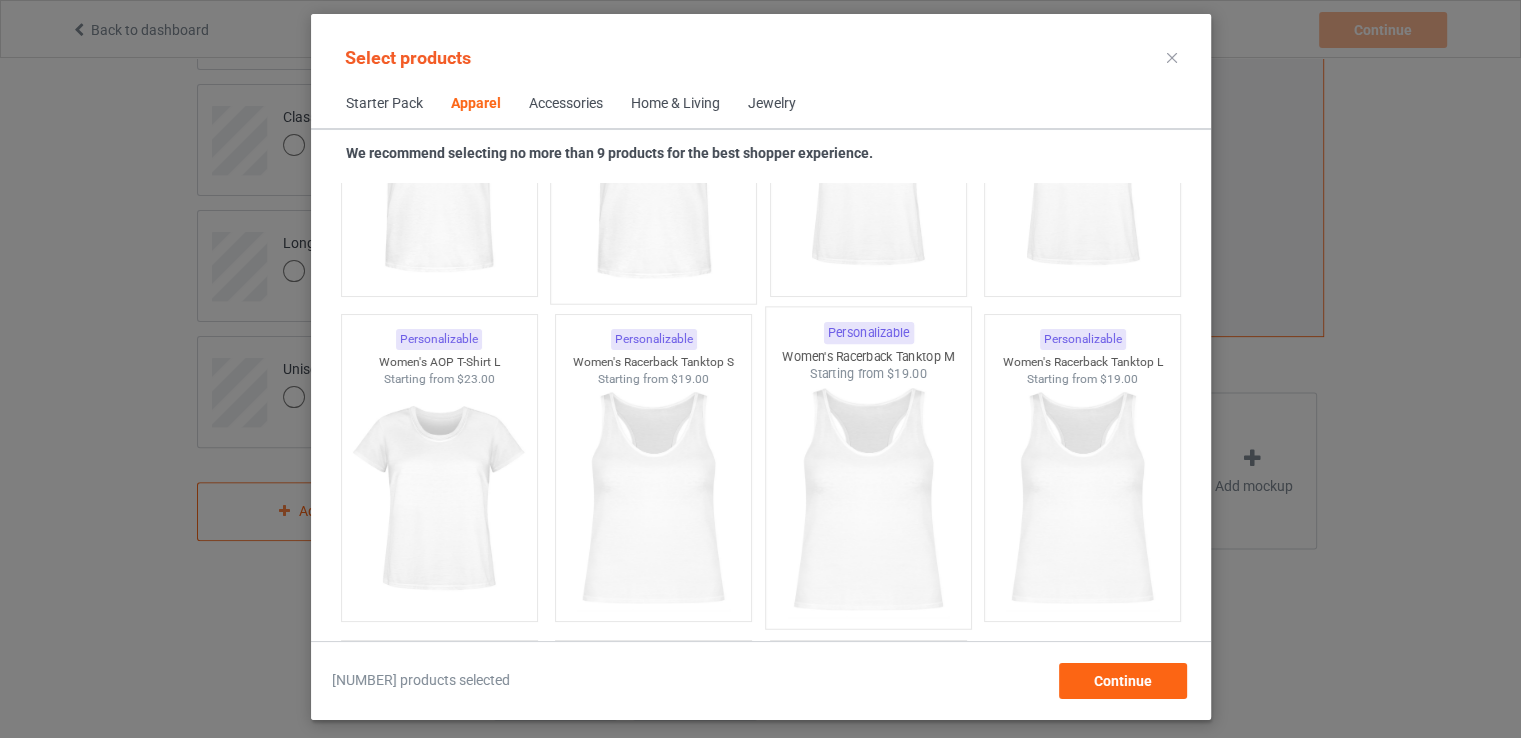 scroll, scrollTop: 3636, scrollLeft: 0, axis: vertical 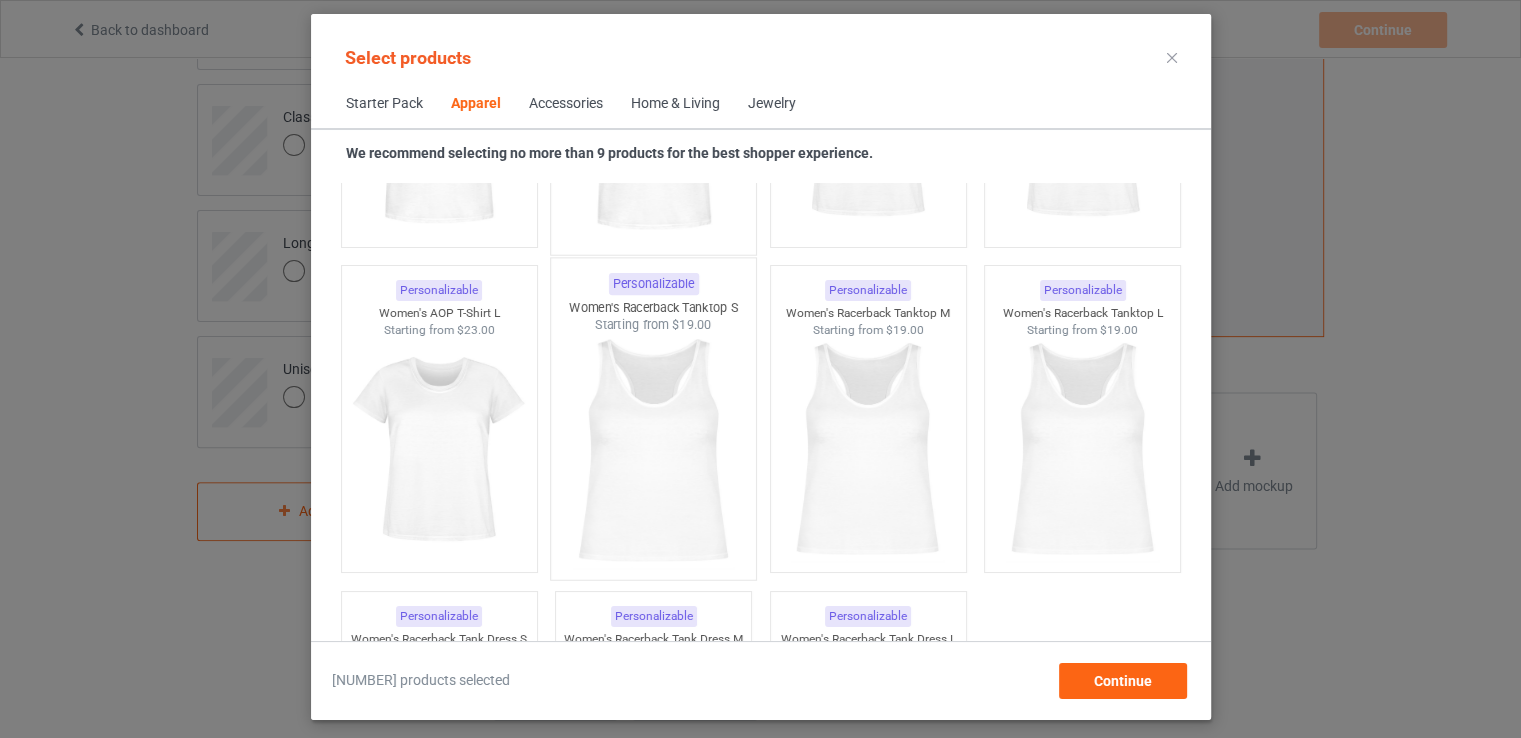 click at bounding box center [653, 451] 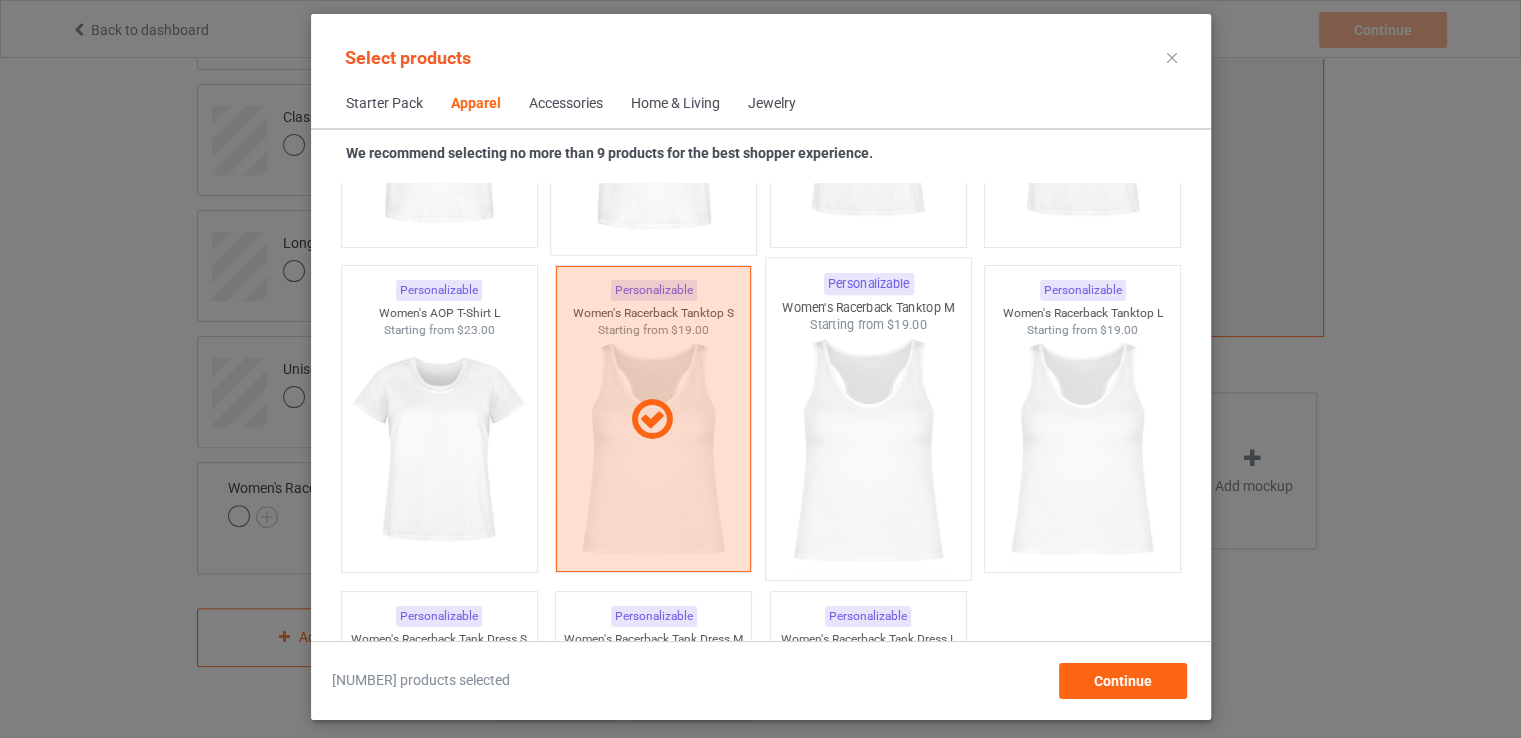 click at bounding box center [868, 451] 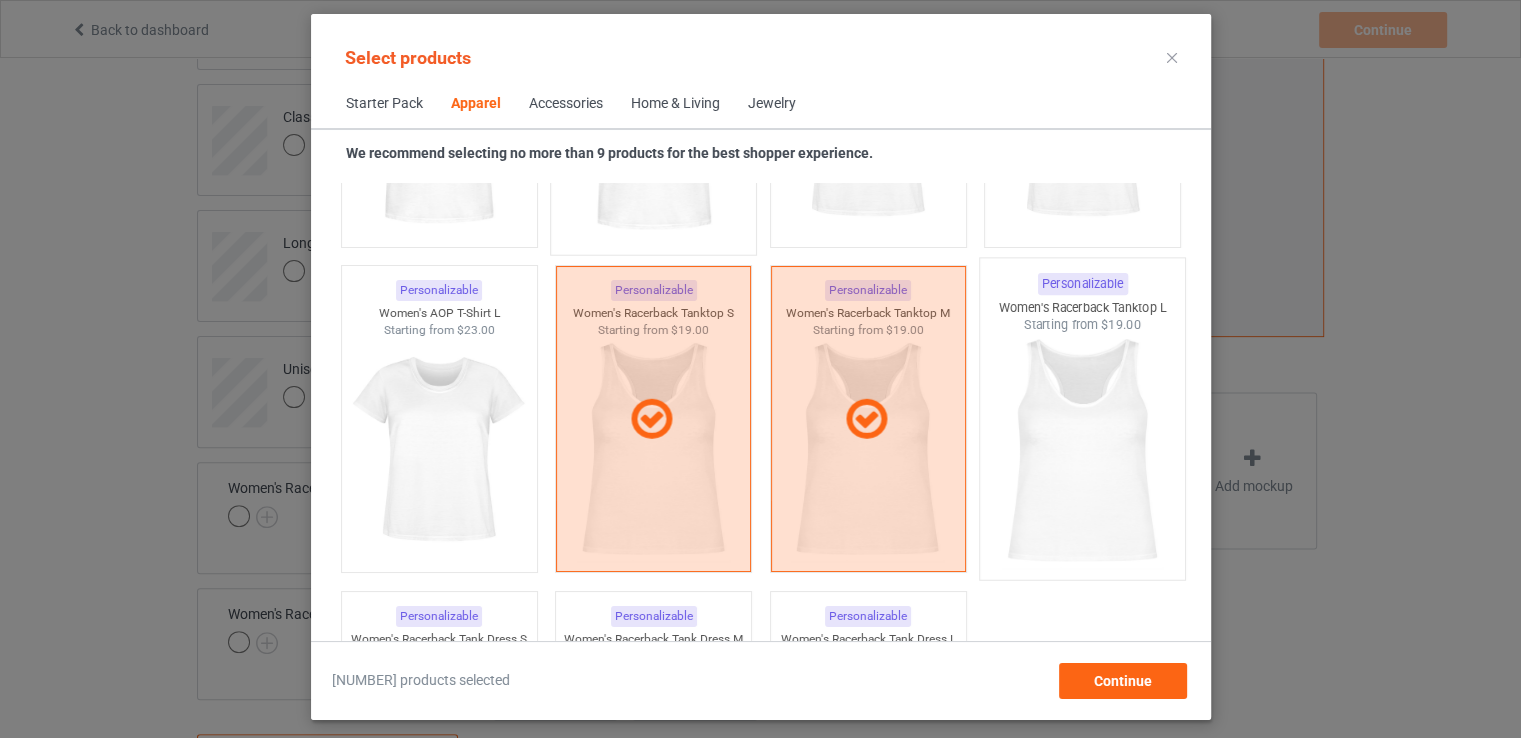 click at bounding box center [1082, 451] 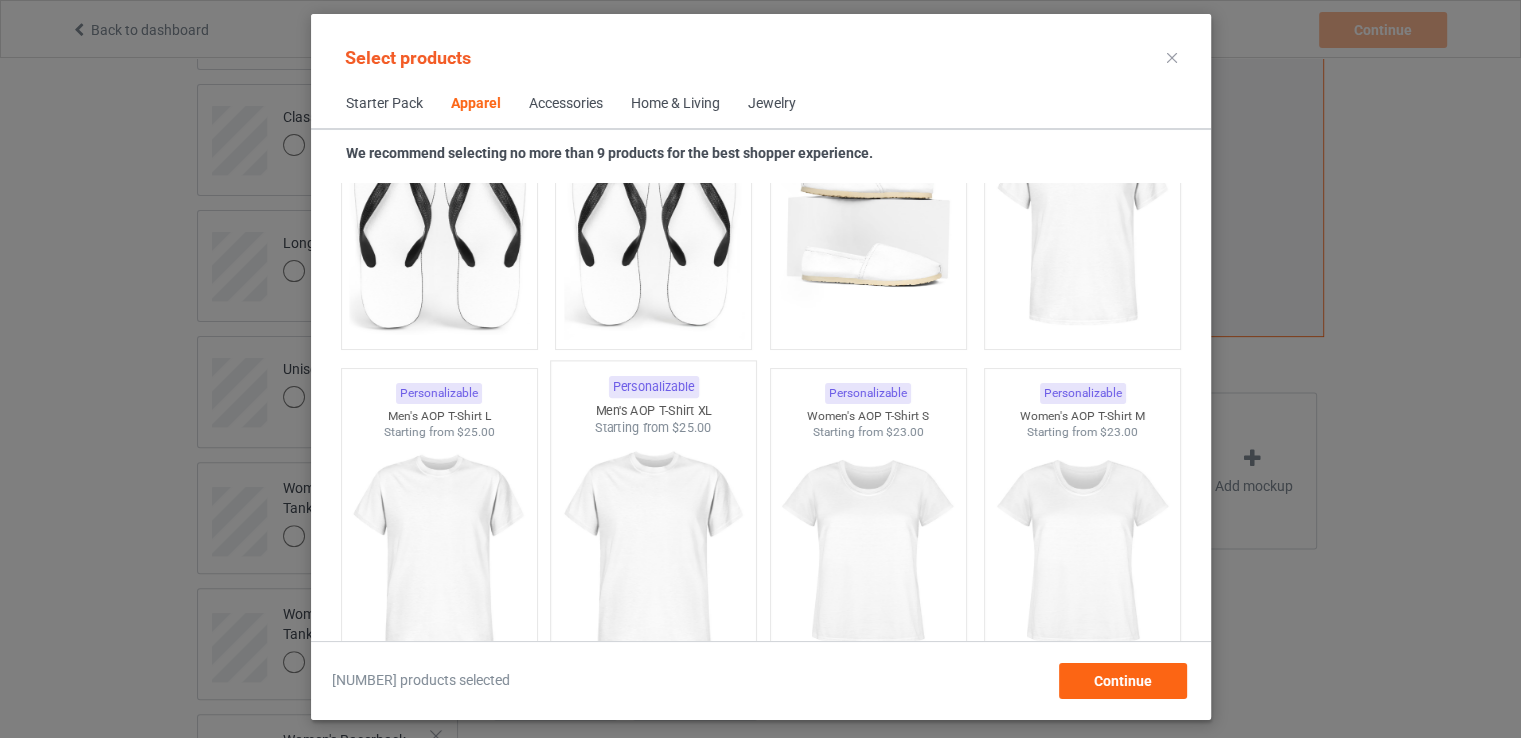 scroll, scrollTop: 3136, scrollLeft: 0, axis: vertical 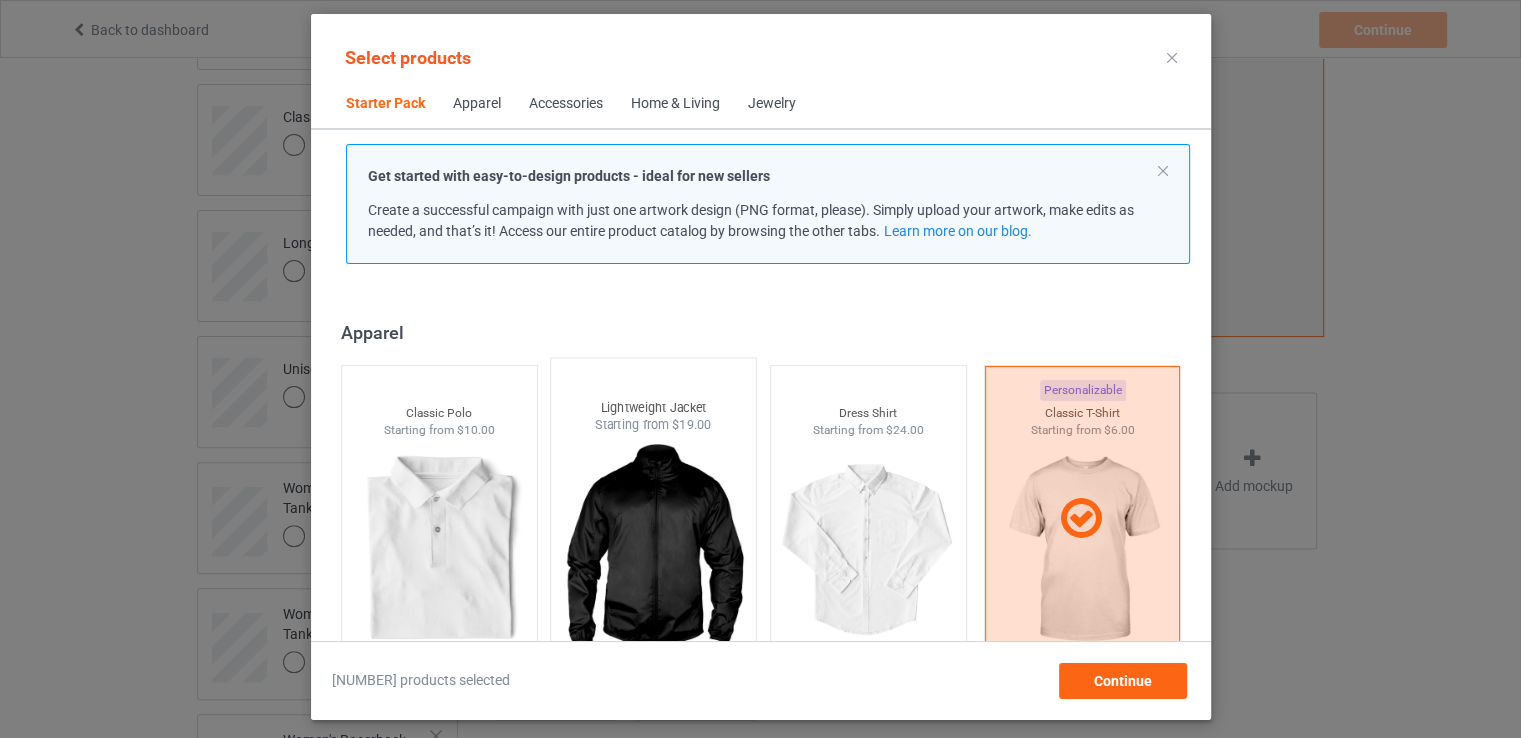 click at bounding box center (653, 551) 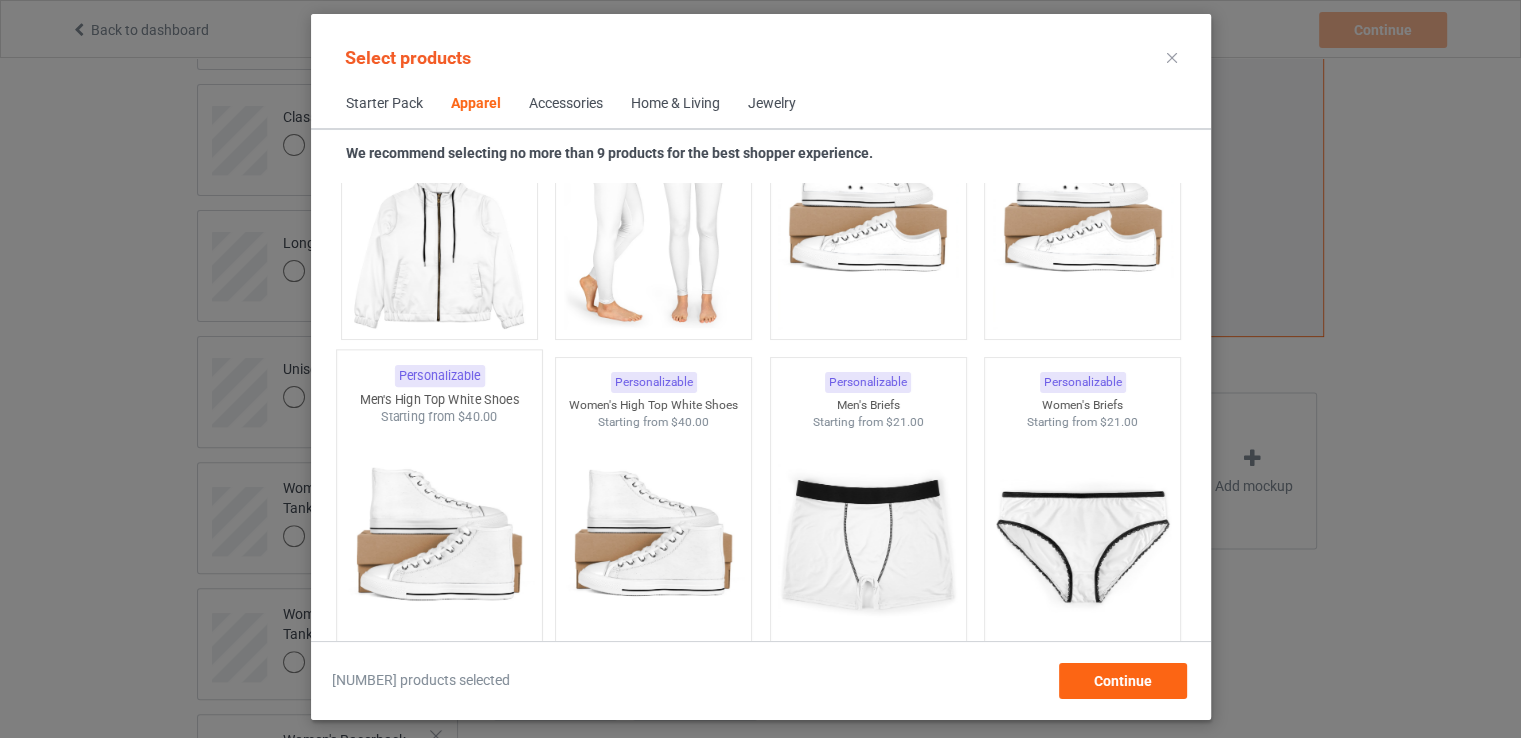 scroll, scrollTop: 2285, scrollLeft: 0, axis: vertical 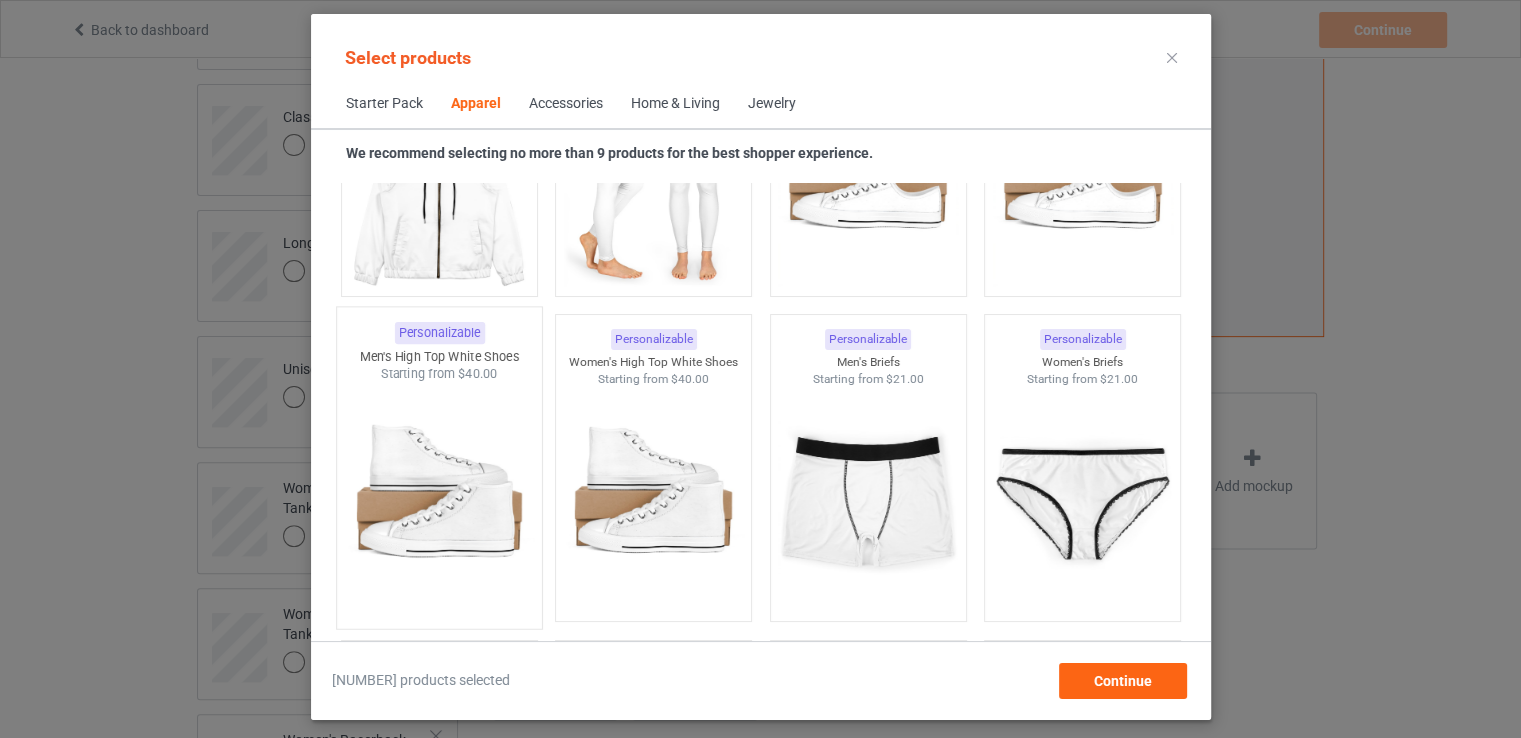 click at bounding box center (439, 500) 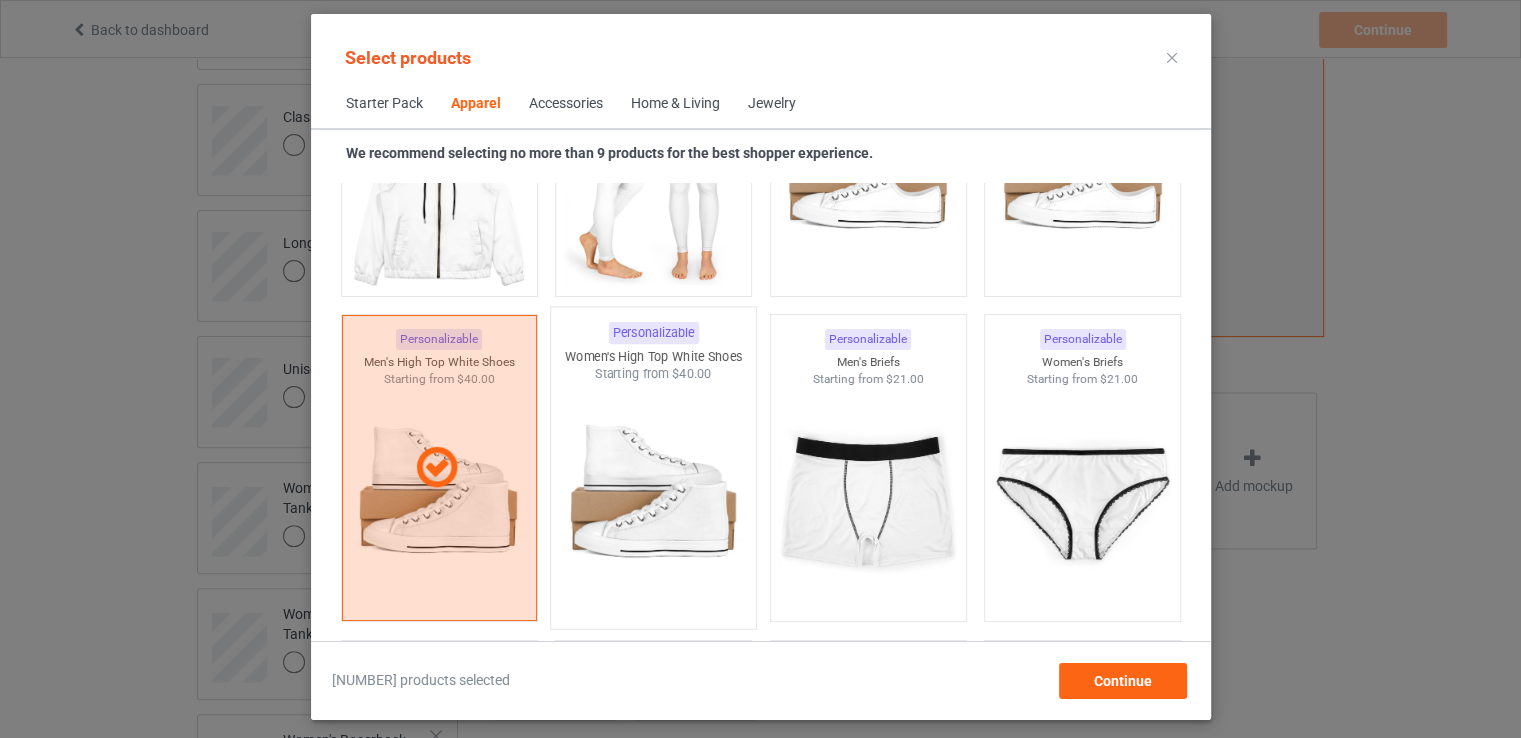 click at bounding box center (653, 500) 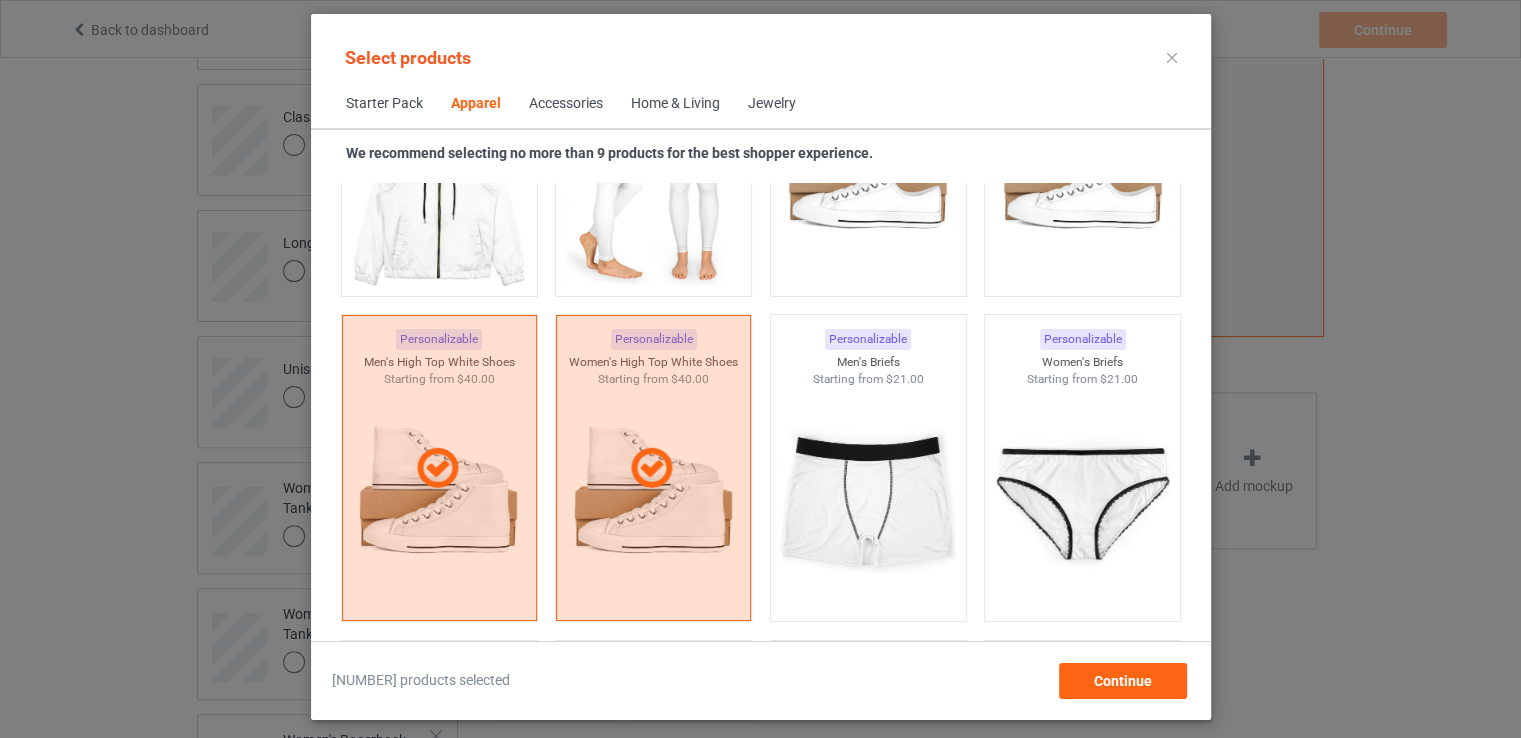 scroll, scrollTop: 5558, scrollLeft: 0, axis: vertical 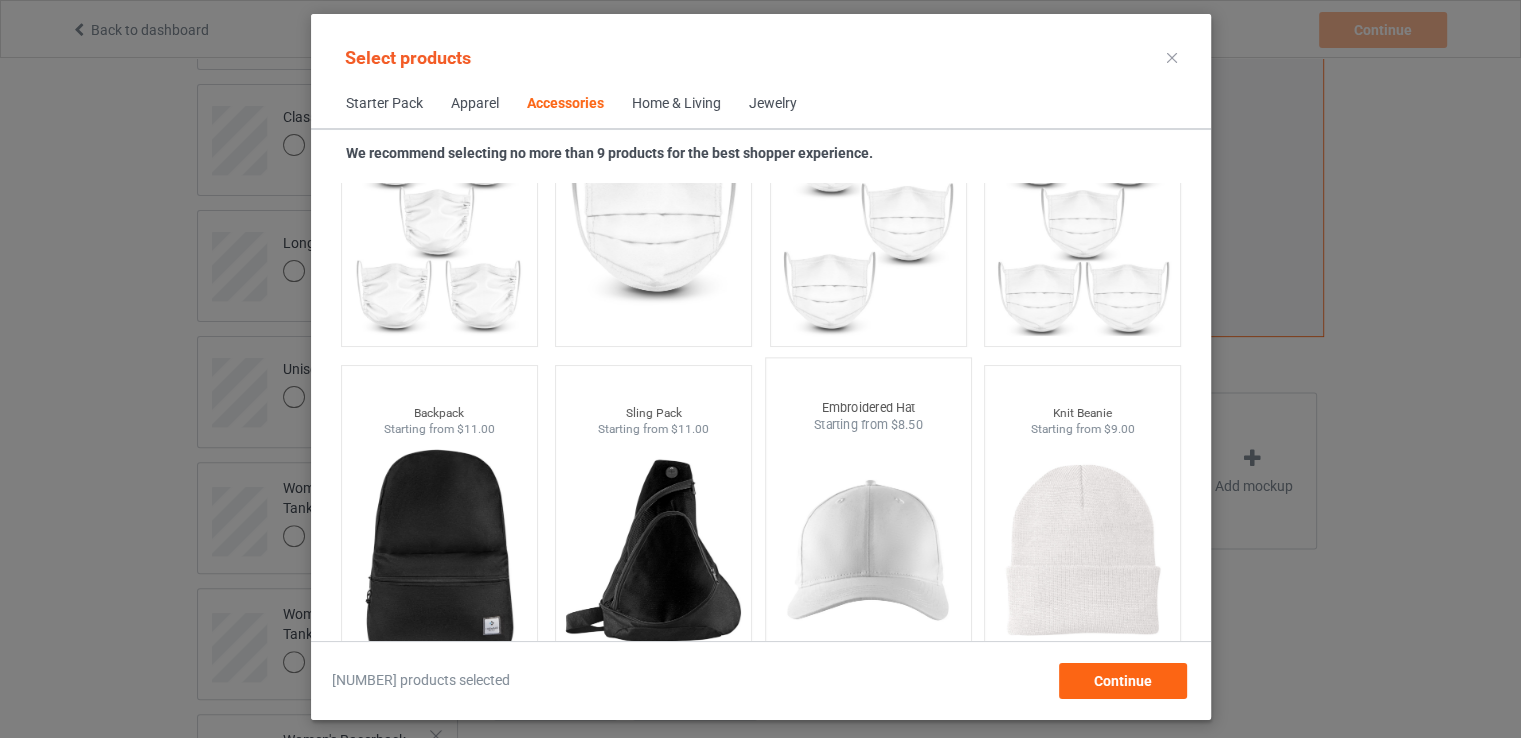click at bounding box center (868, 551) 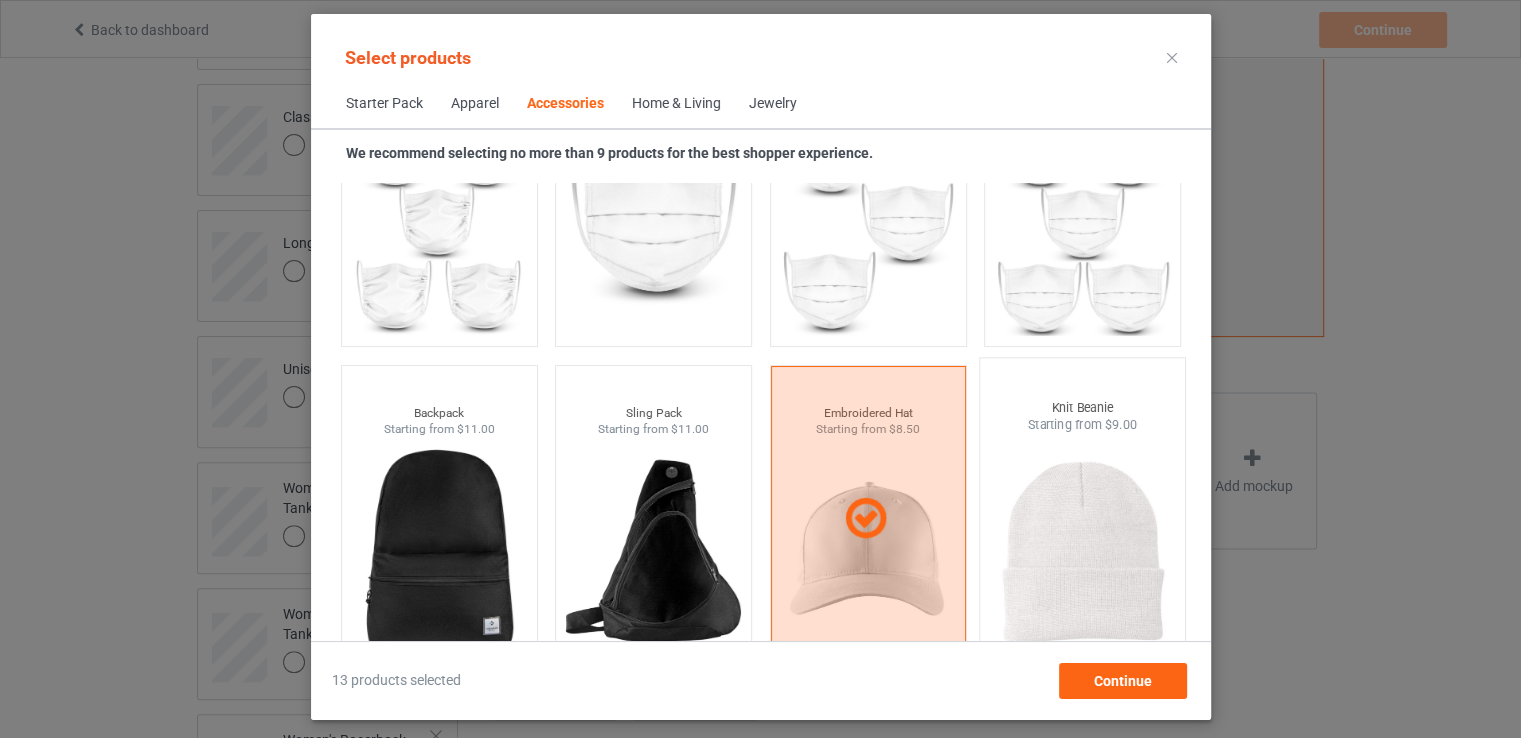 click at bounding box center [1082, 551] 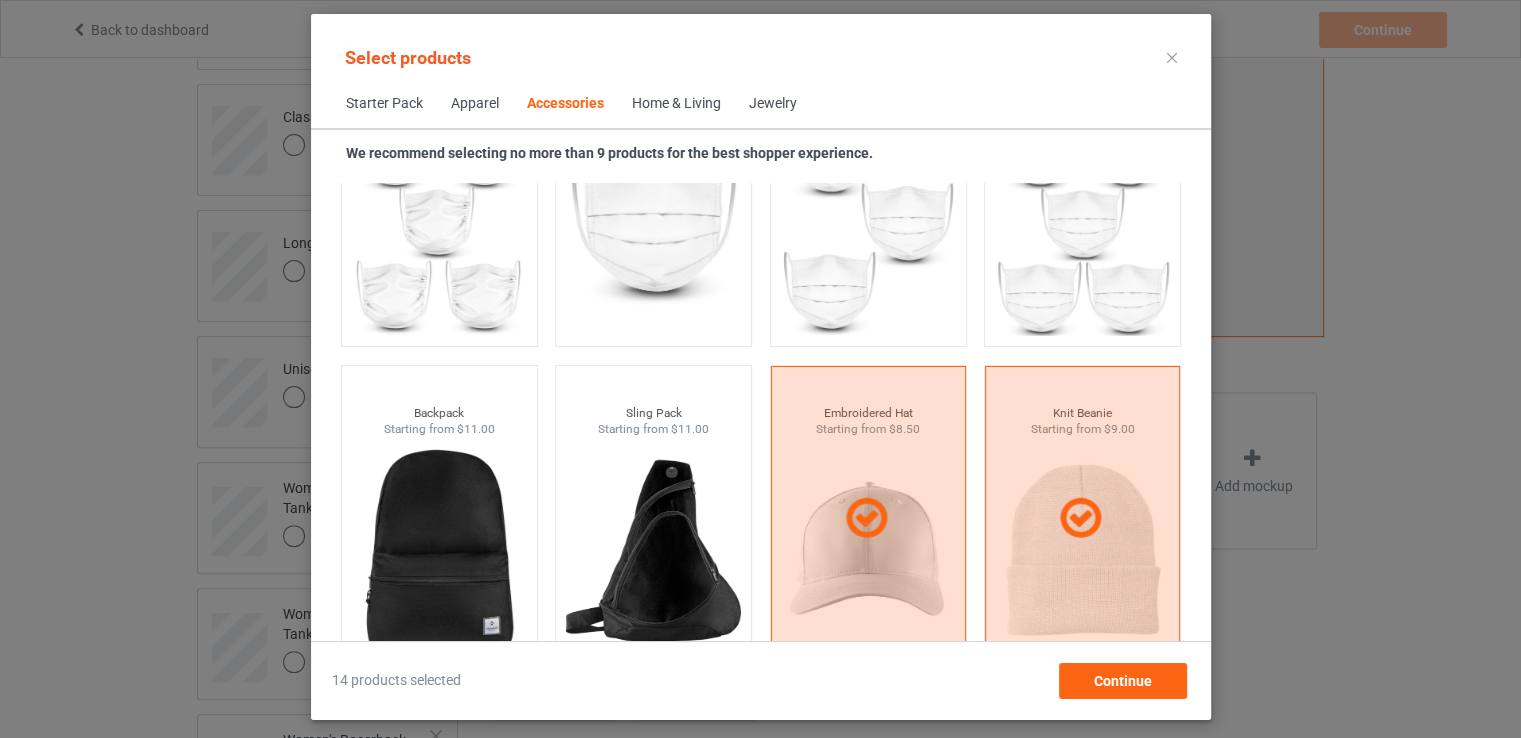 scroll, scrollTop: 5884, scrollLeft: 0, axis: vertical 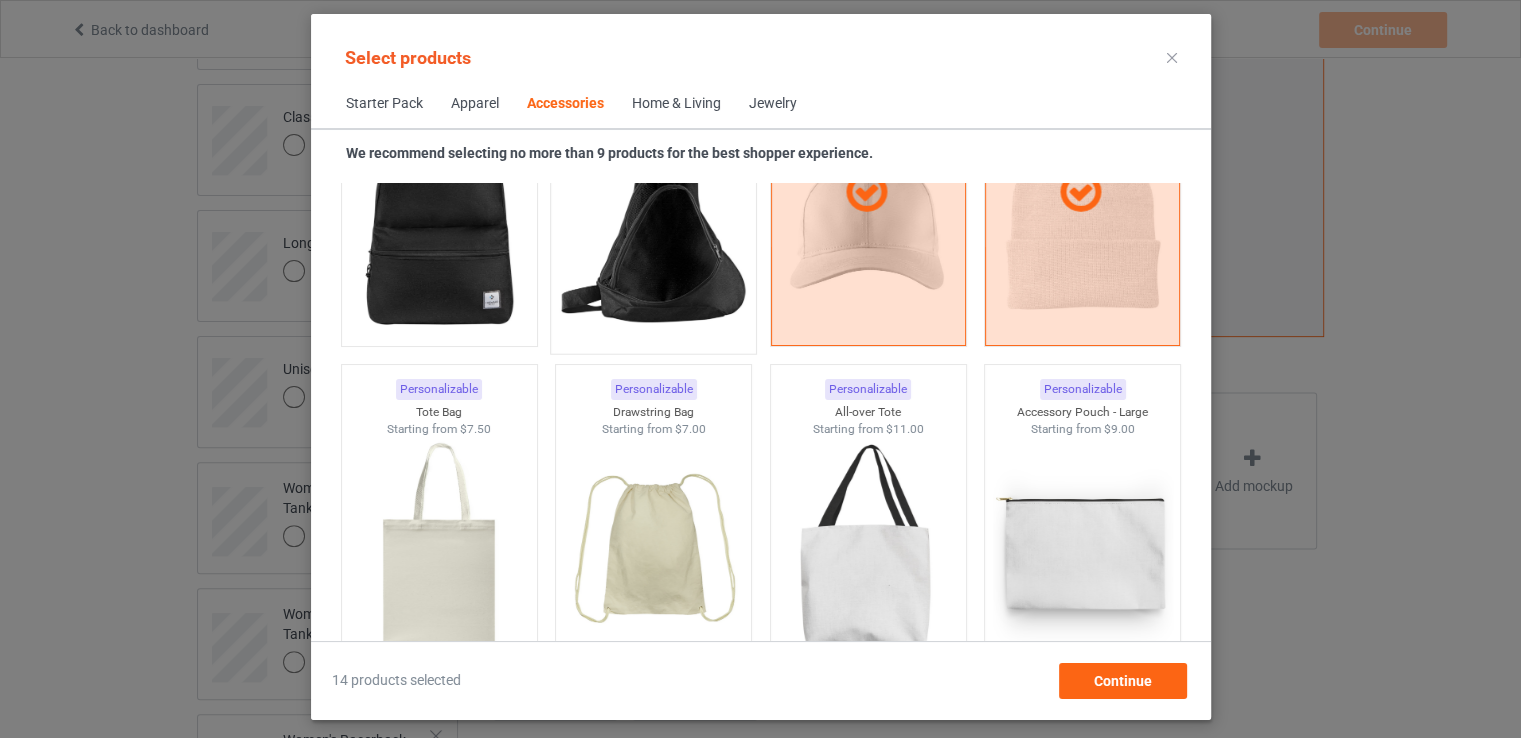 click at bounding box center [653, 225] 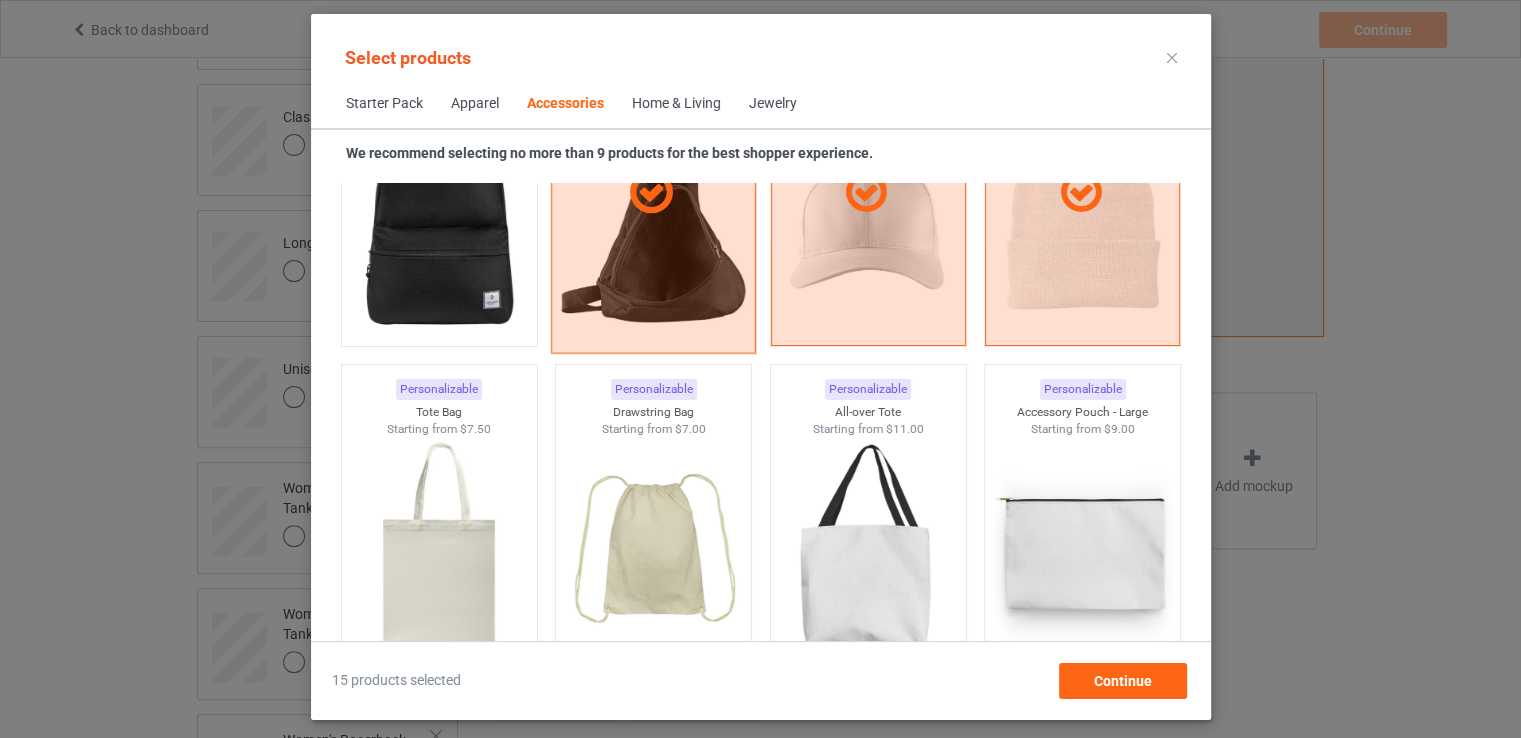 click at bounding box center [653, 192] 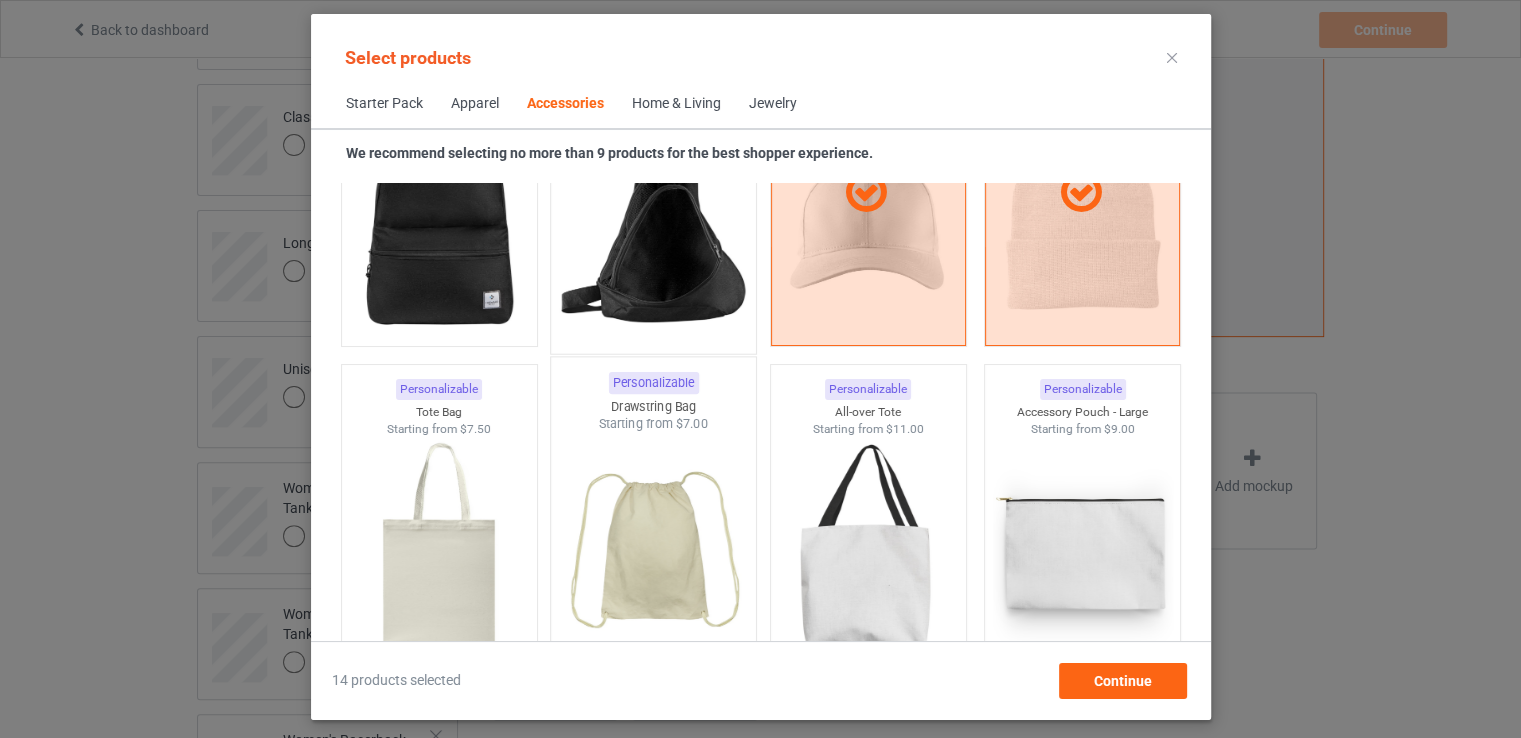click at bounding box center (653, 550) 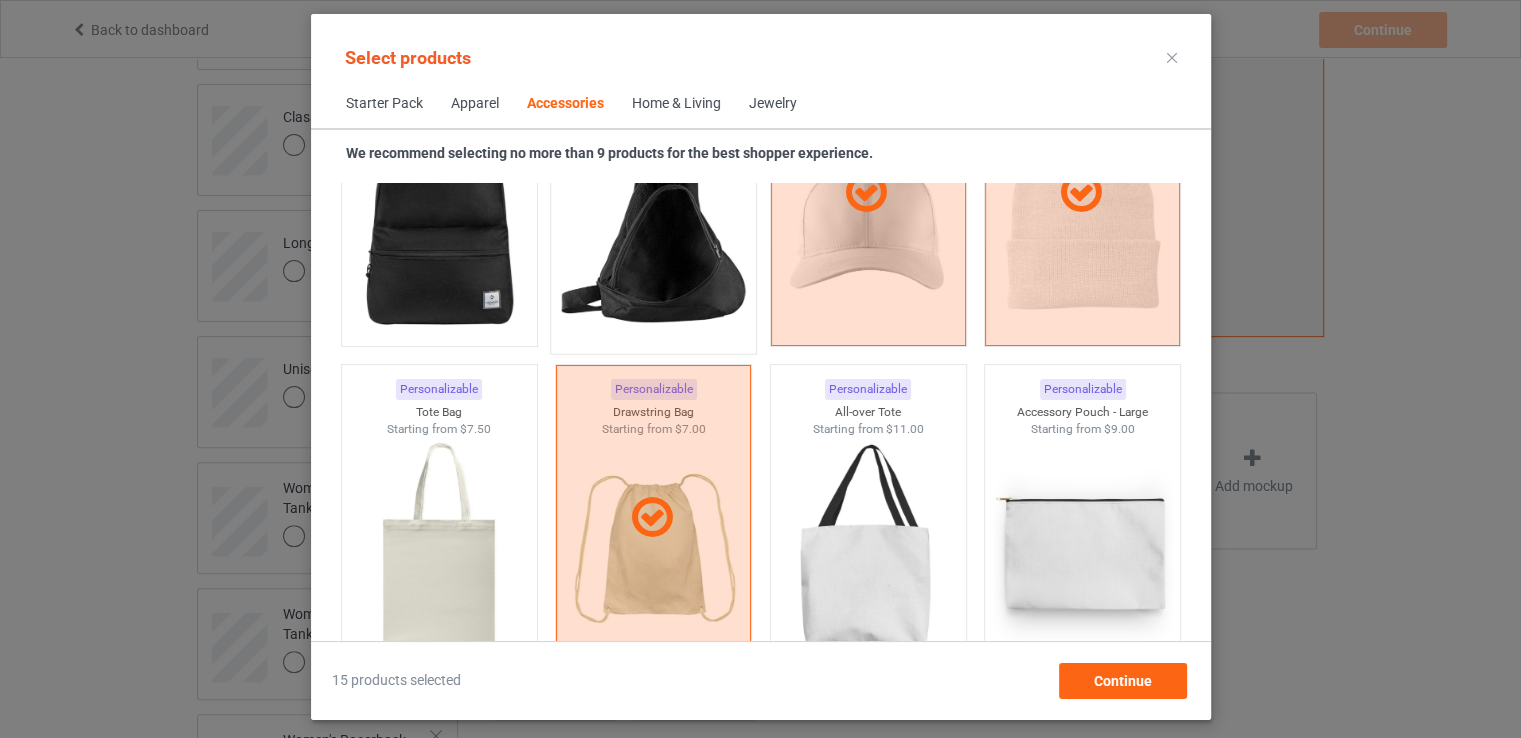 scroll, scrollTop: 5558, scrollLeft: 0, axis: vertical 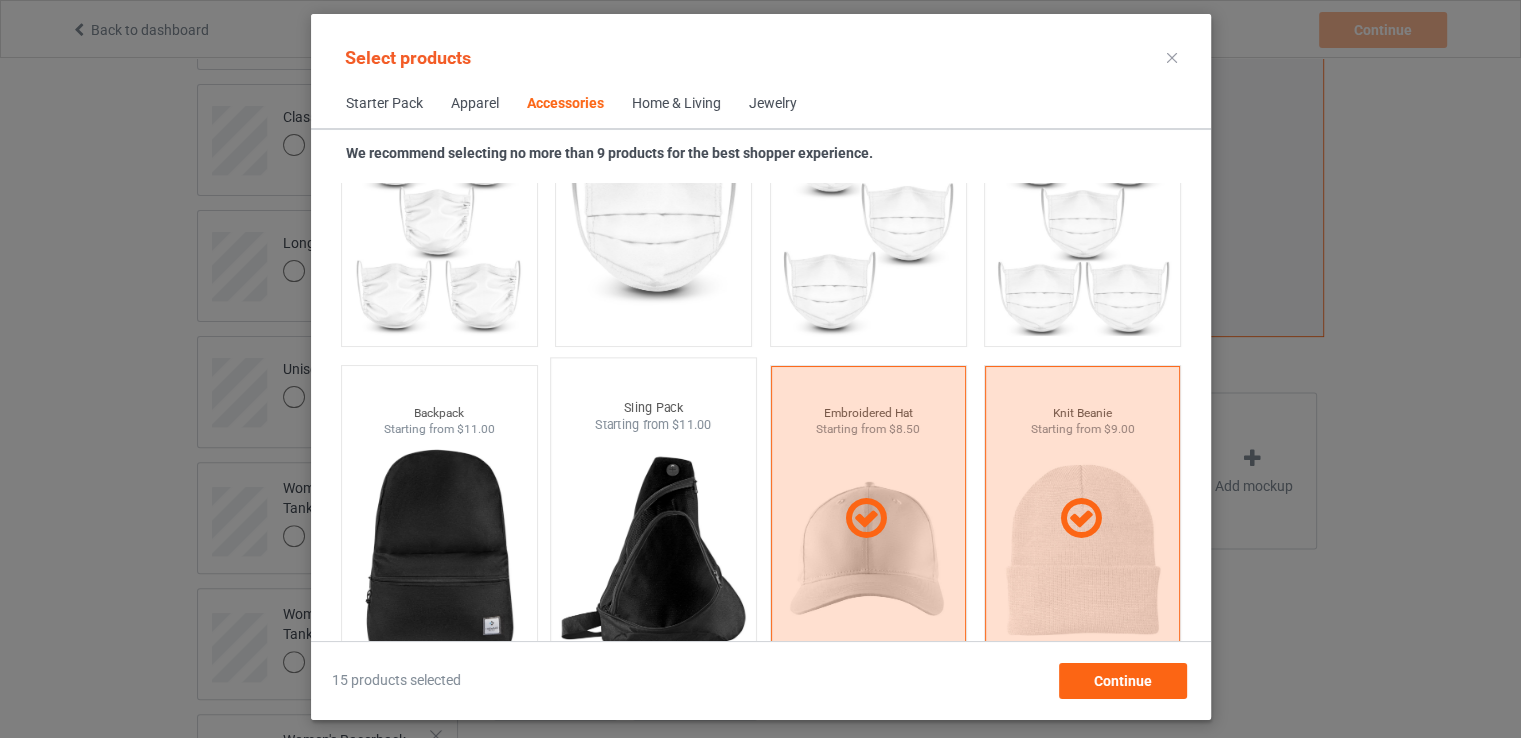 click at bounding box center [653, 551] 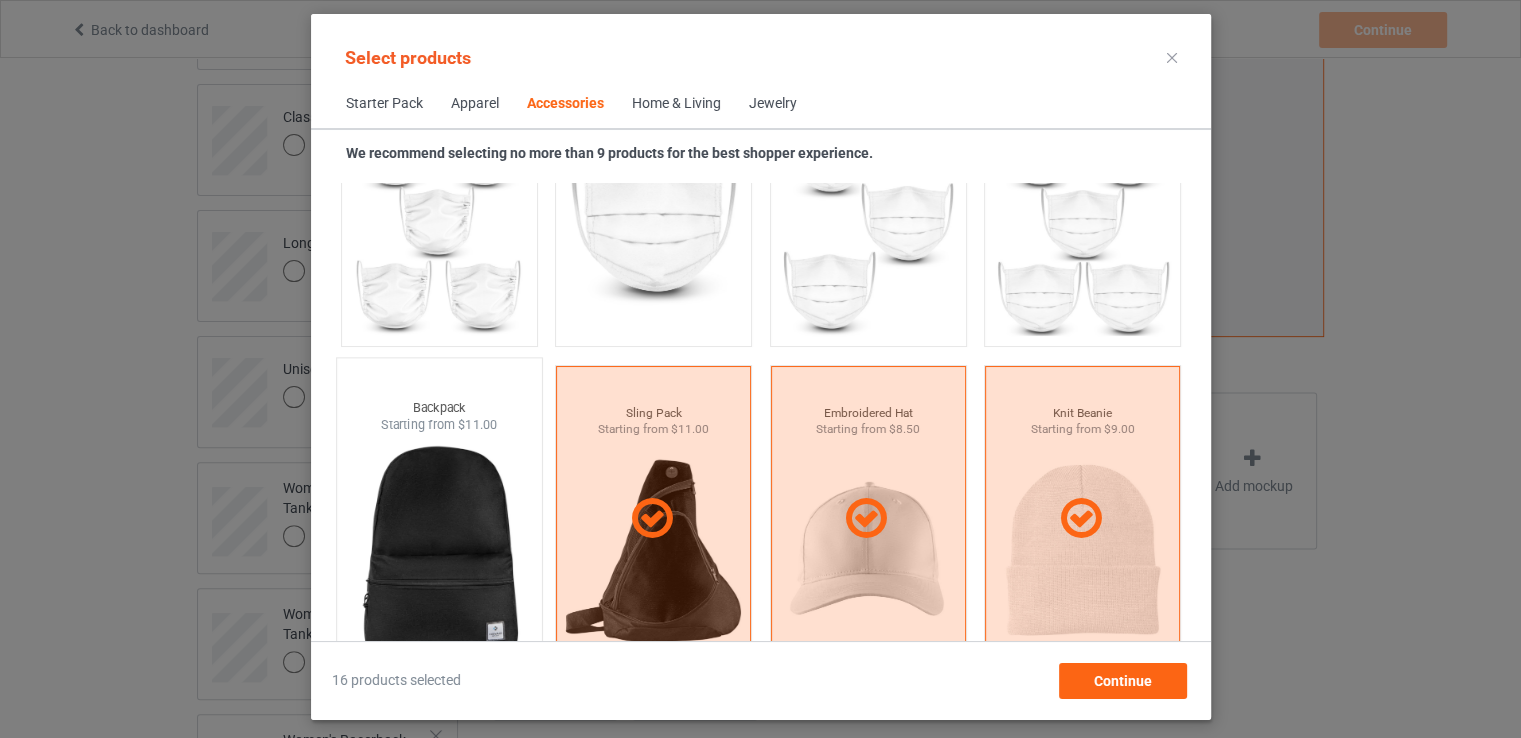 click at bounding box center (439, 551) 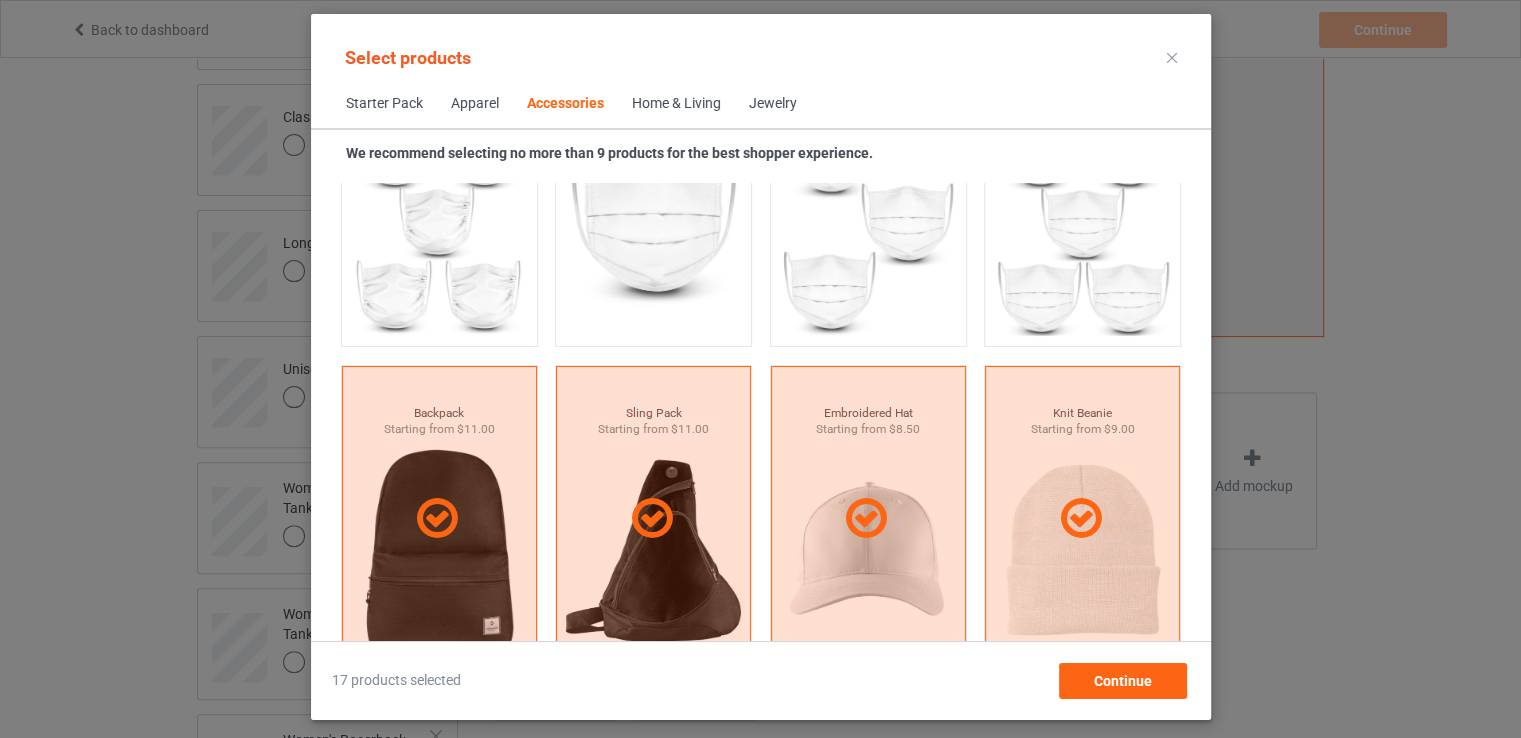 scroll, scrollTop: 8488, scrollLeft: 0, axis: vertical 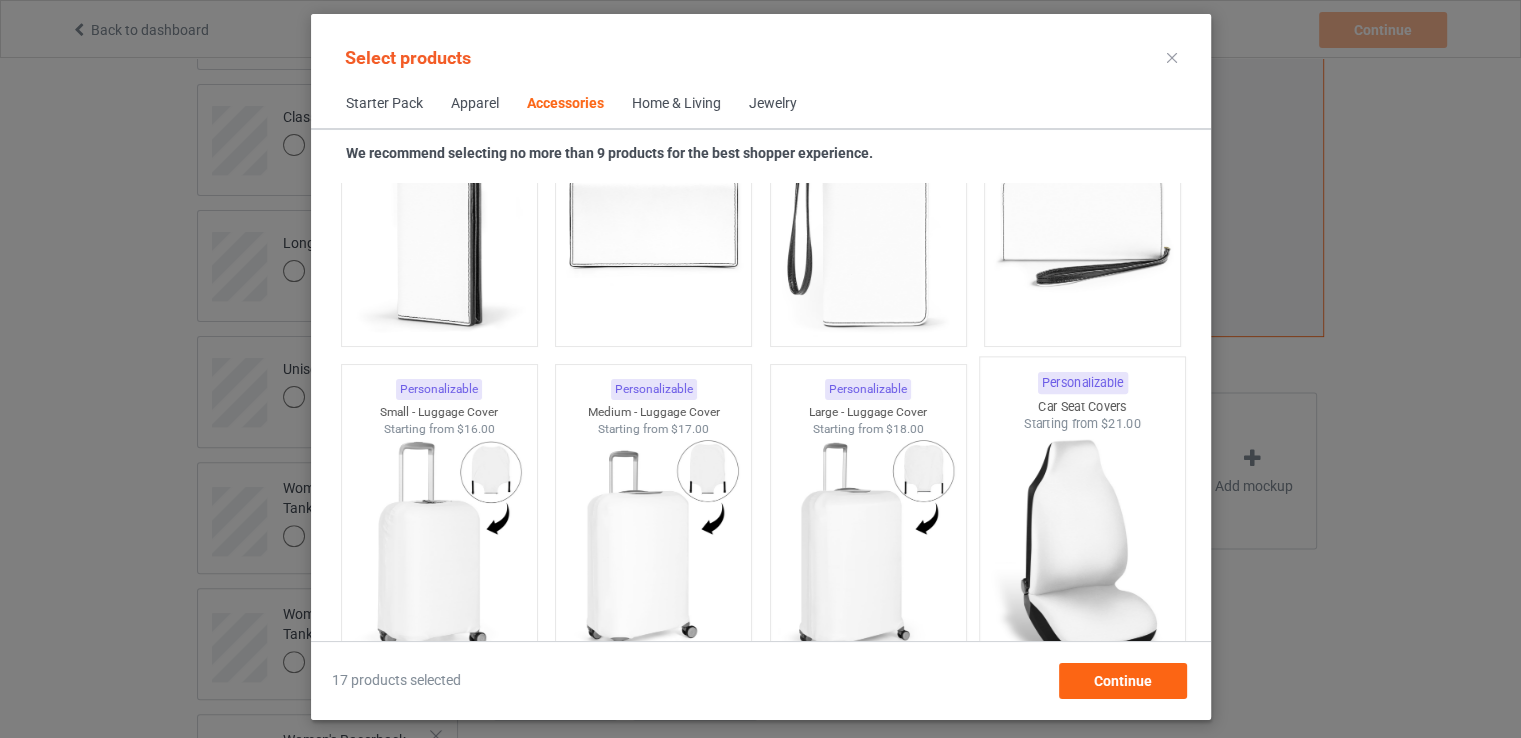 click at bounding box center (1082, 550) 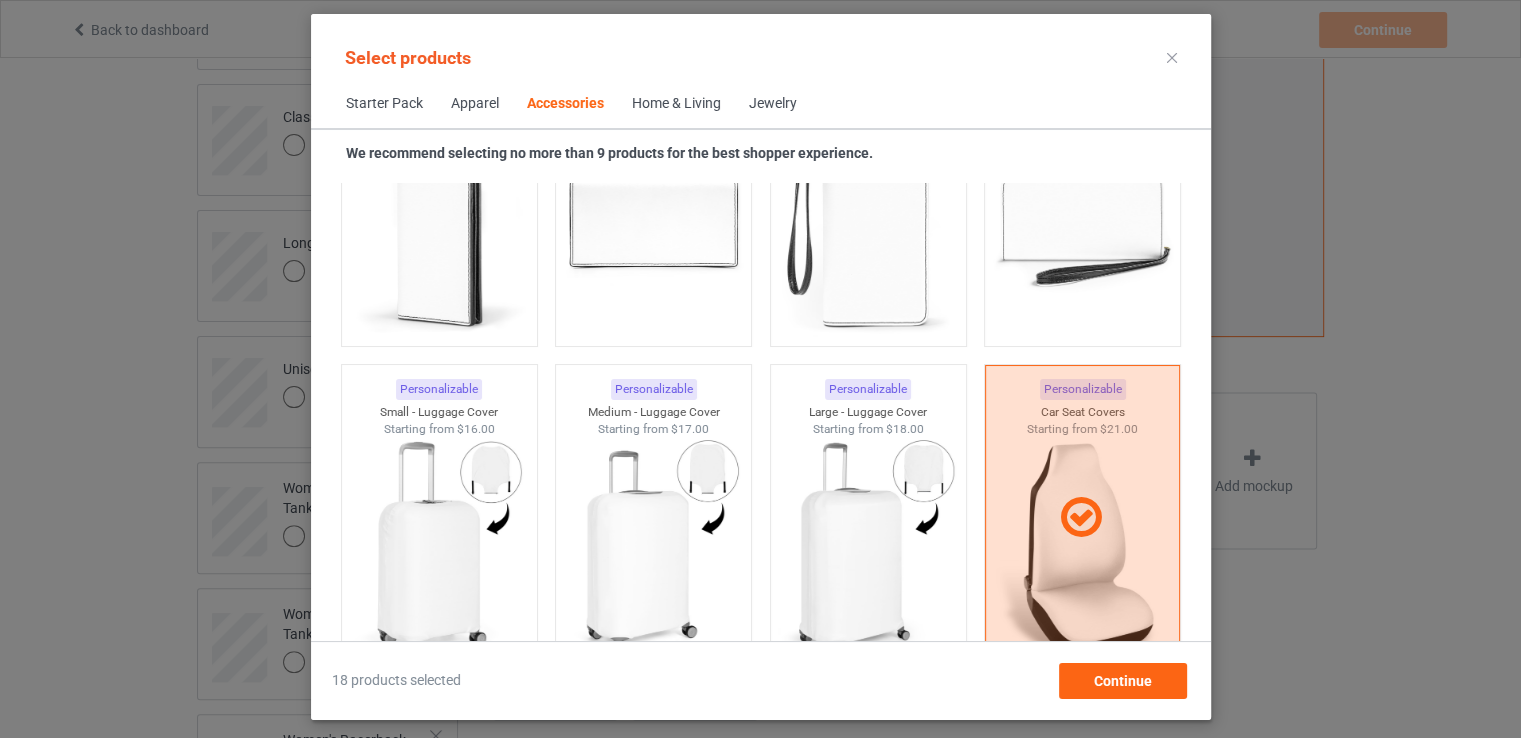 scroll, scrollTop: 7511, scrollLeft: 0, axis: vertical 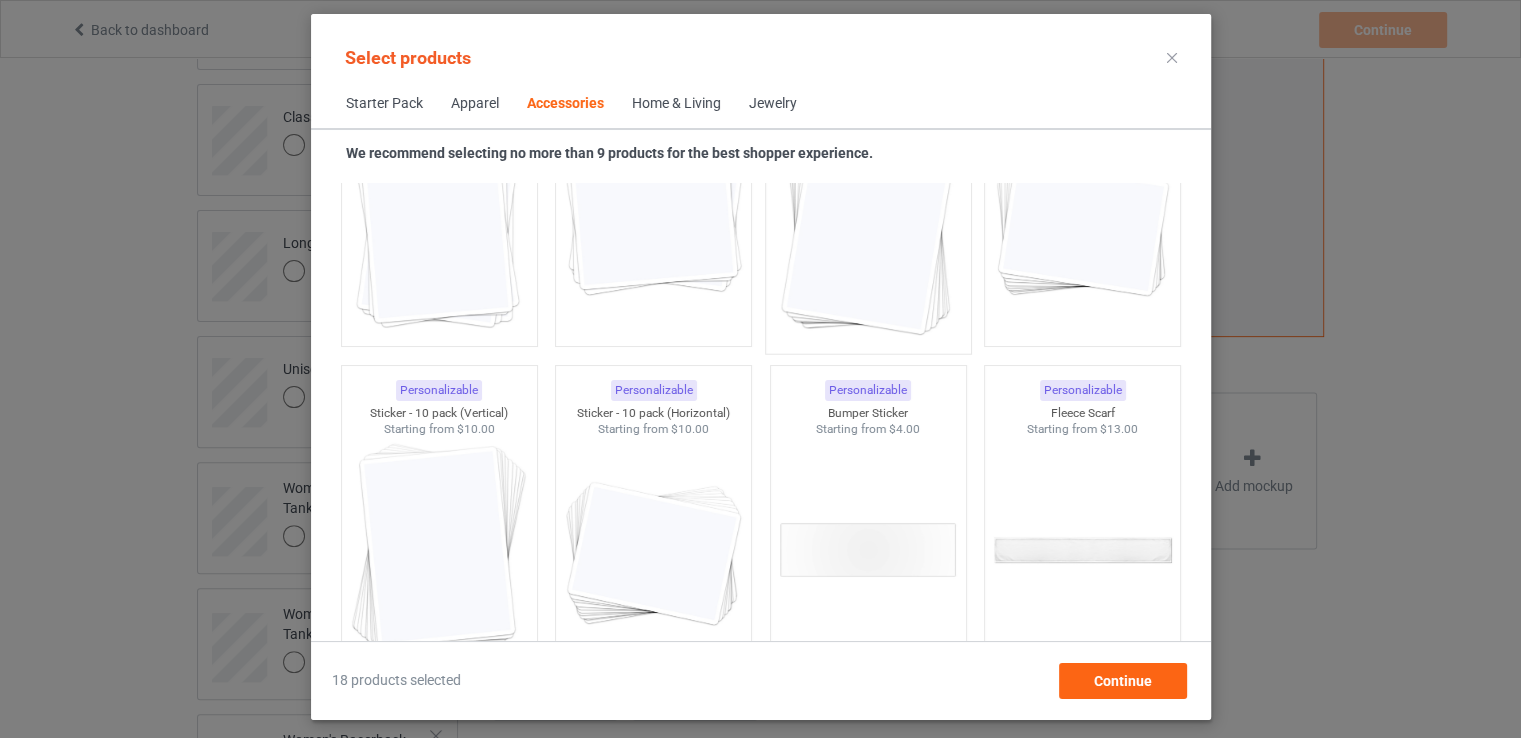 click at bounding box center [868, 225] 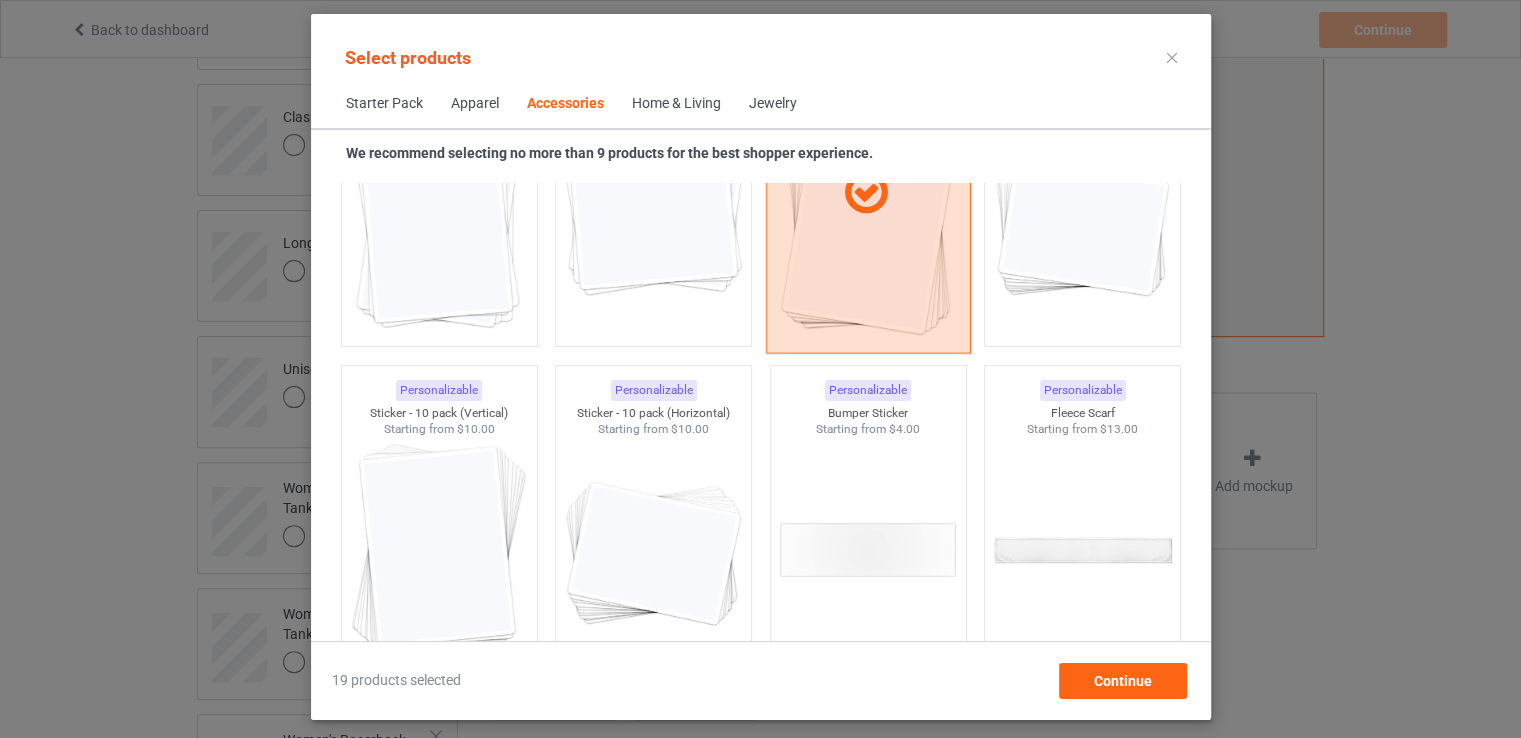 click at bounding box center (867, 193) 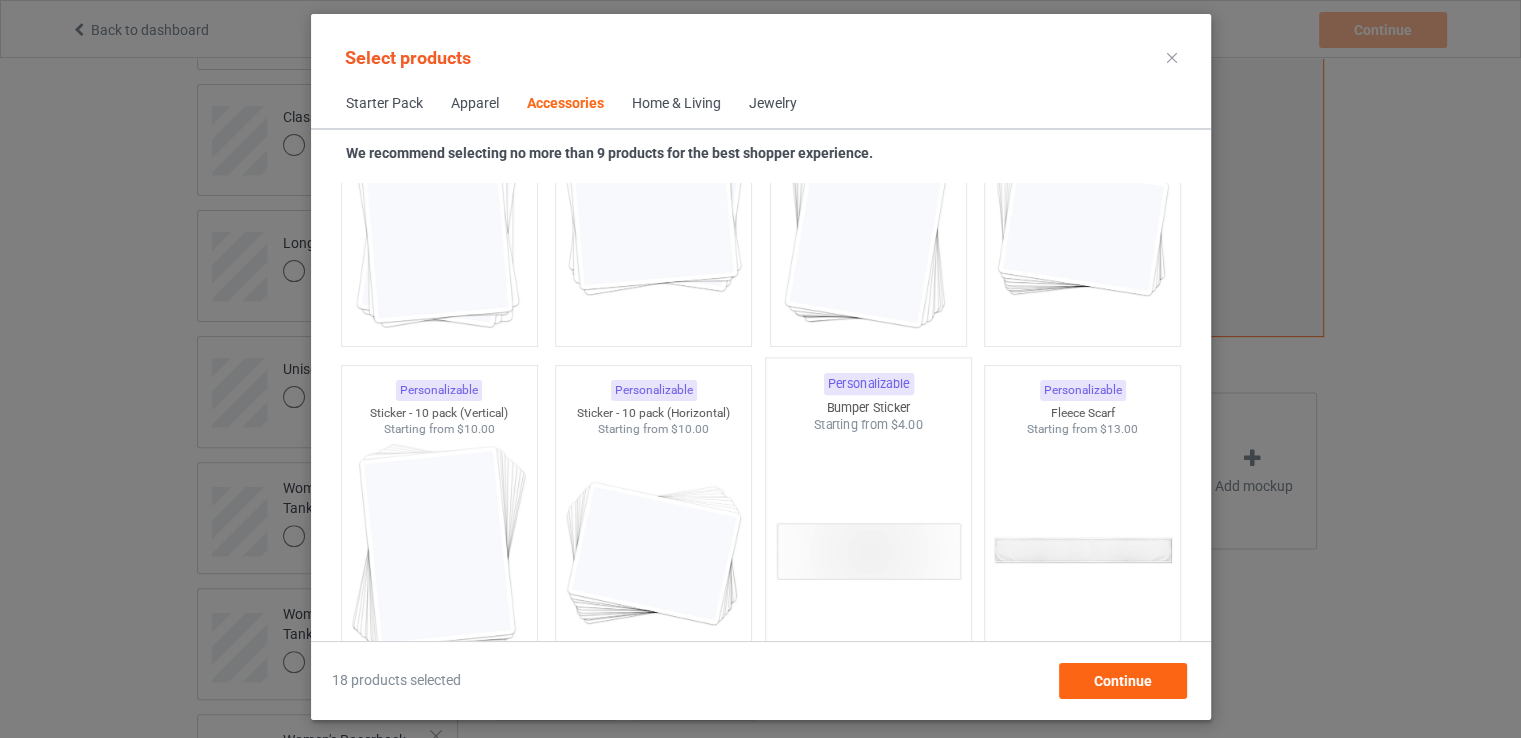 click at bounding box center (868, 551) 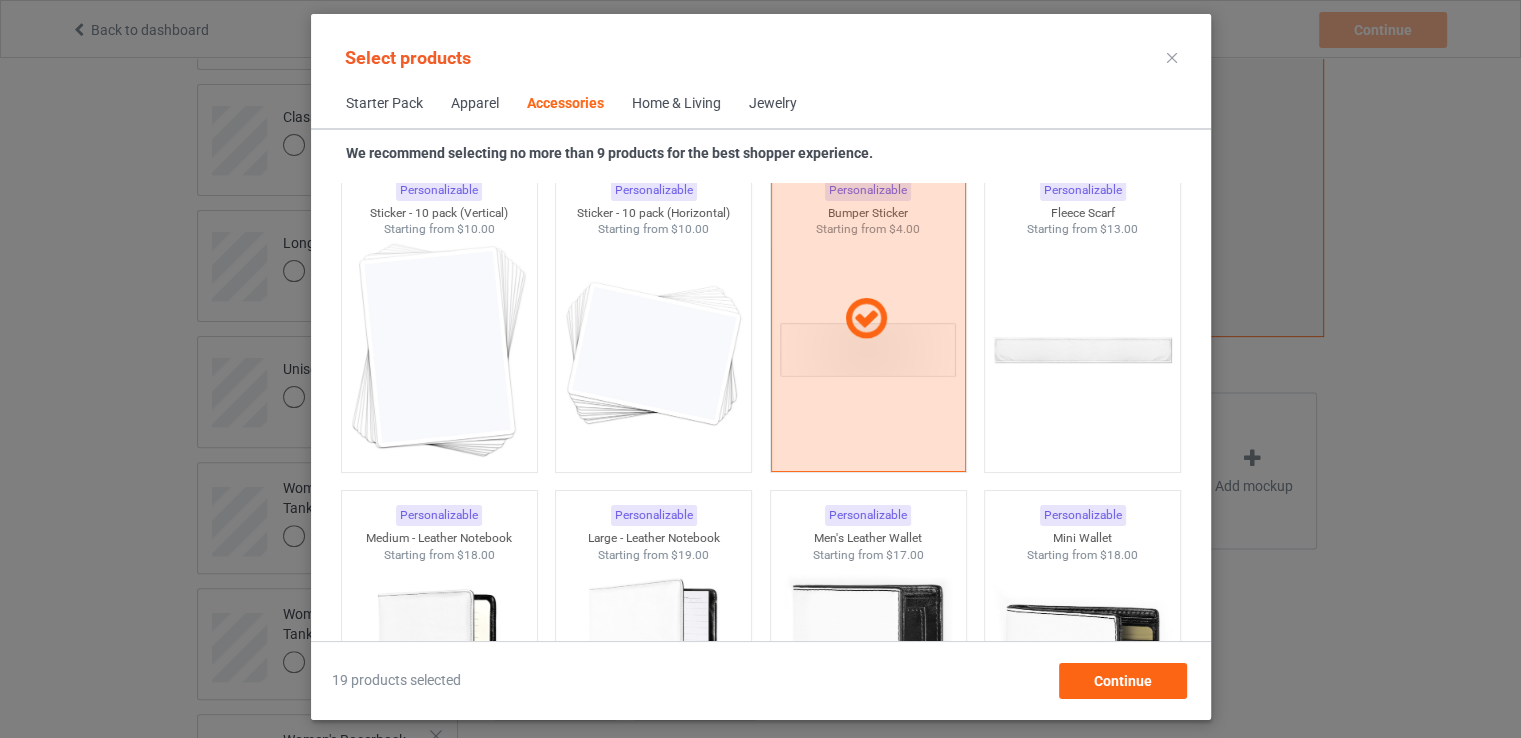 scroll, scrollTop: 6535, scrollLeft: 0, axis: vertical 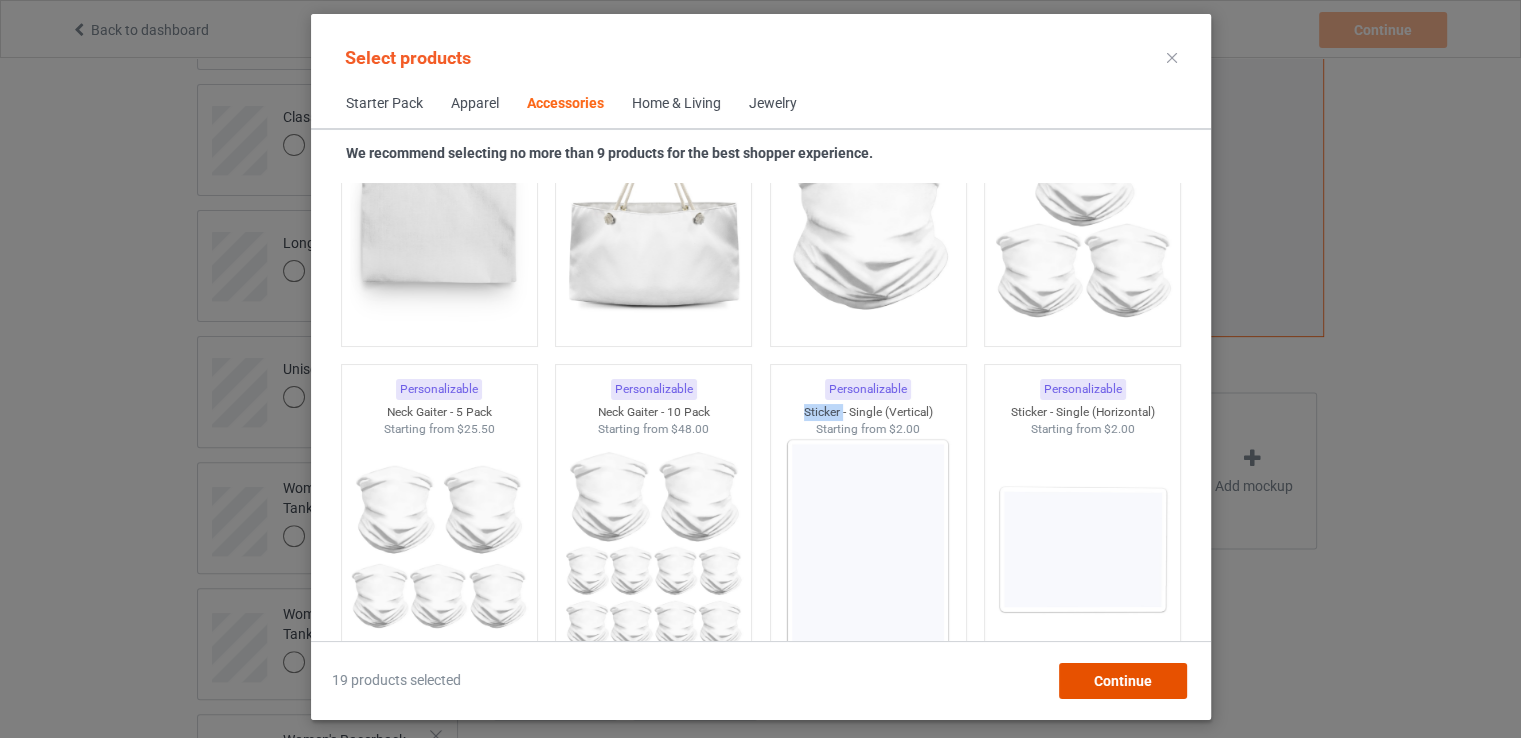 click on "Continue" at bounding box center (1122, 681) 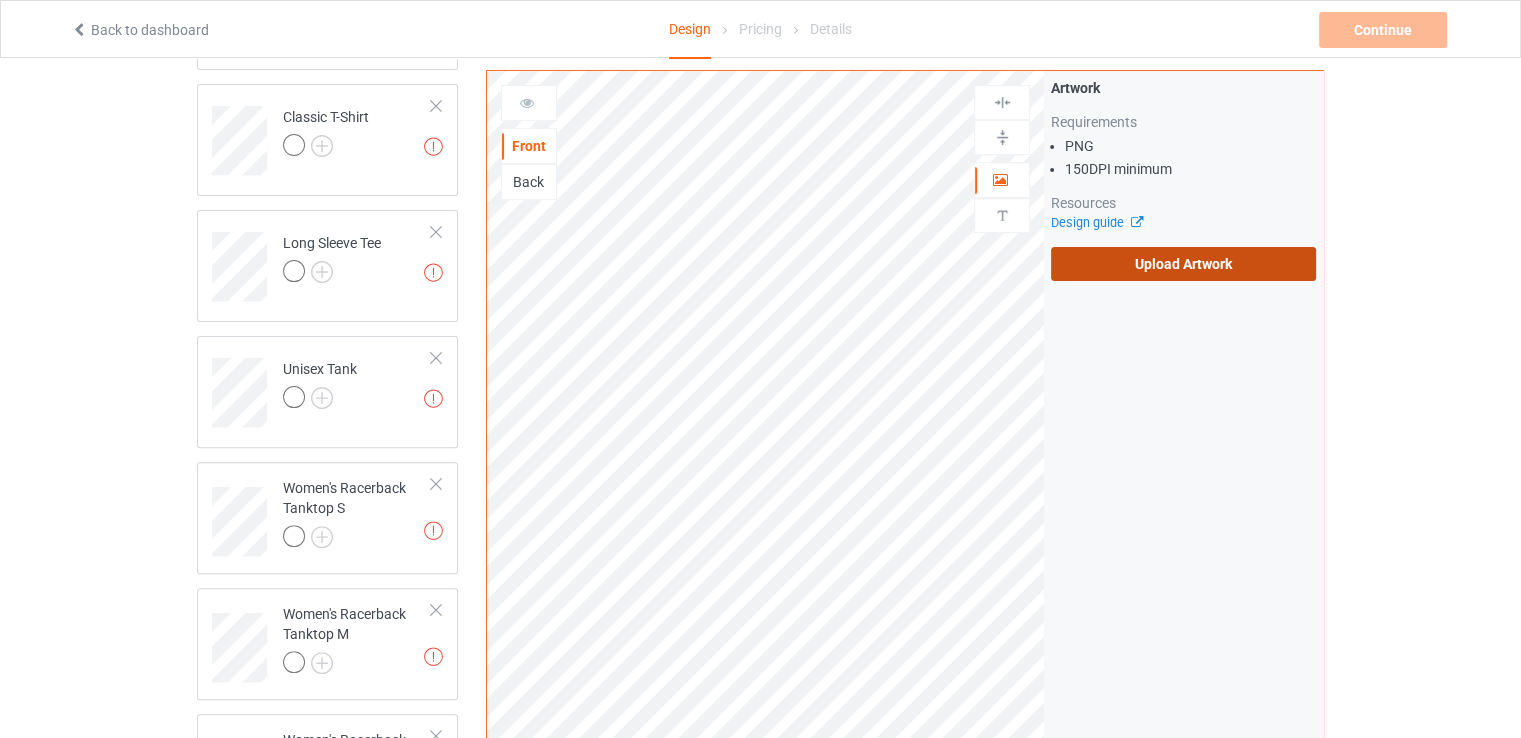 click on "Upload Artwork" at bounding box center [1183, 264] 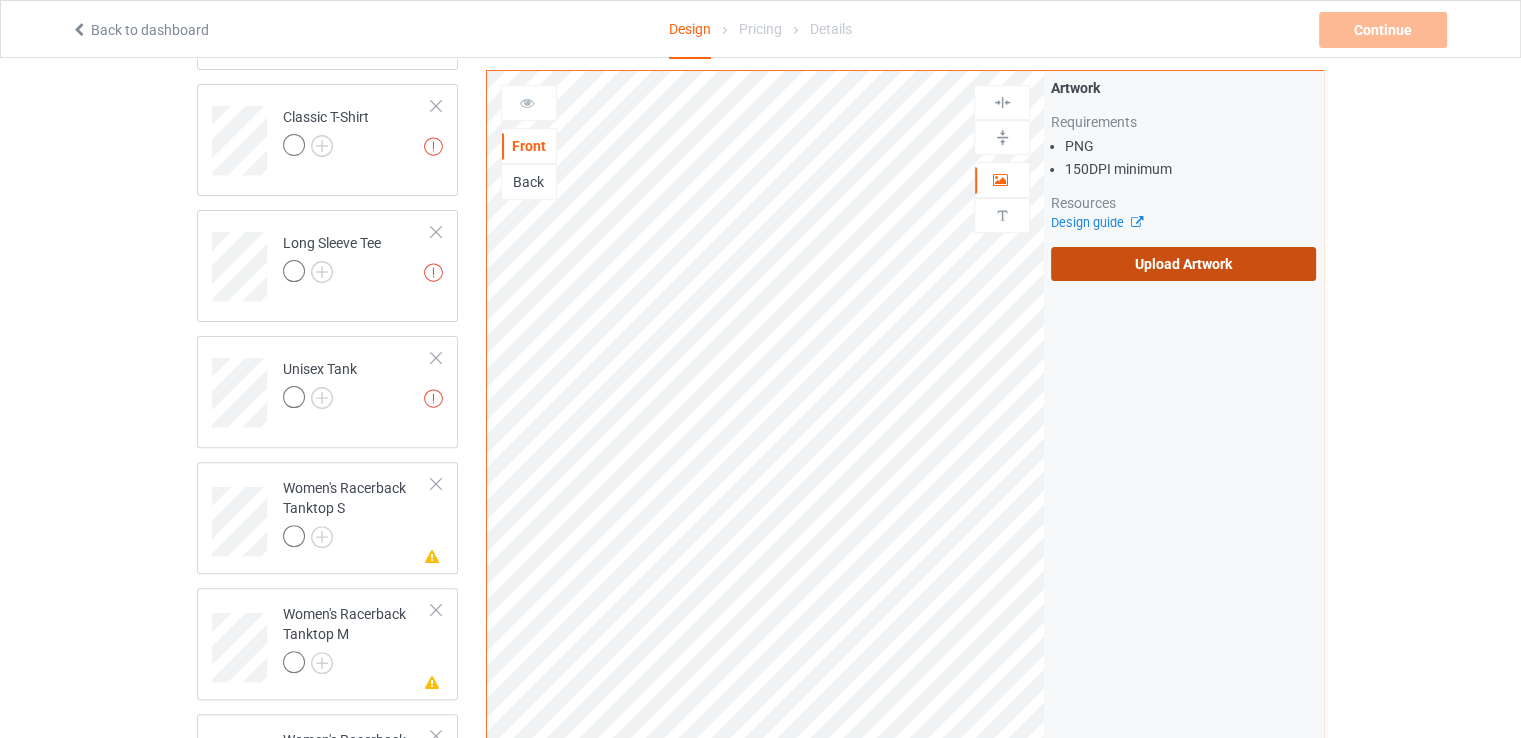 click on "Upload Artwork" at bounding box center [1183, 264] 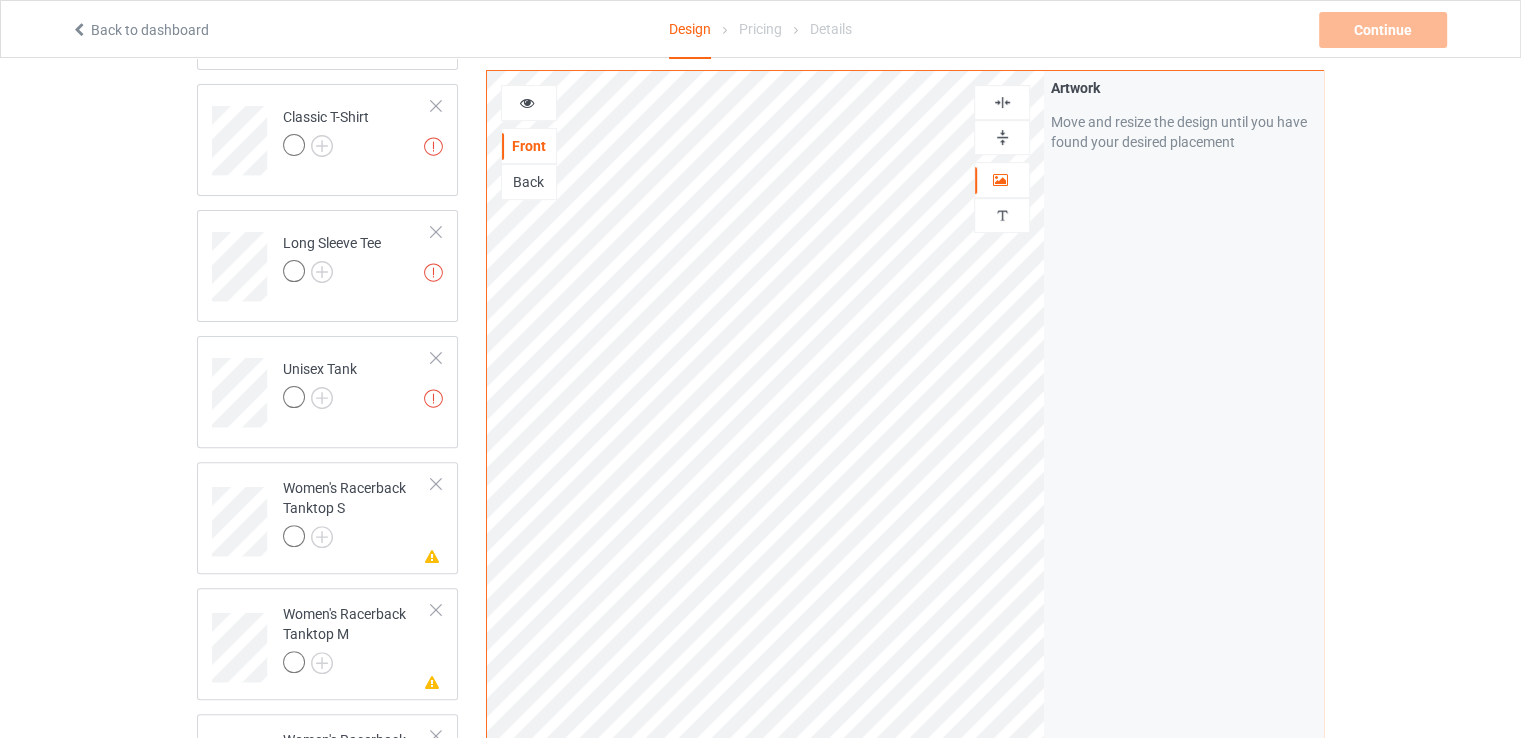 click on "Artwork Move and resize the design until you have found your desired placement" at bounding box center (1183, 451) 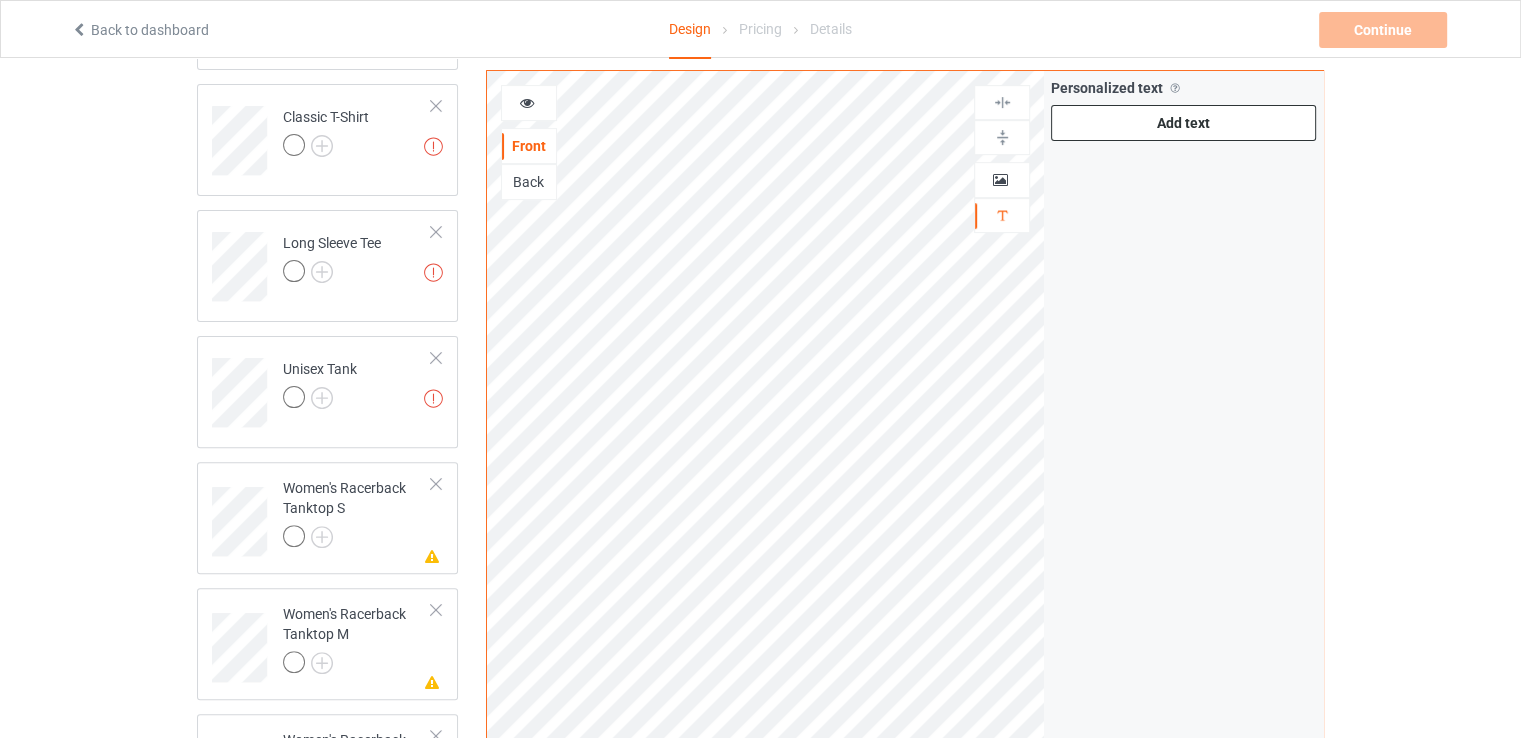 click on "Add text" at bounding box center [1183, 123] 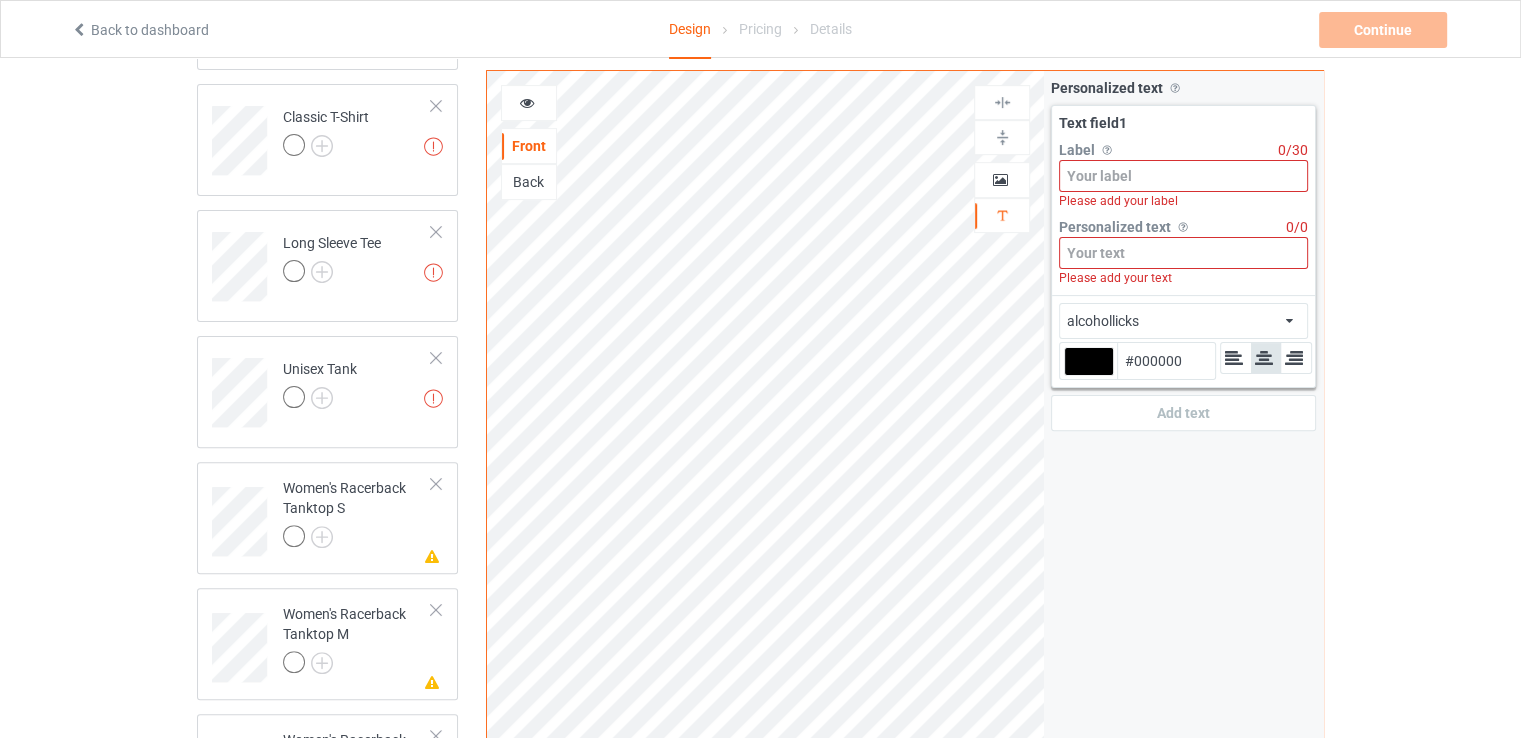 click at bounding box center (1183, 176) 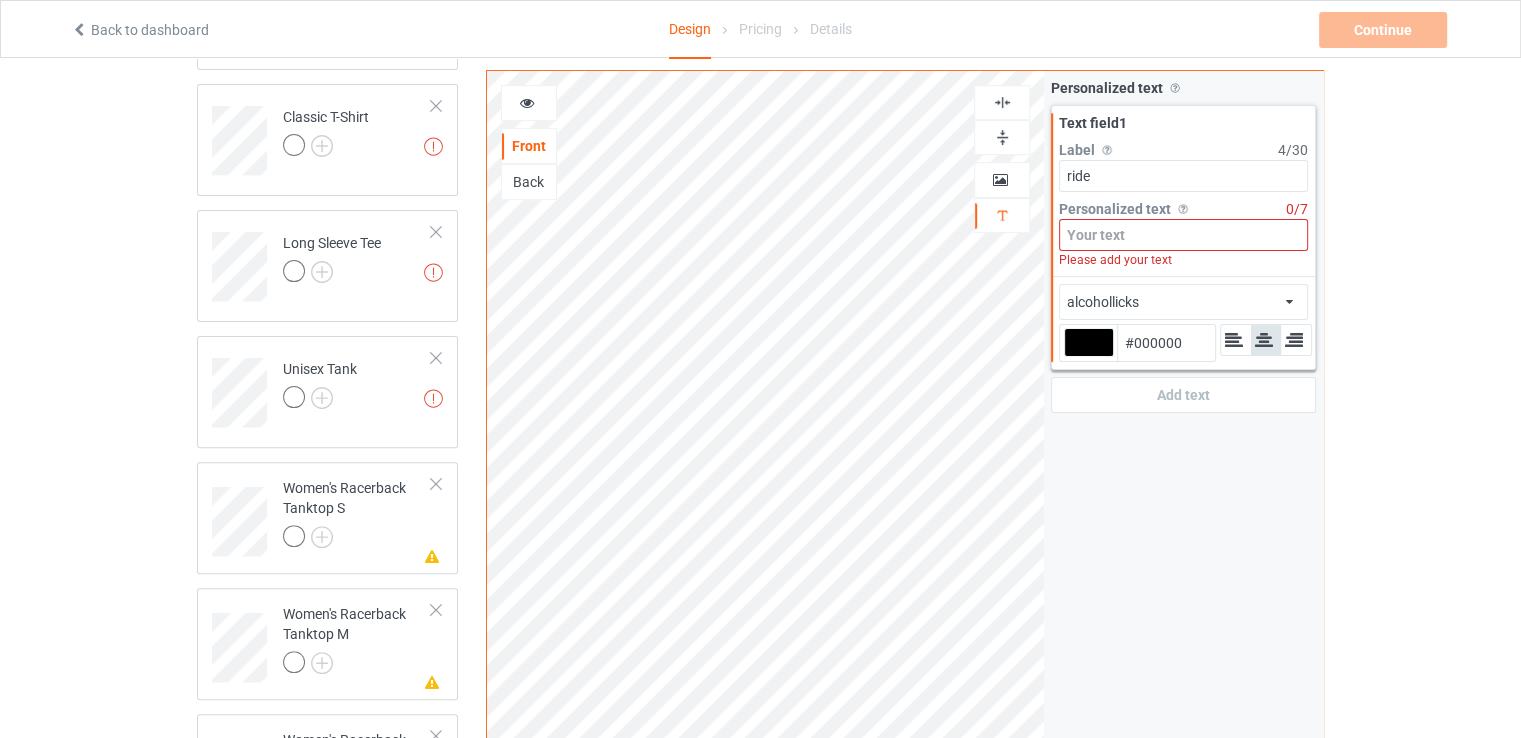 type on "ride" 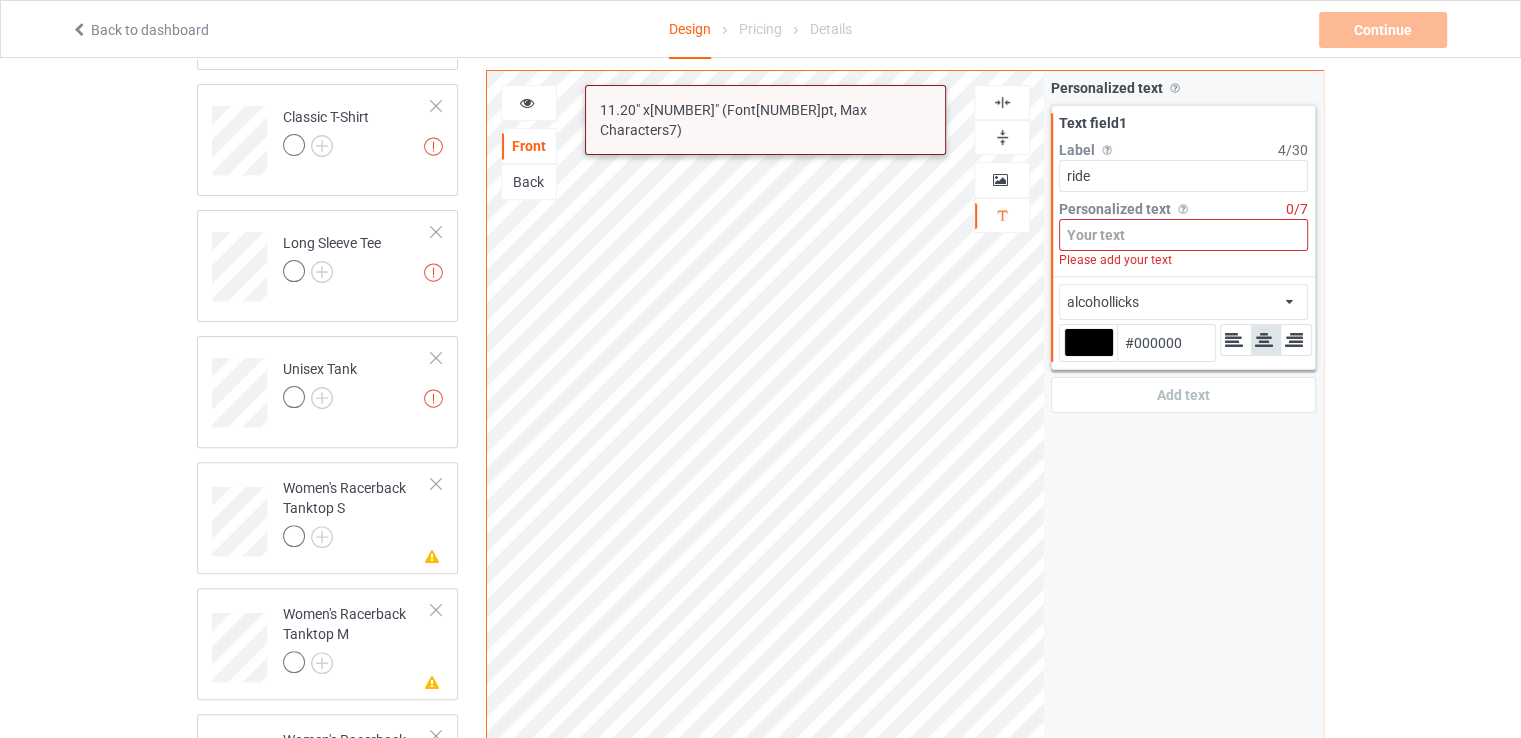 click at bounding box center [1183, 235] 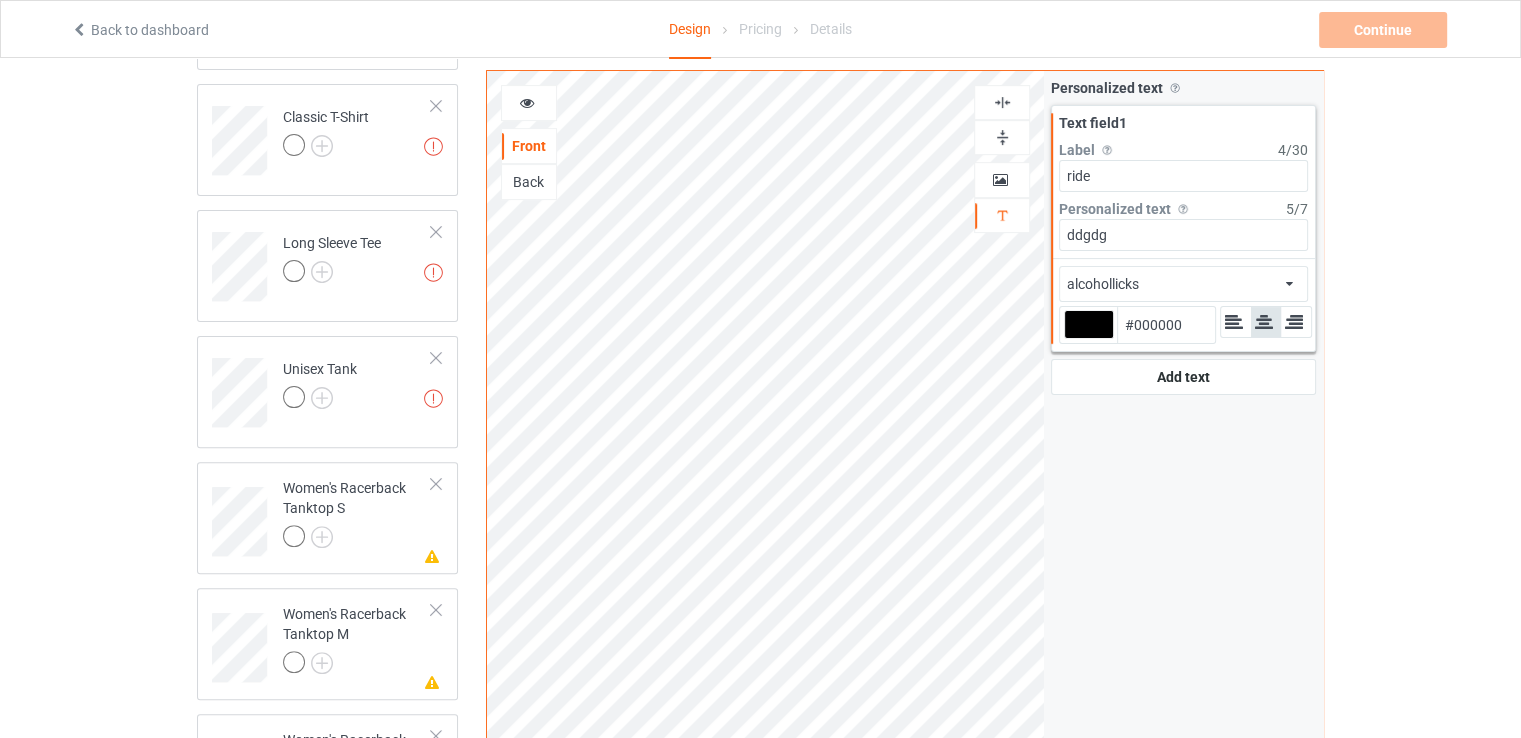 click on "ride" at bounding box center (1183, 176) 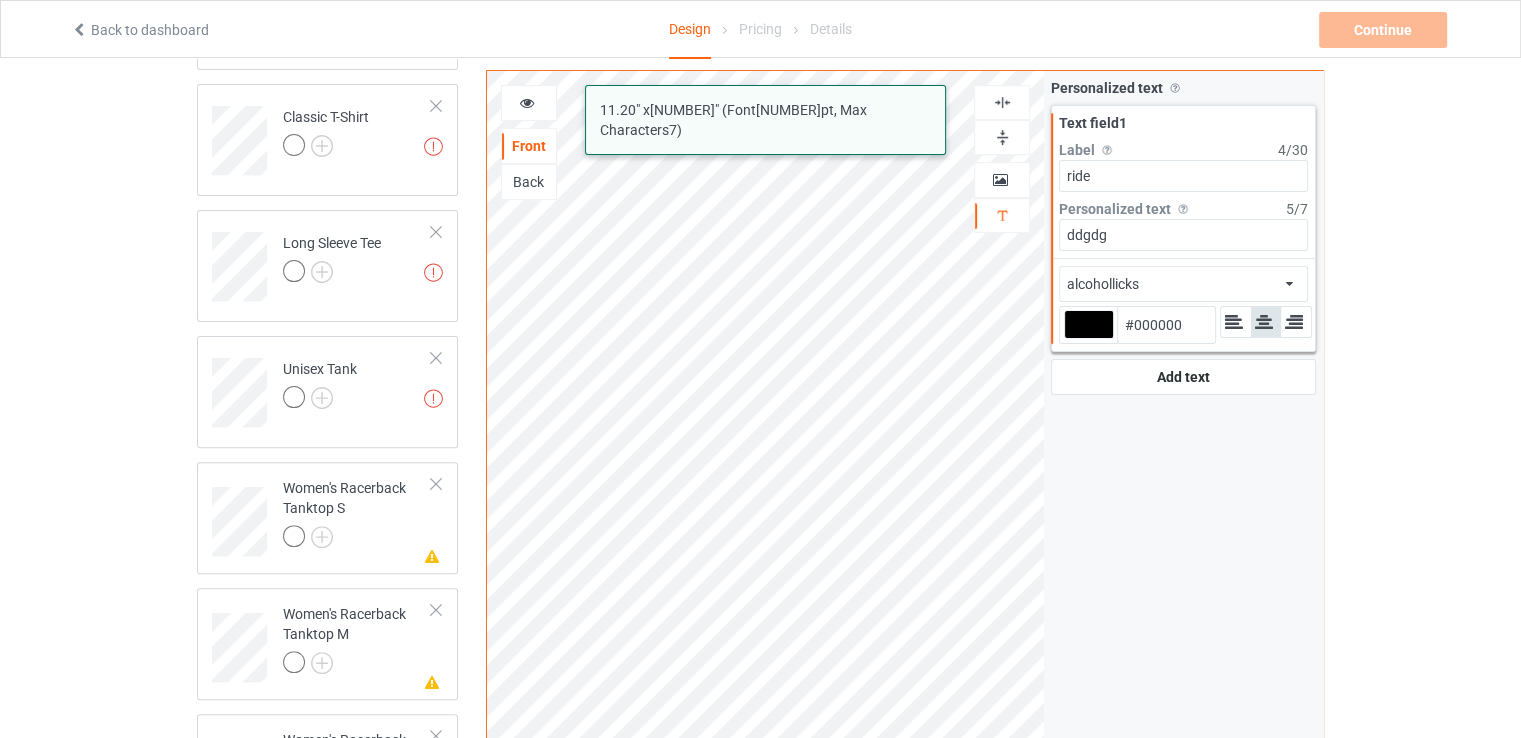 click on "alcohollicks [NUMBER] " x [NUMBER] " (Font [NUMBER] pt, Max Characters [NUMBER] ) Front Back Artwork Personalized text Personalized text Allow customers to personalize text with your choice of fonts, colors, and artwork placement. Text field [NUMBER] Label Personalized text label on the campaign buy page [NUMBER] / [NUMBER] ride Personalized text
The width of the text box will determine the limit characters on your design.
Your customers can add more text than your limit, but the font size will be compressed if the number of available characters is exceeded.
[NUMBER] / [NUMBER] ddgdg alcohollicks african airstream aladdin alcohollicks aldo algerian almontesnow anglicantext argosgeorge artbrush BarcodeFont barnroof battlestar baubau bauhaus93 belshaw bigmisterc blackletter blacklettershadow bloklettersbalpen boisterblack borg9 broadway brockscript buffalonickel c39hrp48dhtt canterbury centurygothic chinyen chocolatebox chopinscript cimbrian circus citycontrast civilian coaster code128 contrast" at bounding box center [905, 451] 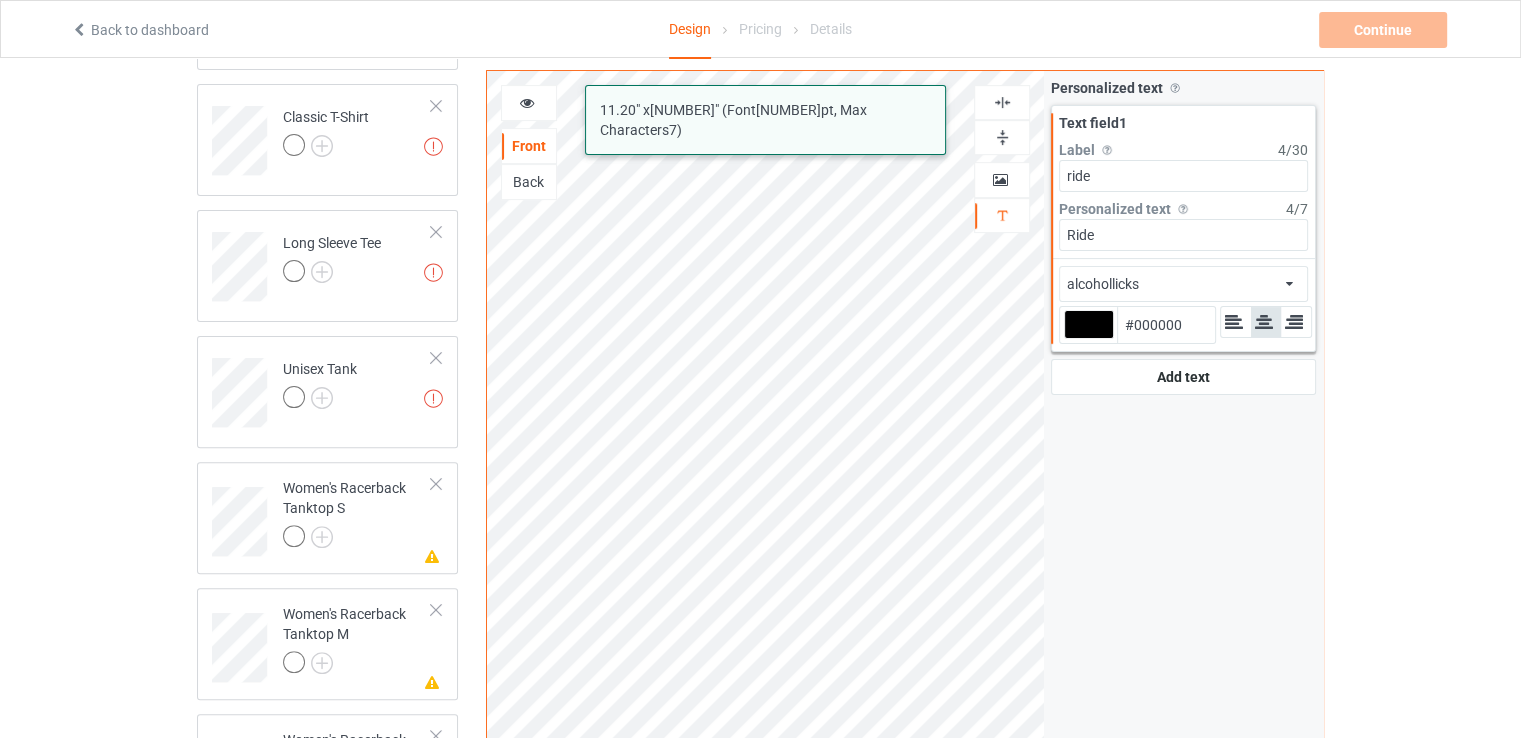 click on "alcohollicks [NUMBER] " x [NUMBER] " (Font [NUMBER] pt, Max Characters [NUMBER] ) Front Back Artwork Personalized text Personalized text Allow customers to personalize text with your choice of fonts, colors, and artwork placement. Text field [NUMBER] Label Personalized text label on the campaign buy page [NUMBER] / [NUMBER] ride Personalized text
The width of the text box will determine the limit characters on your design.
Your customers can add more text than your limit, but the font size will be compressed if the number of available characters is exceeded.
[NUMBER] / [NUMBER] Ride alcohollicks african airstream aladdin alcohollicks aldo algerian almontesnow anglicantext argosgeorge artbrush BarcodeFont barnroof battlestar baubau bauhaus93 belshaw bigmisterc blackletter blacklettershadow bloklettersbalpen boisterblack borg9 broadway brockscript buffalonickel c39hrp48dhtt canterbury centurygothic chinyen chocolatebox chopinscript cimbrian circus citycontrast civilian coaster code128 contrast" at bounding box center [905, 451] 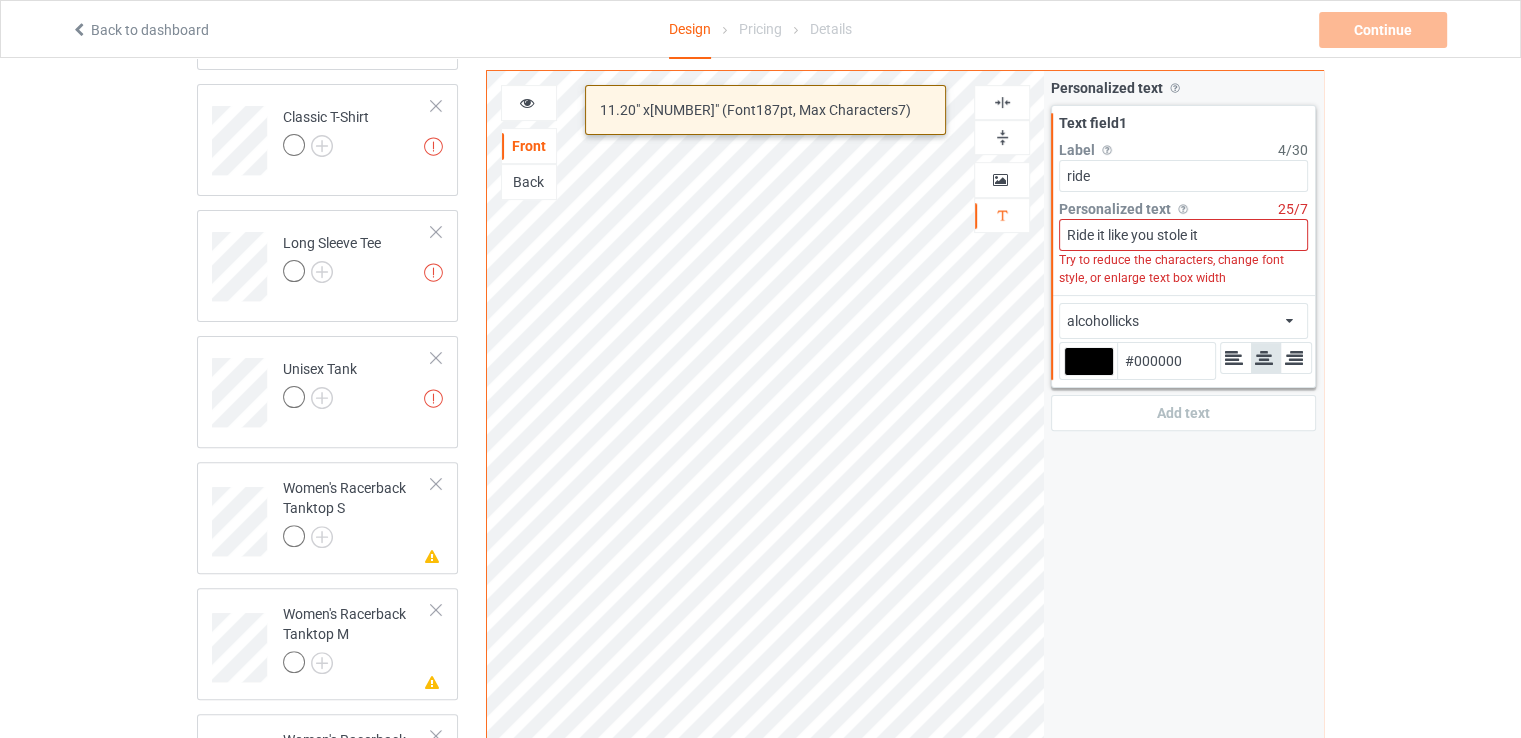 drag, startPoint x: 1132, startPoint y: 238, endPoint x: 1234, endPoint y: 237, distance: 102.0049 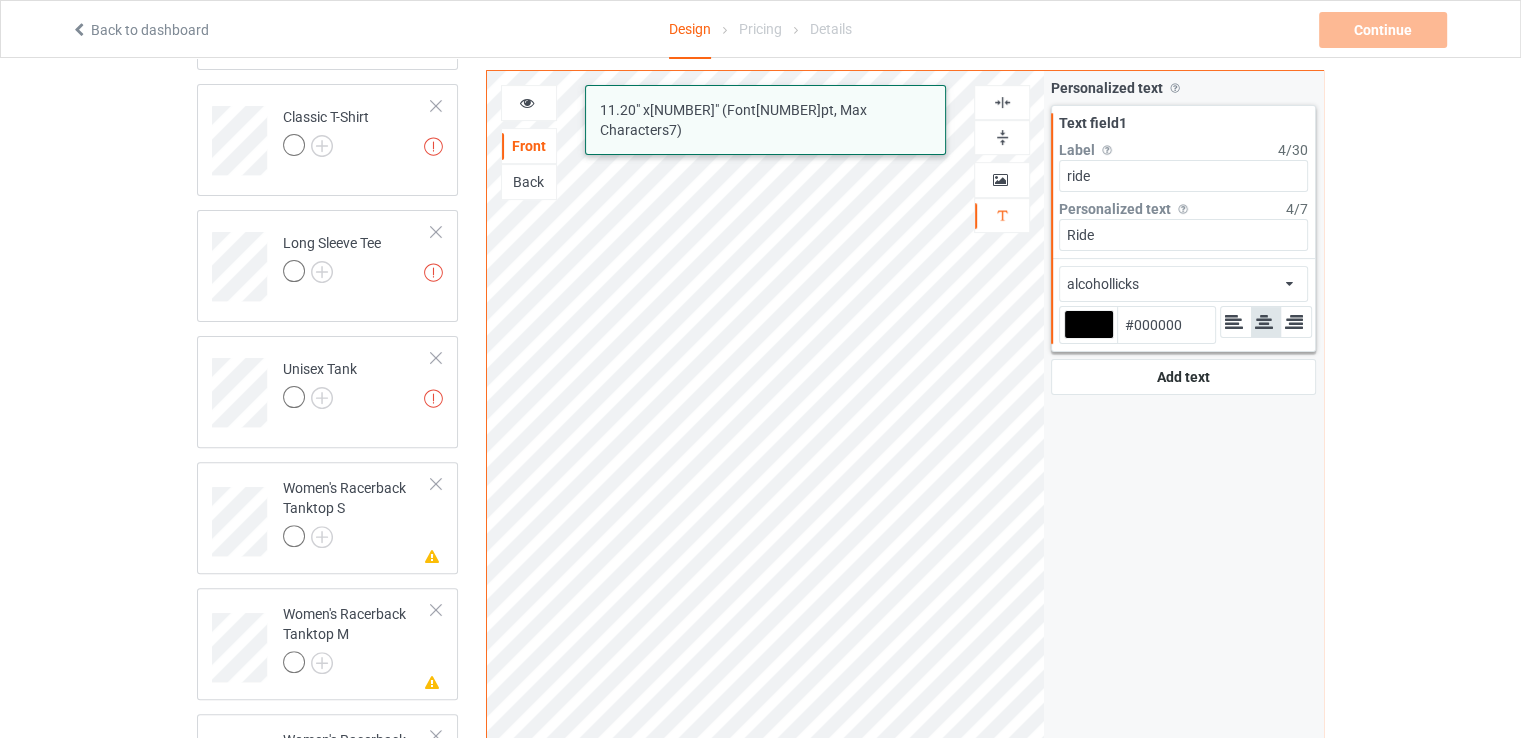 type on "Ride" 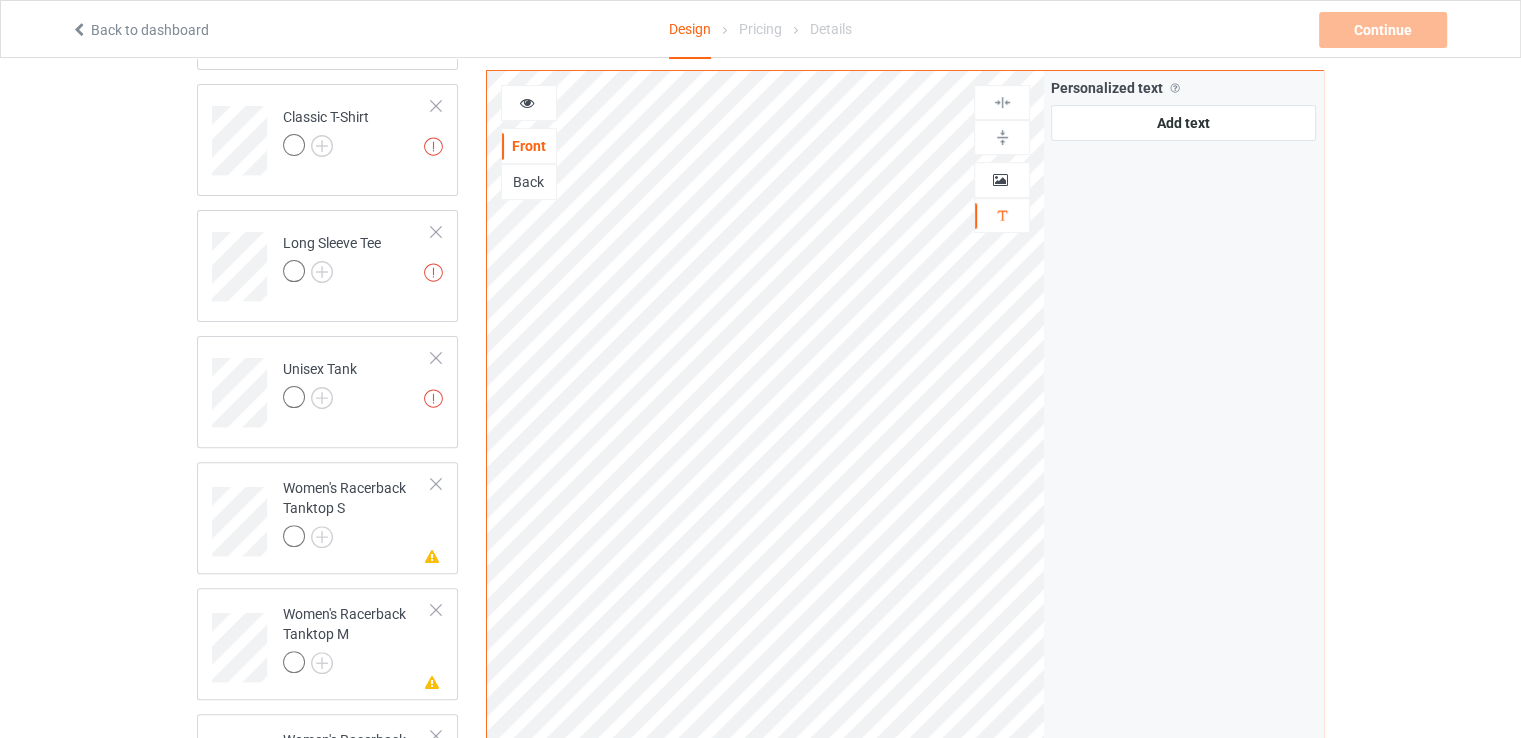 click on "Personalized text Allow customers to personalize text with your choice of fonts, colors, and artwork placement. Add text" at bounding box center [1183, 451] 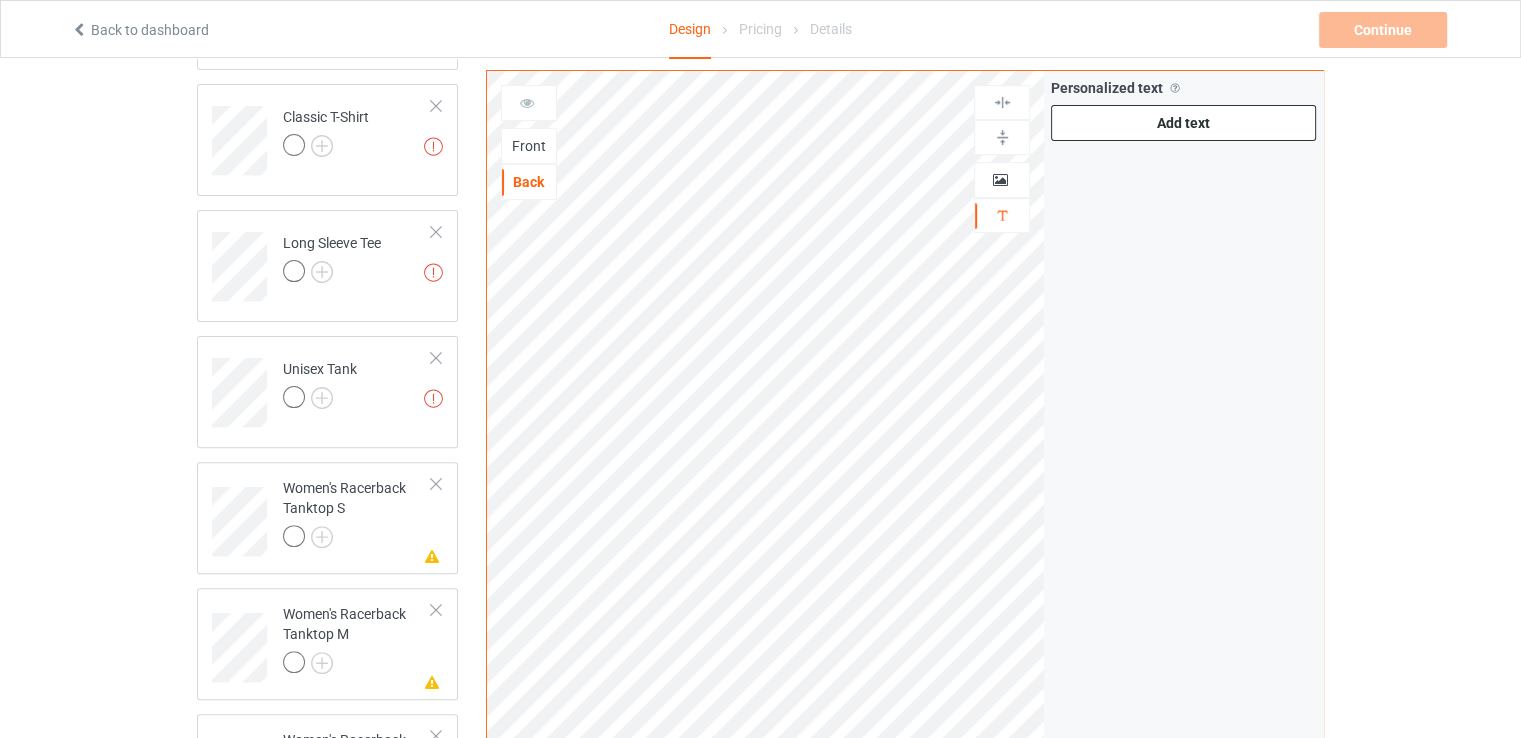 click on "Add text" at bounding box center (1183, 123) 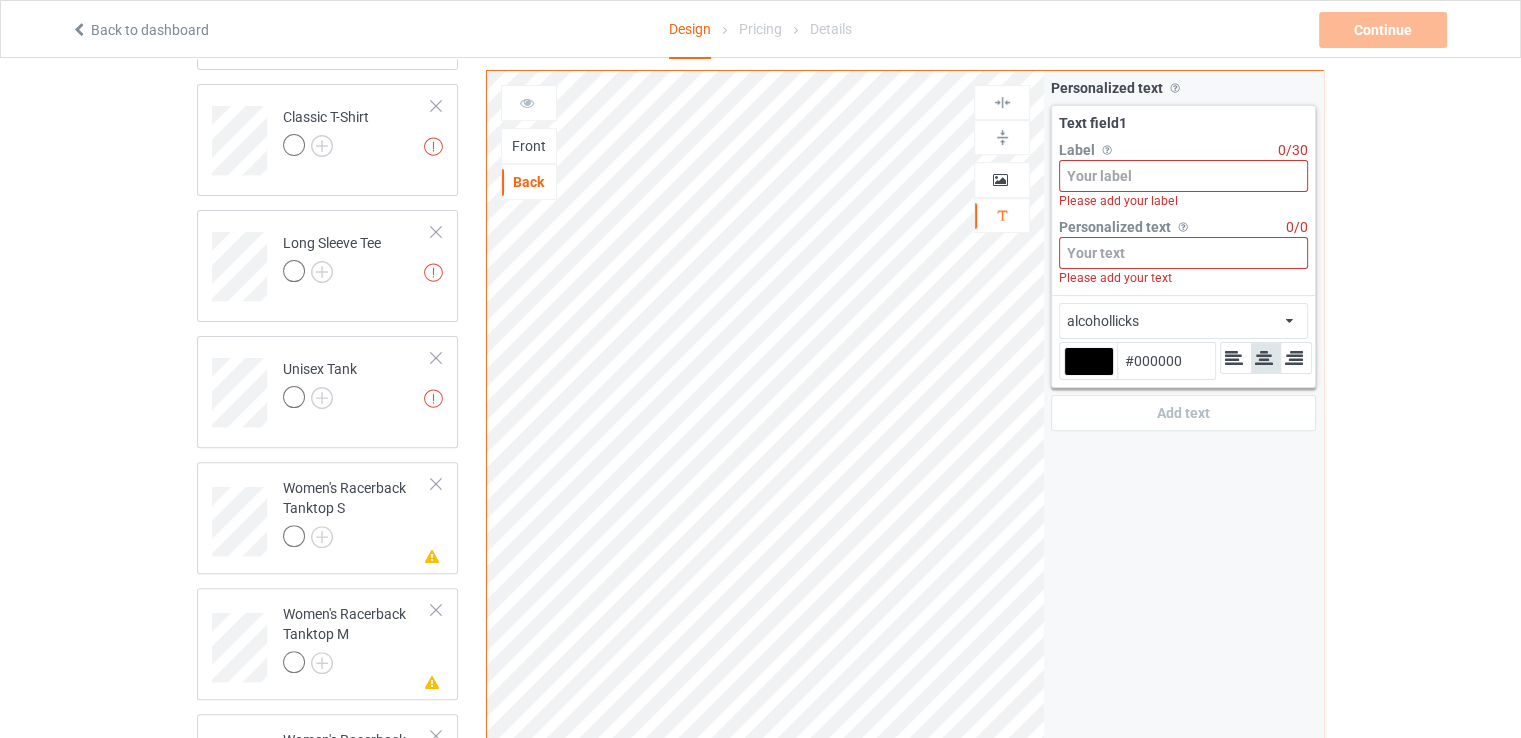 click at bounding box center [1183, 253] 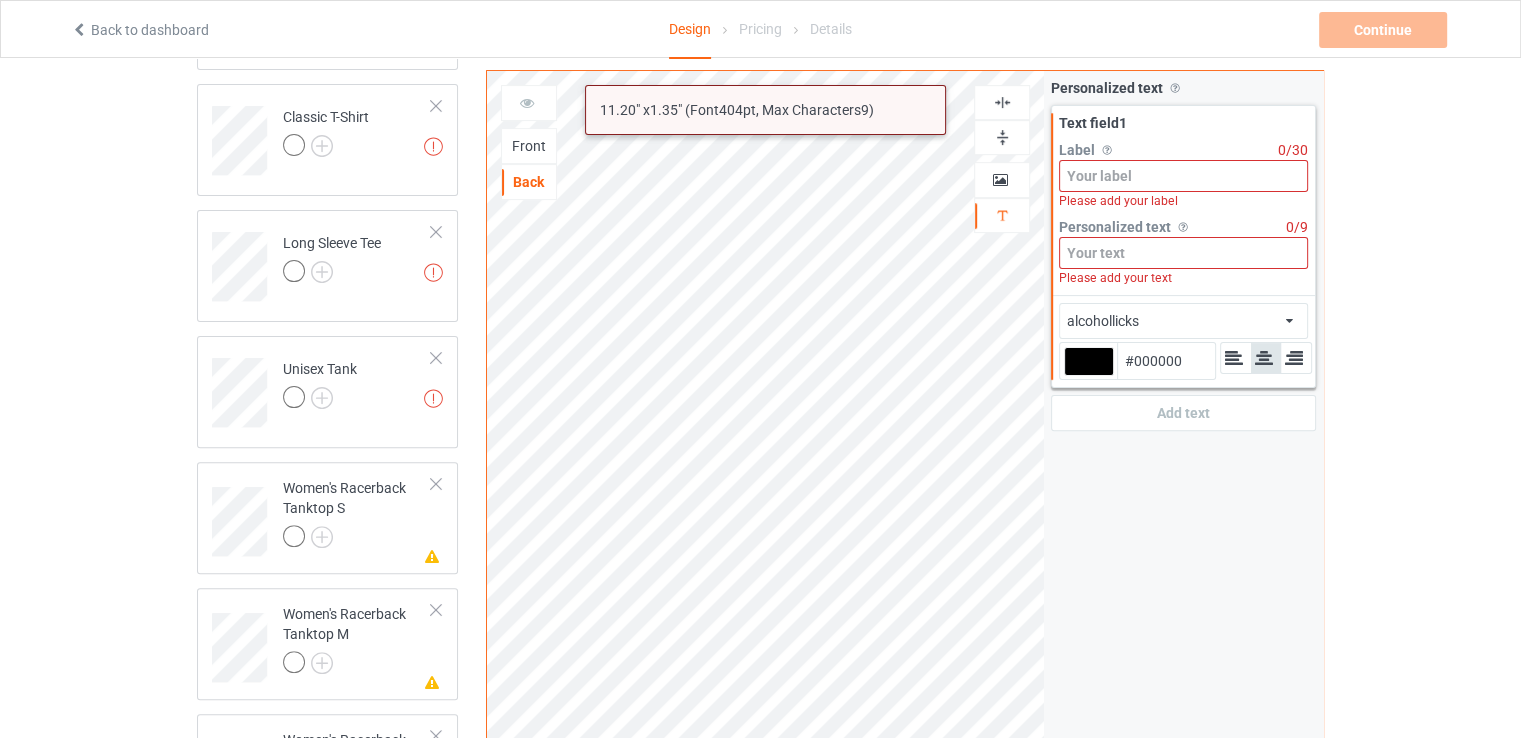 click at bounding box center (1183, 176) 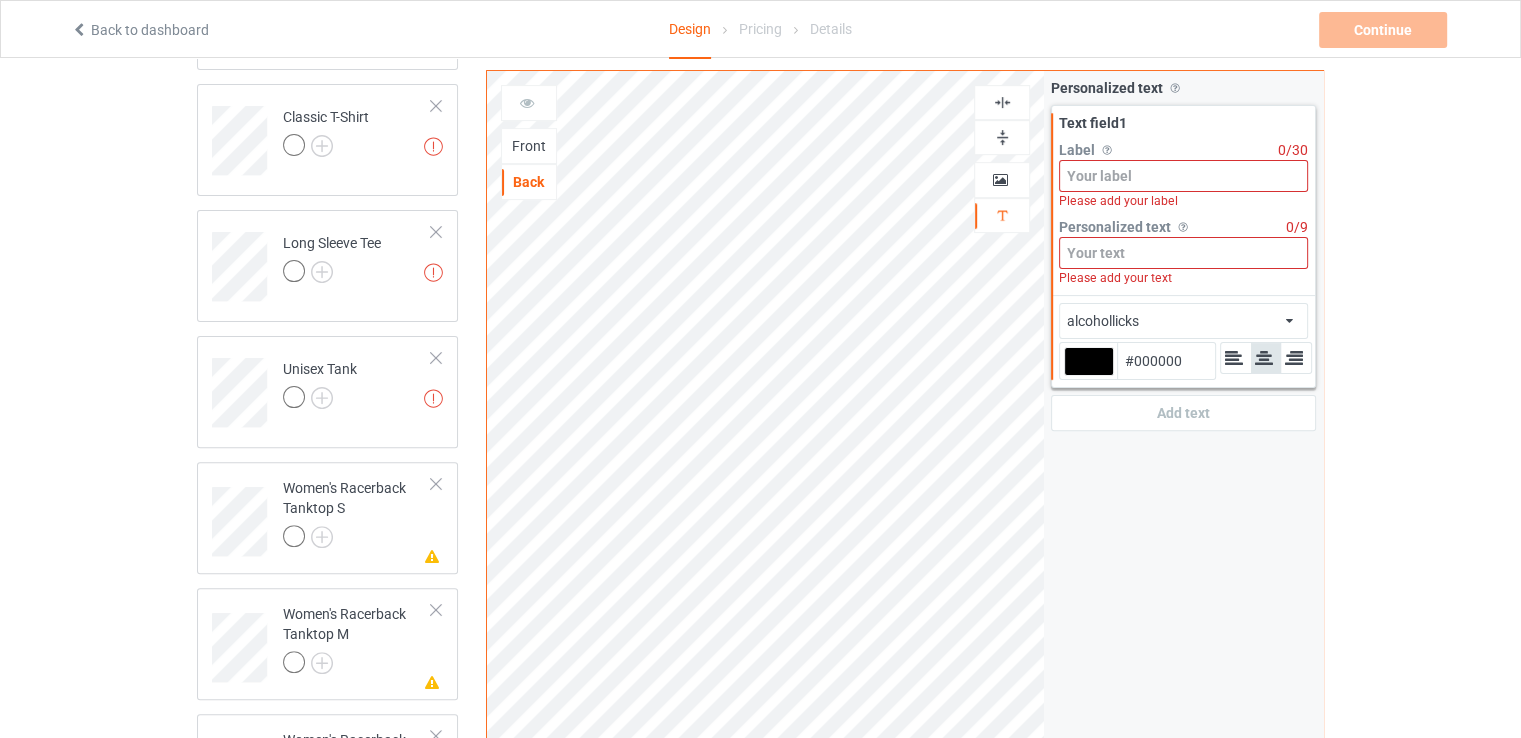 paste on "Ride it like you stole it" 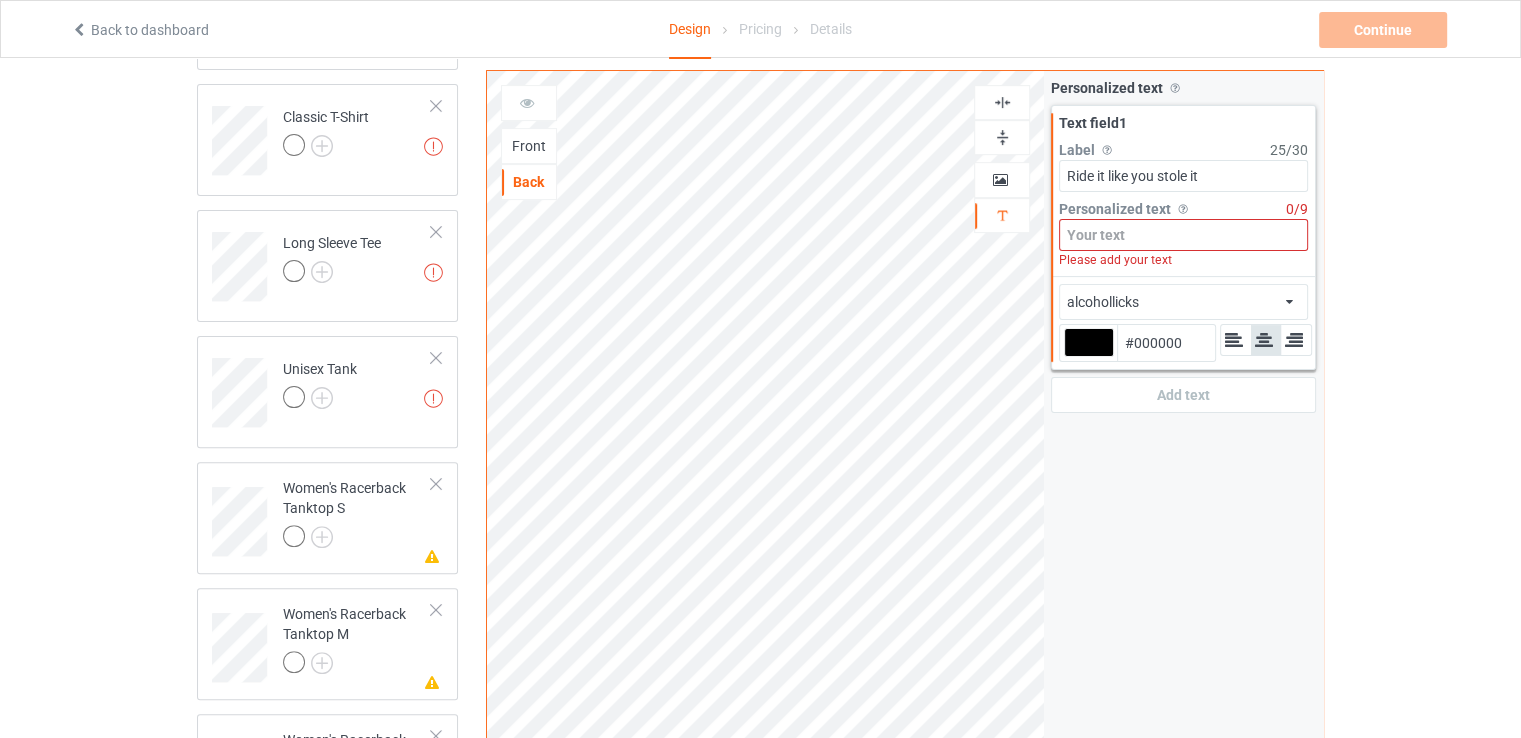 type on "Ride it like you stole it" 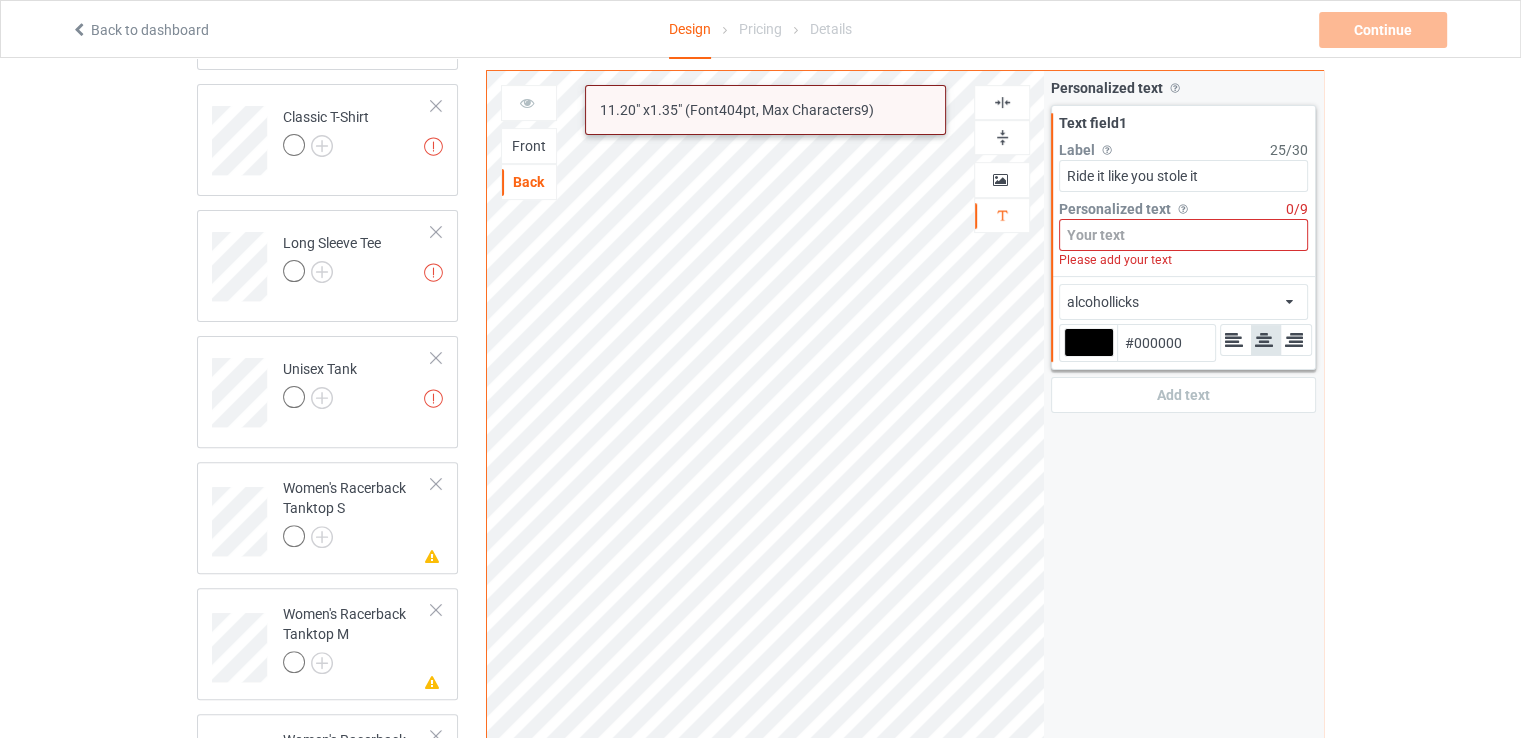 click at bounding box center (1183, 235) 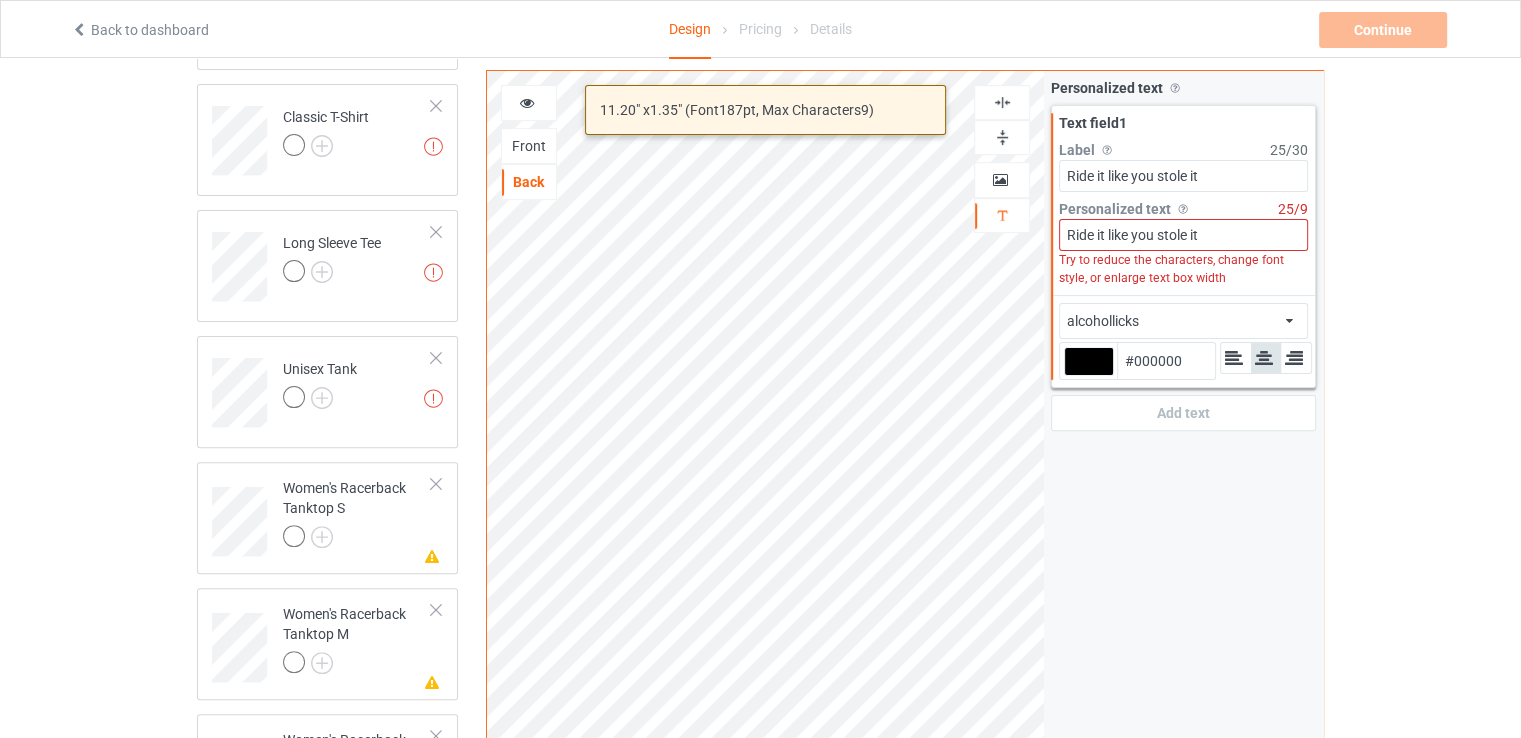 drag, startPoint x: 1107, startPoint y: 240, endPoint x: 1246, endPoint y: 241, distance: 139.0036 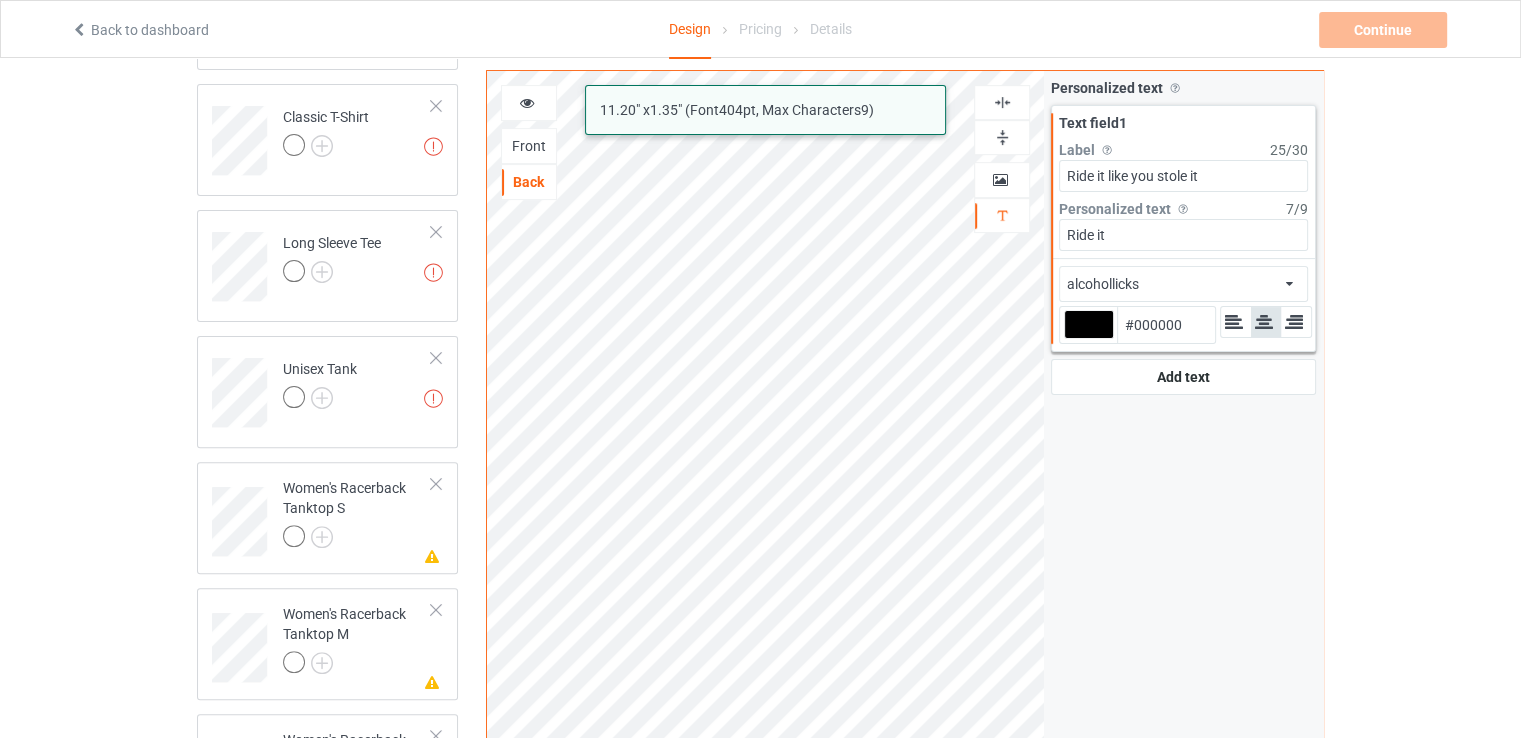 type on "Ride it" 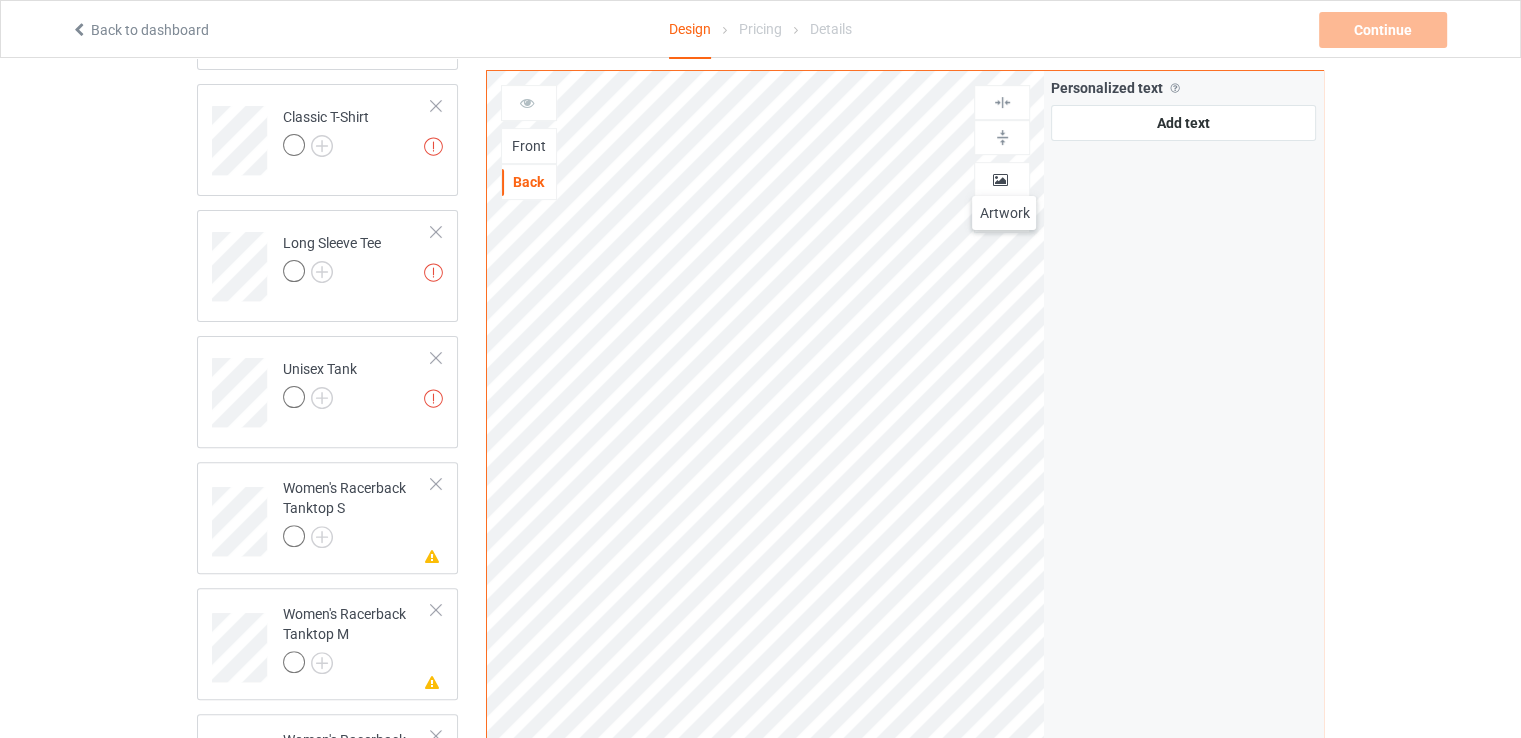 click at bounding box center (1000, 177) 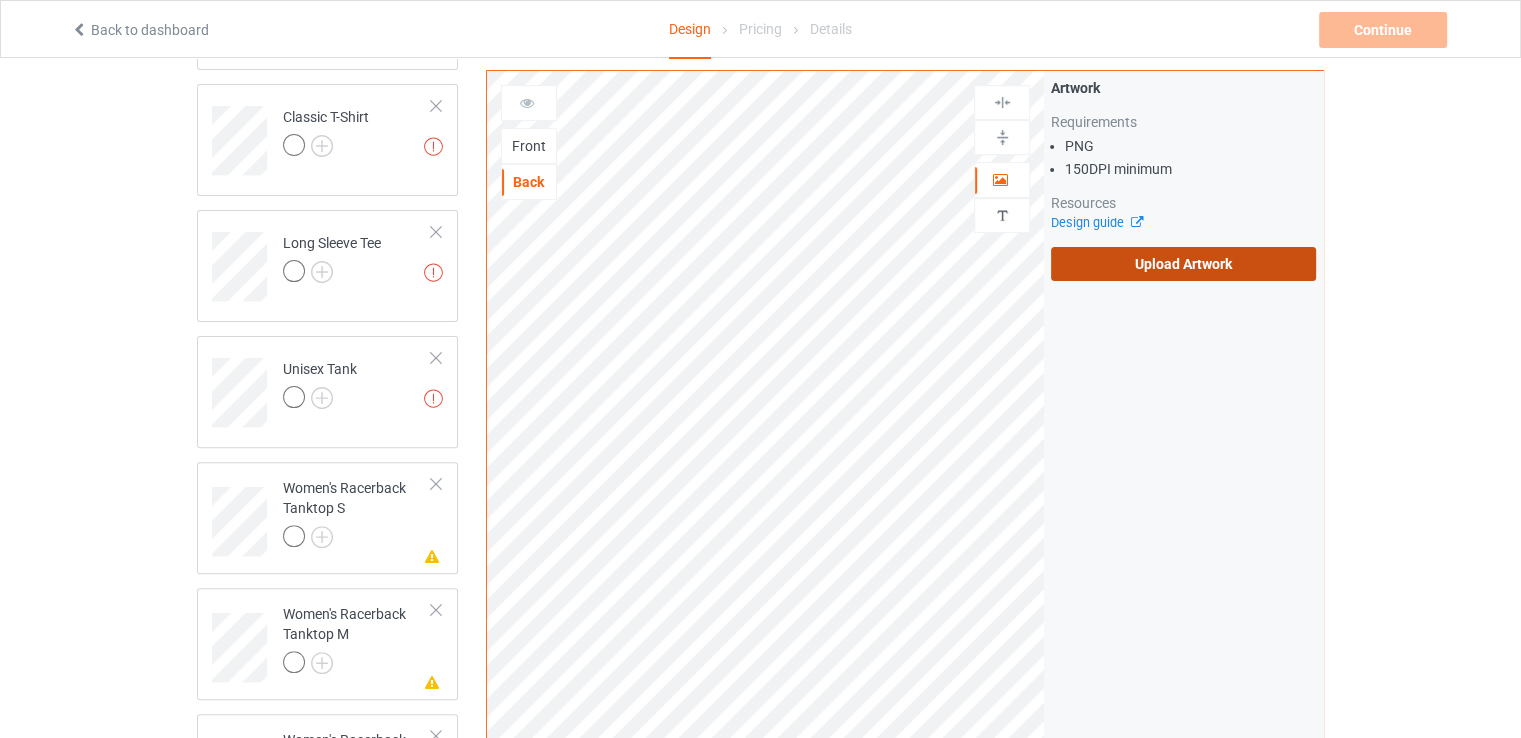 click on "Upload Artwork" at bounding box center (1183, 264) 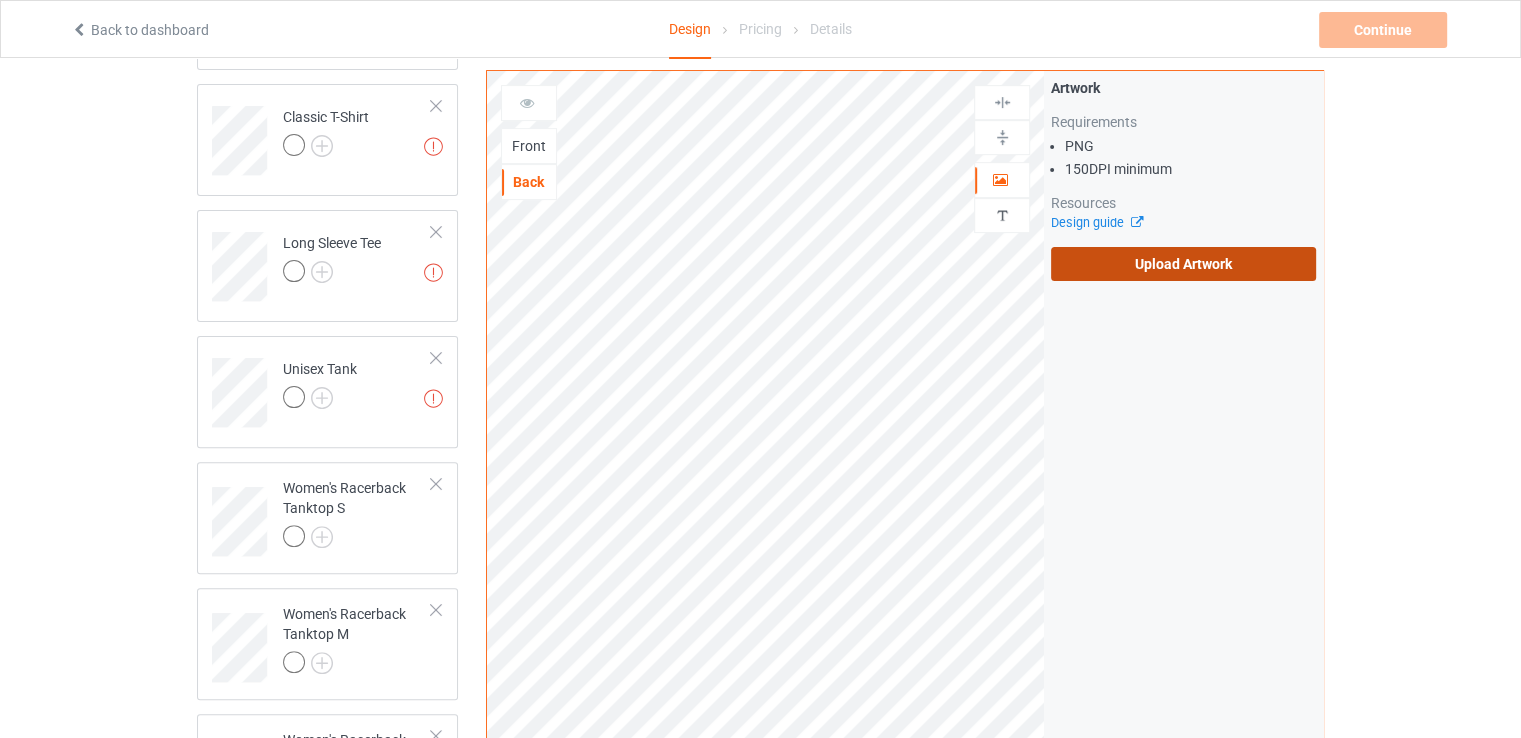 click on "Upload Artwork" at bounding box center [1183, 264] 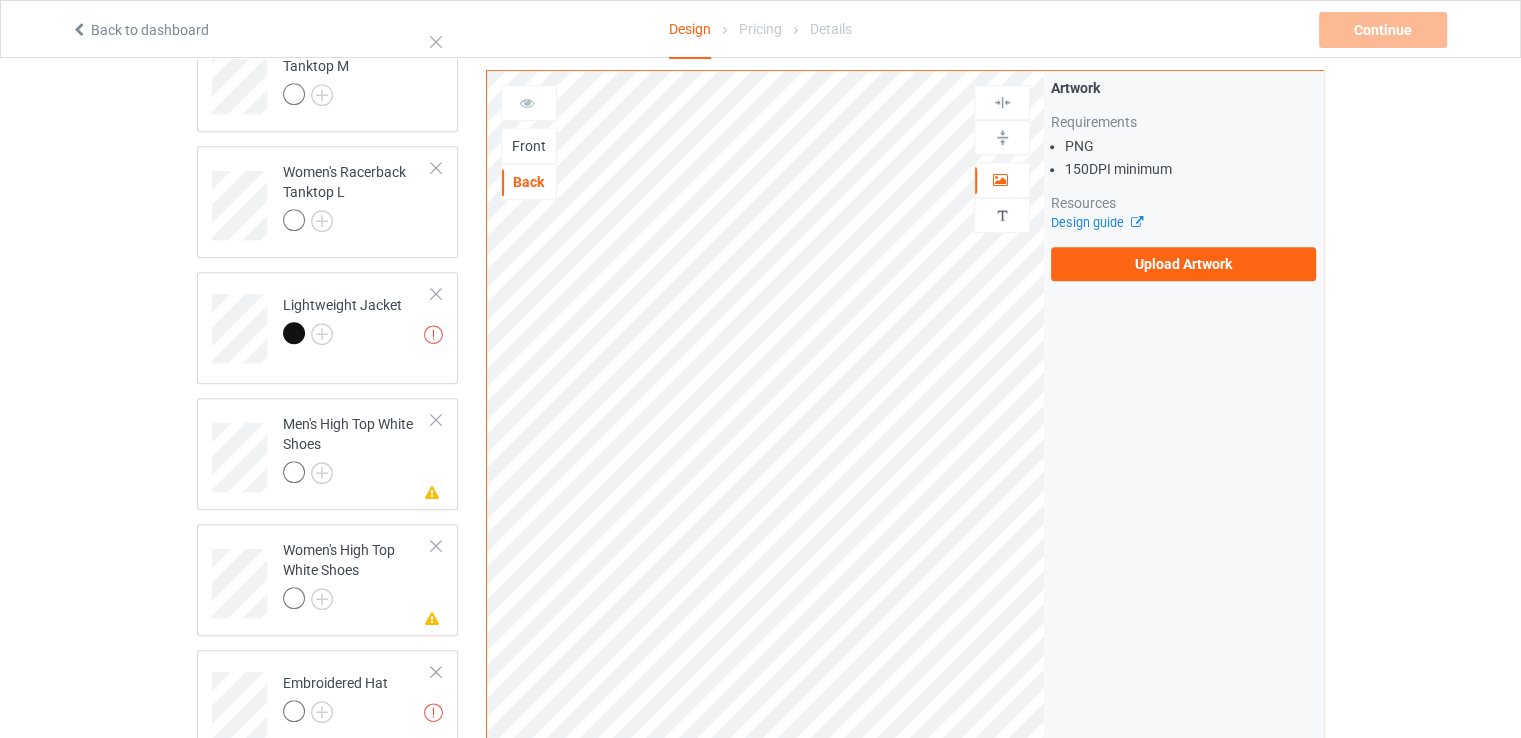 scroll, scrollTop: 1125, scrollLeft: 0, axis: vertical 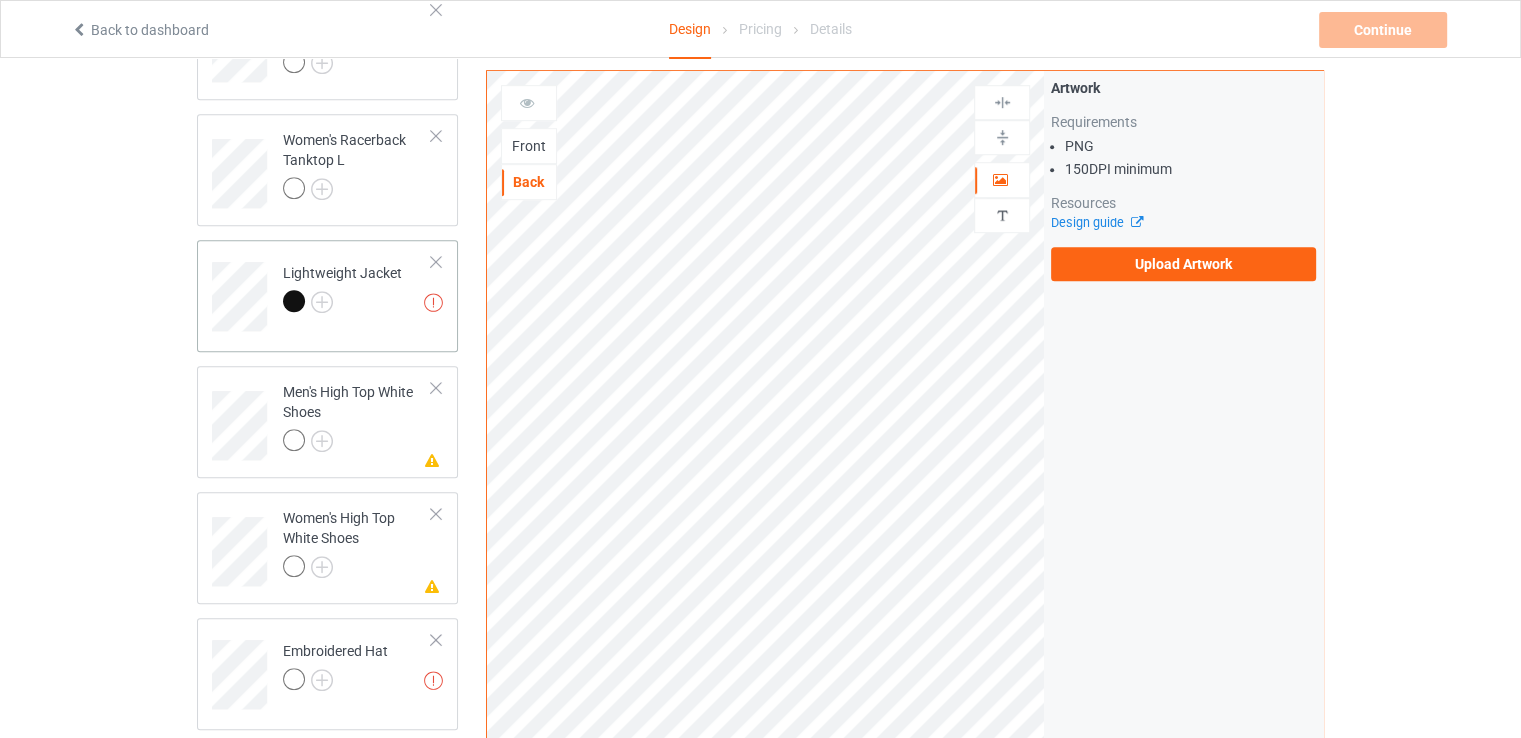 click at bounding box center (342, 304) 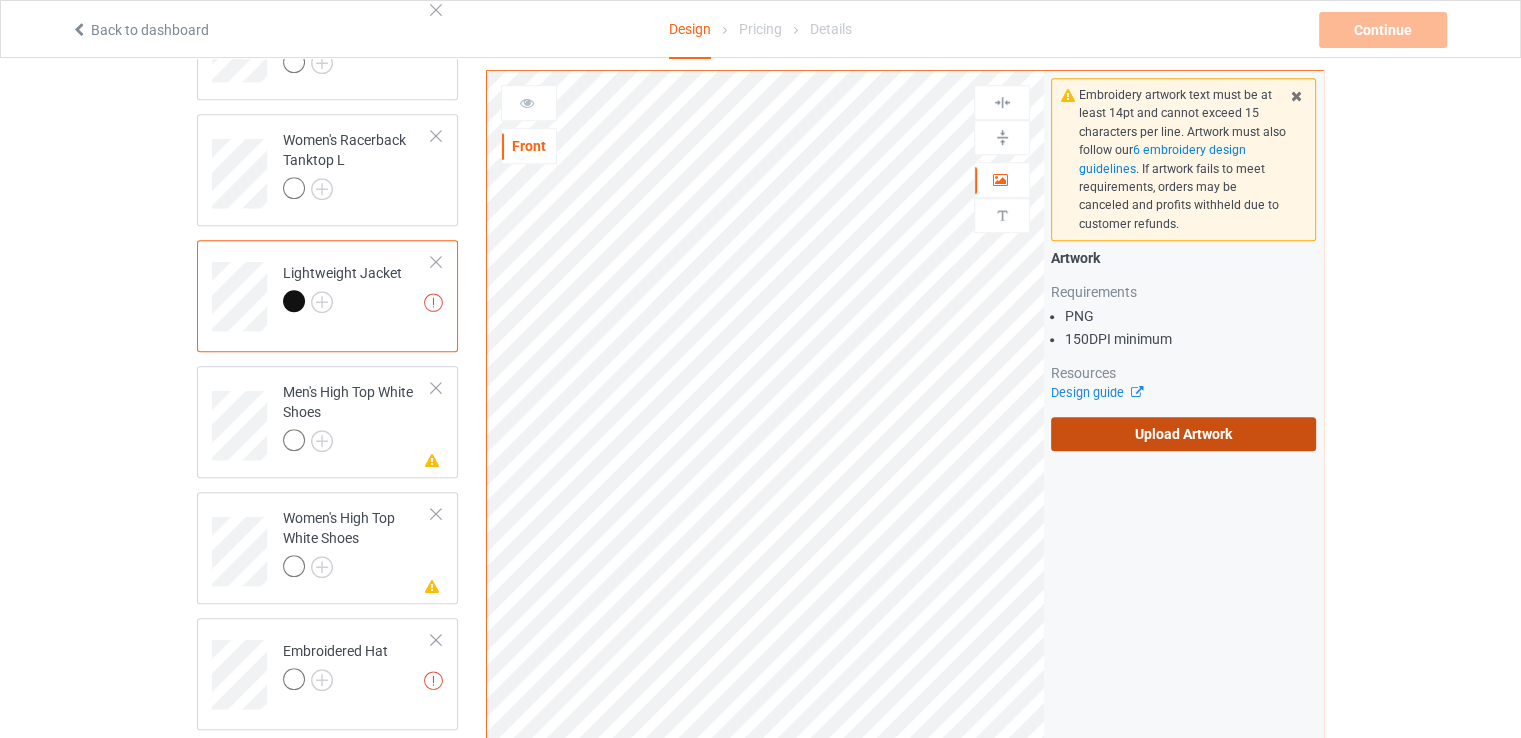 click on "Upload Artwork" at bounding box center (1183, 434) 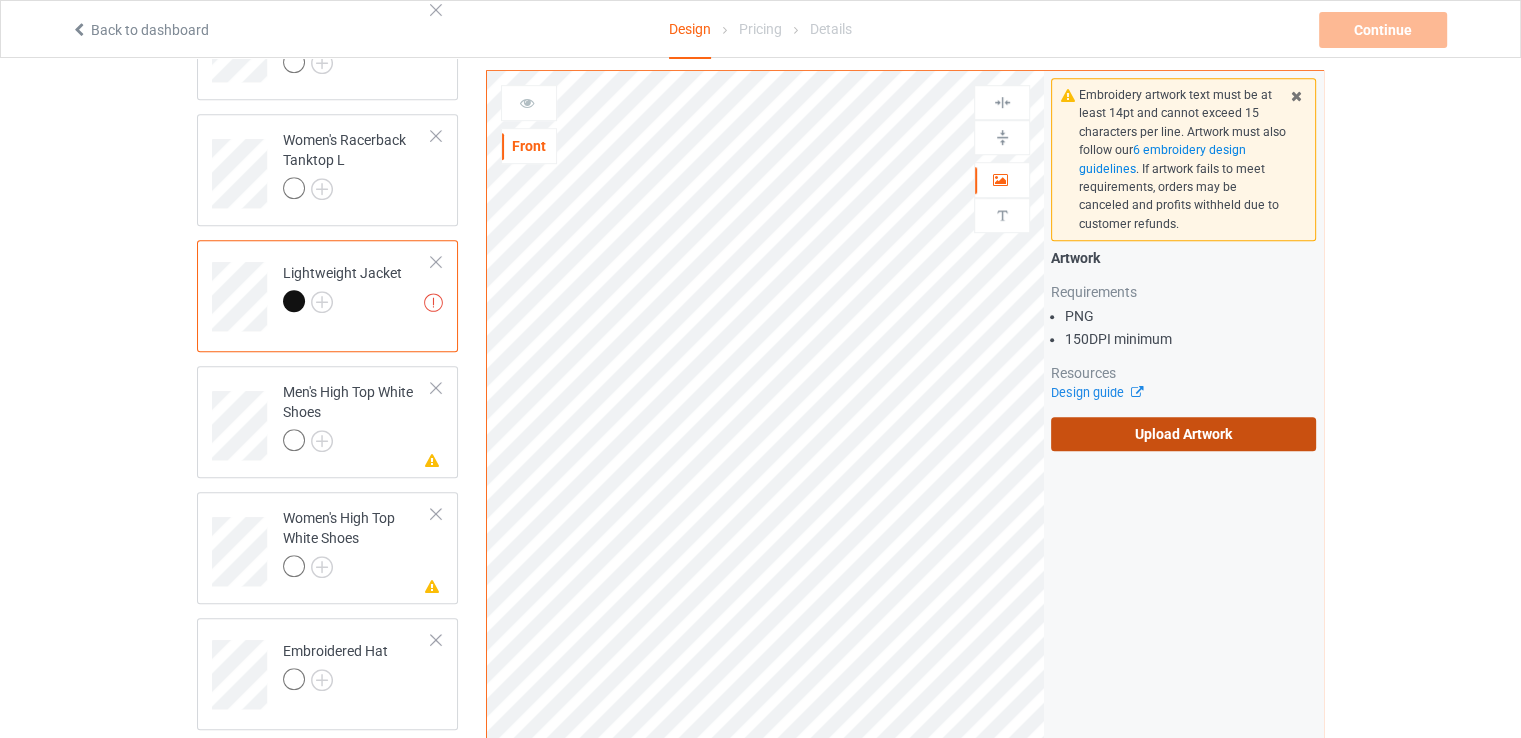 click on "Upload Artwork" at bounding box center [1183, 434] 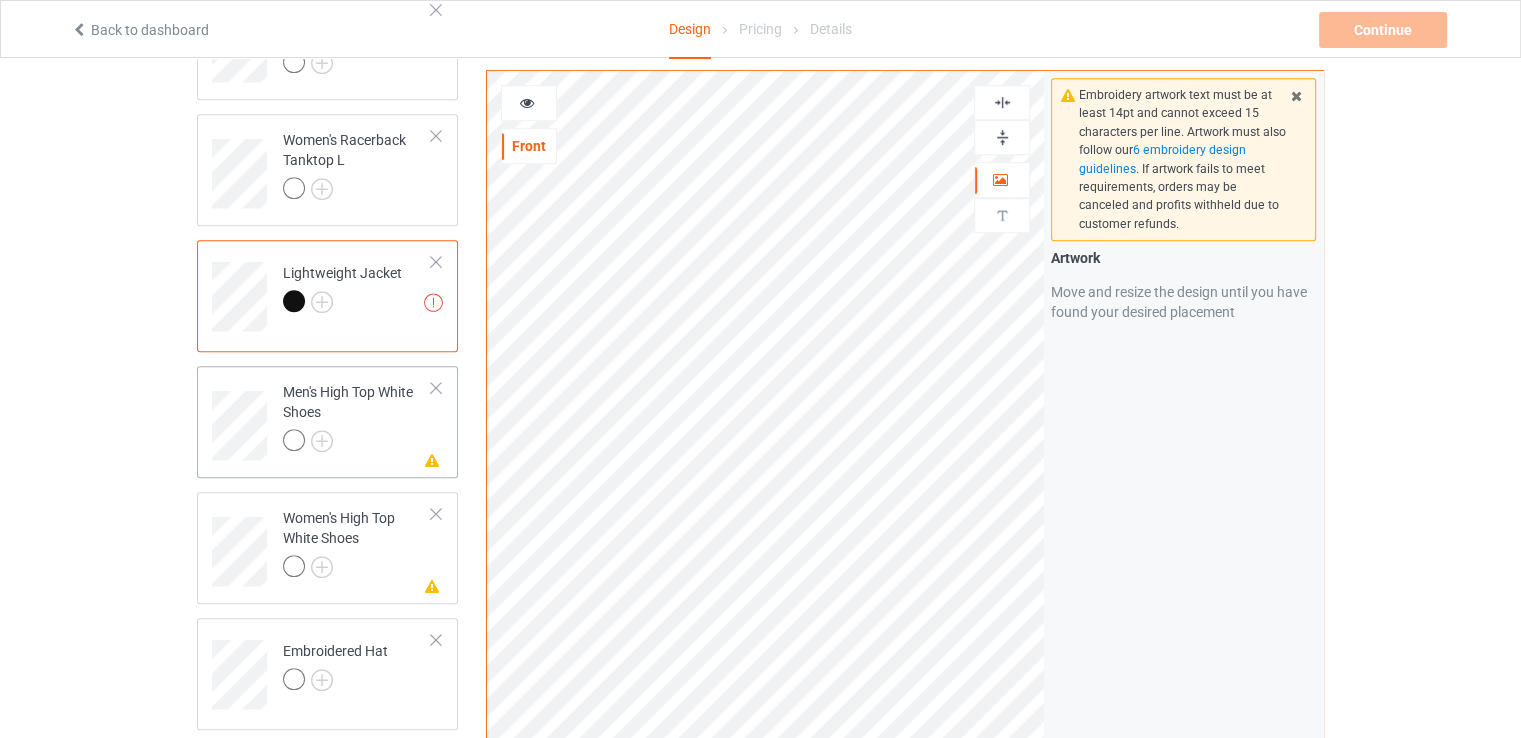 click on "Men's High Top White Shoes" at bounding box center (357, 416) 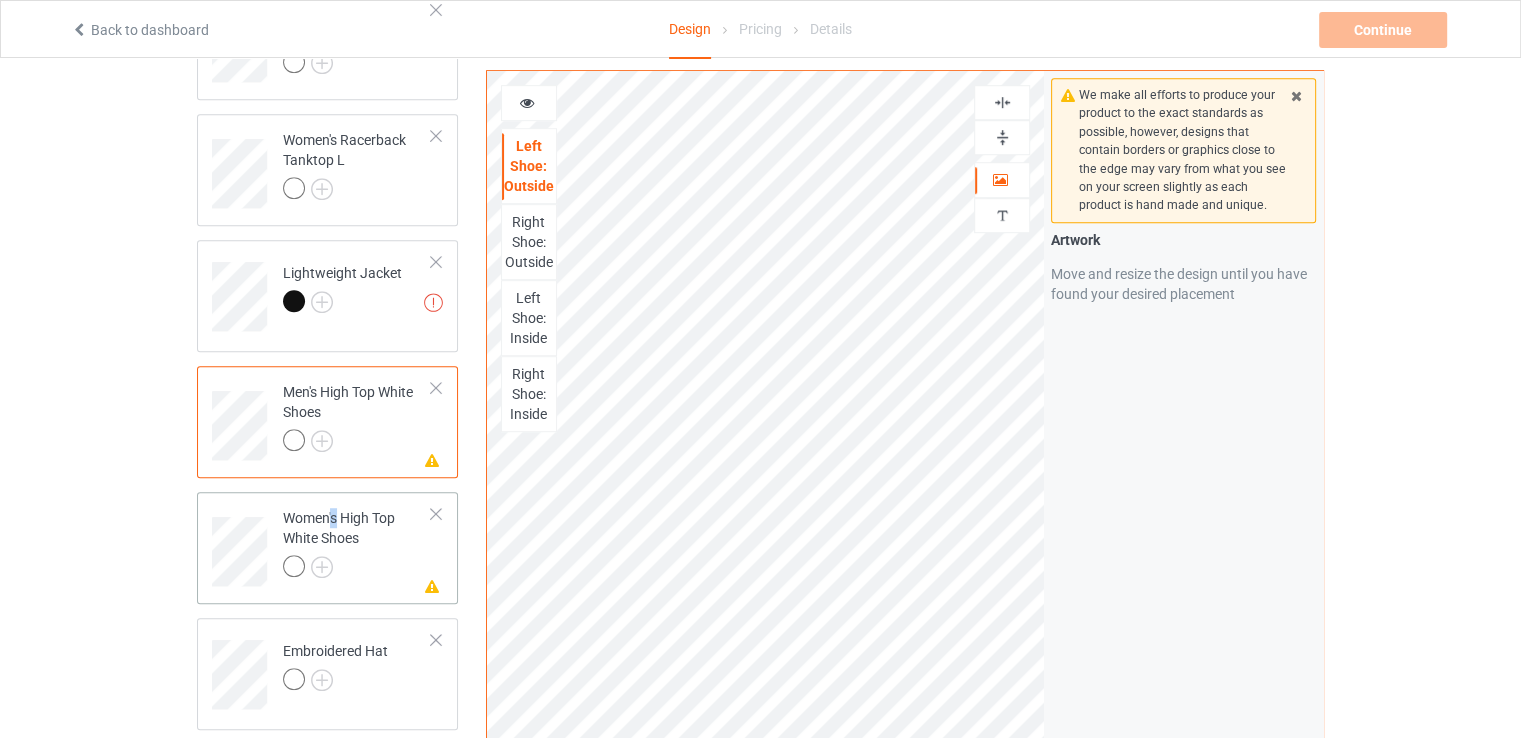 click on "Women's High Top White Shoes" at bounding box center [357, 542] 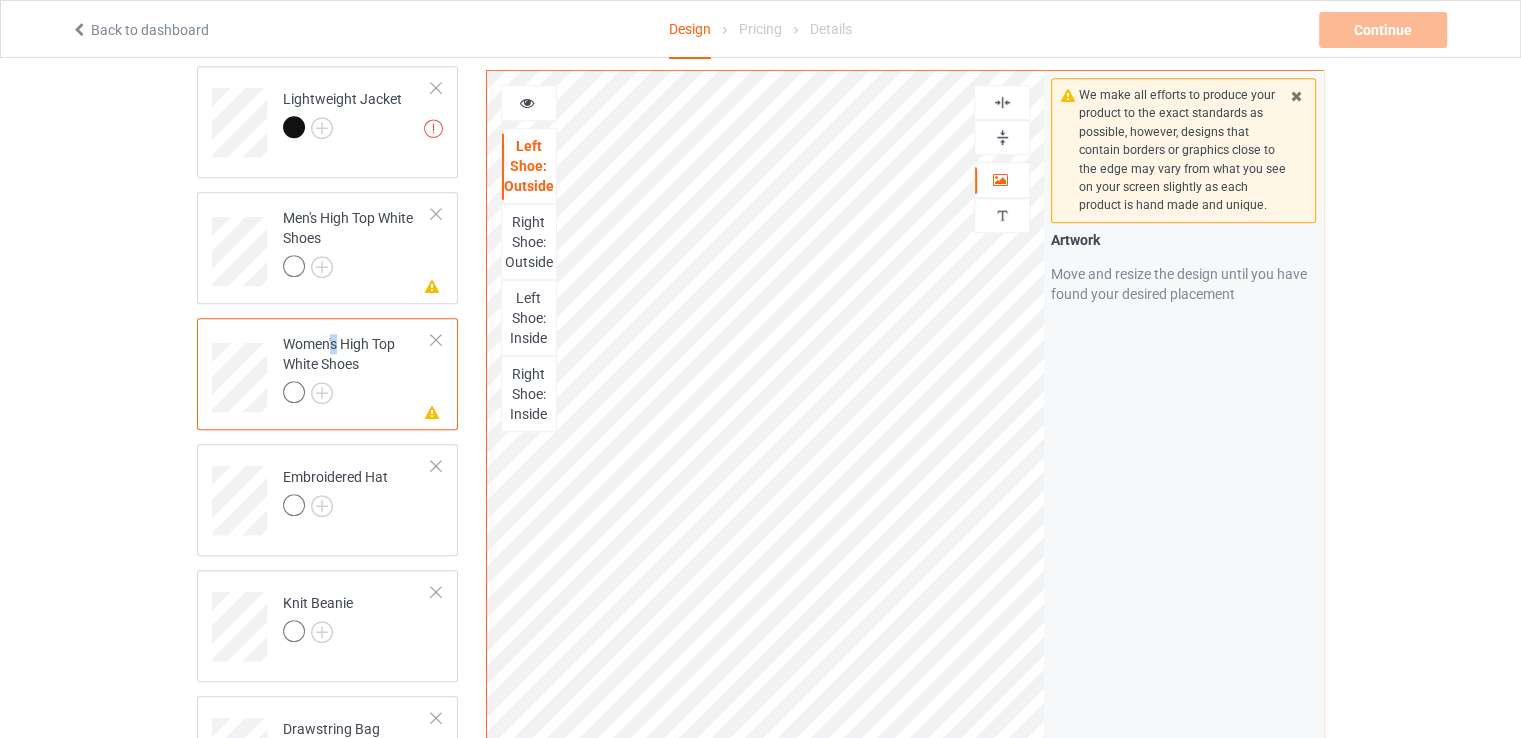scroll, scrollTop: 1325, scrollLeft: 0, axis: vertical 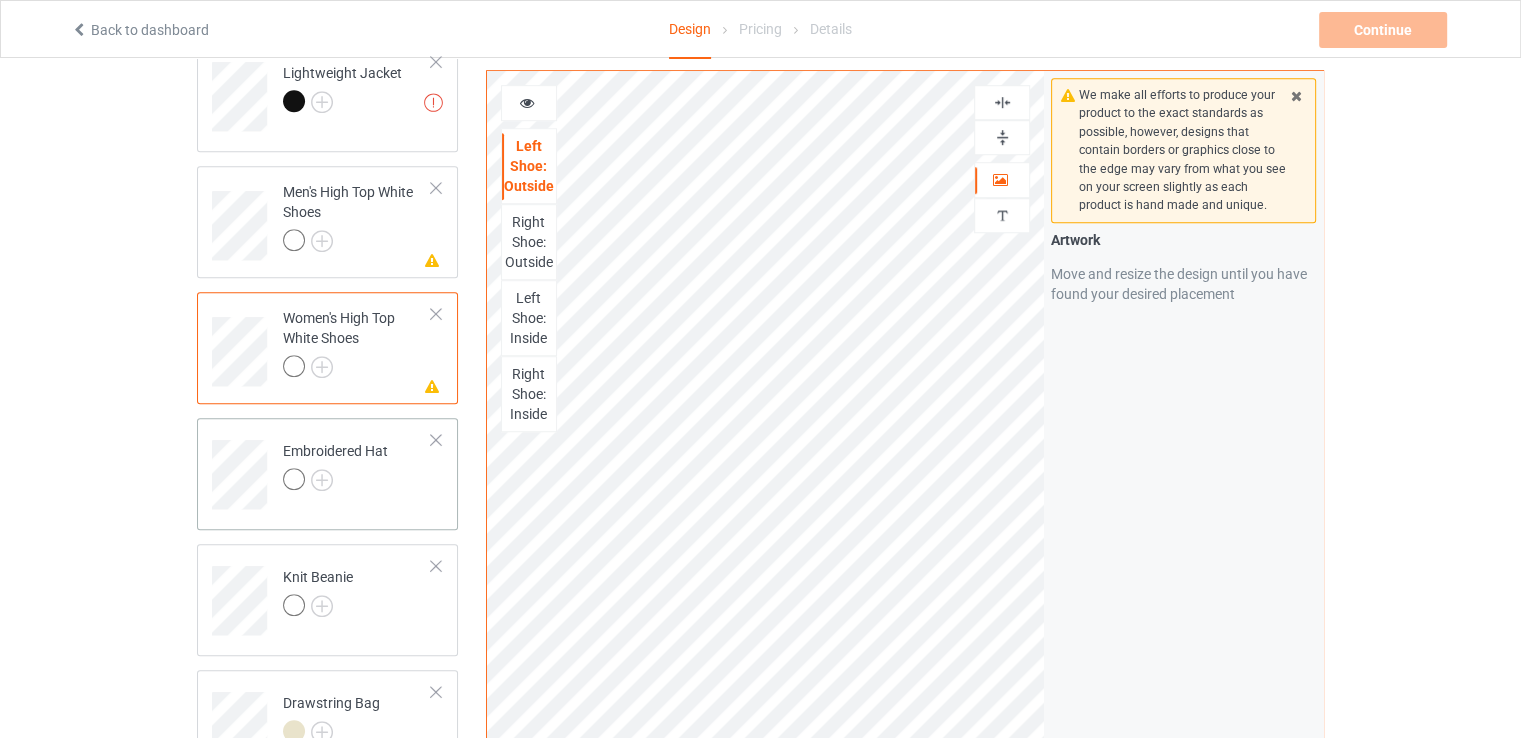 click at bounding box center (335, 482) 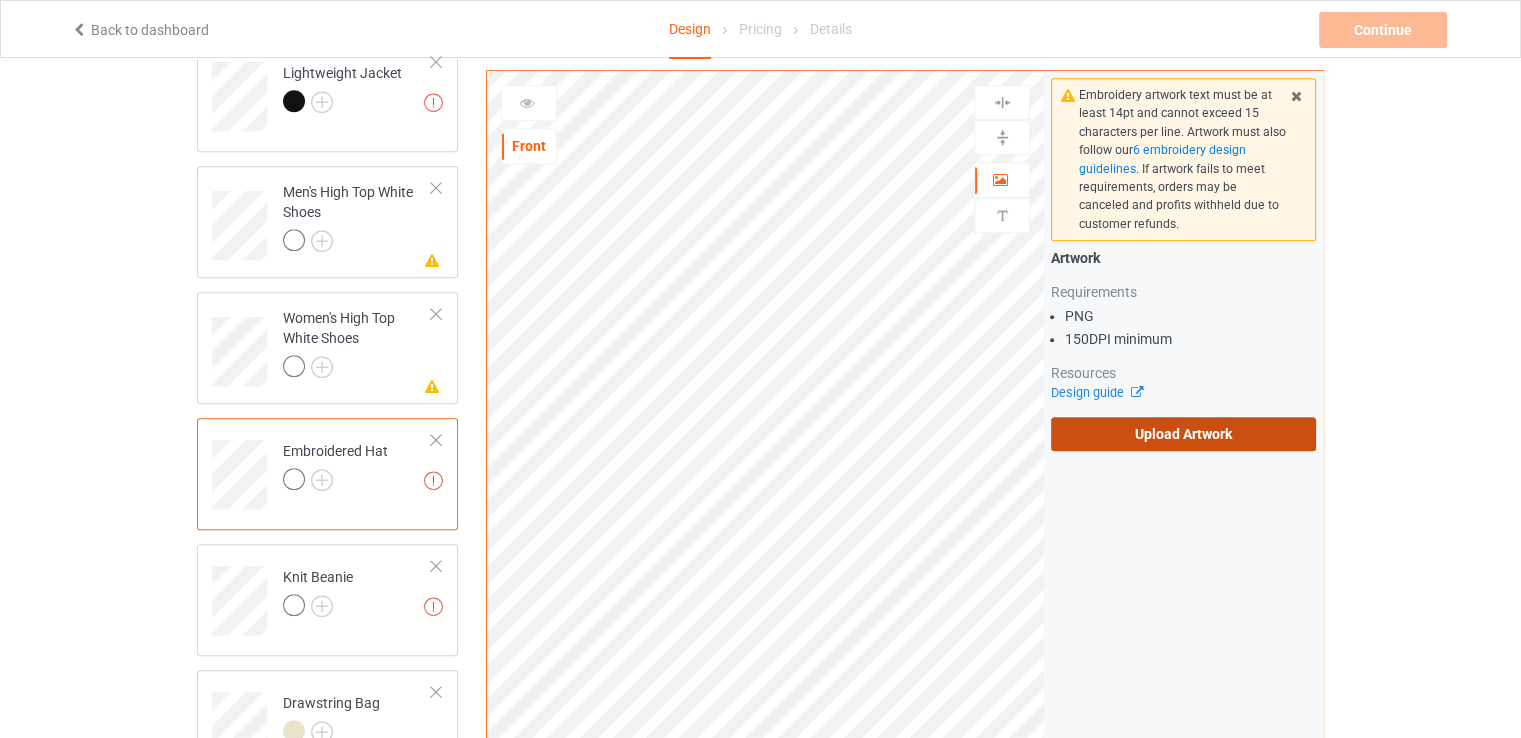 click on "Upload Artwork" at bounding box center [1183, 434] 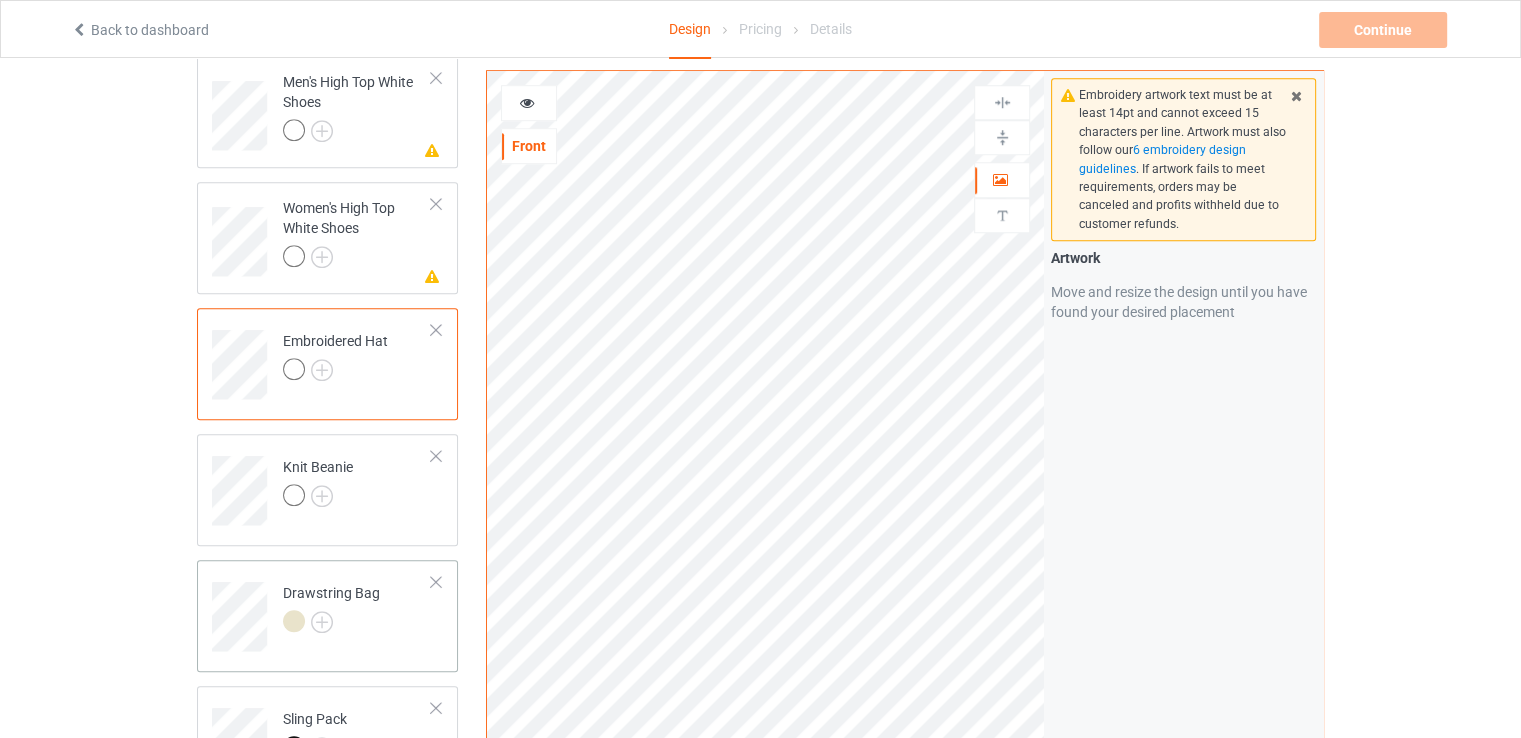 scroll, scrollTop: 1525, scrollLeft: 0, axis: vertical 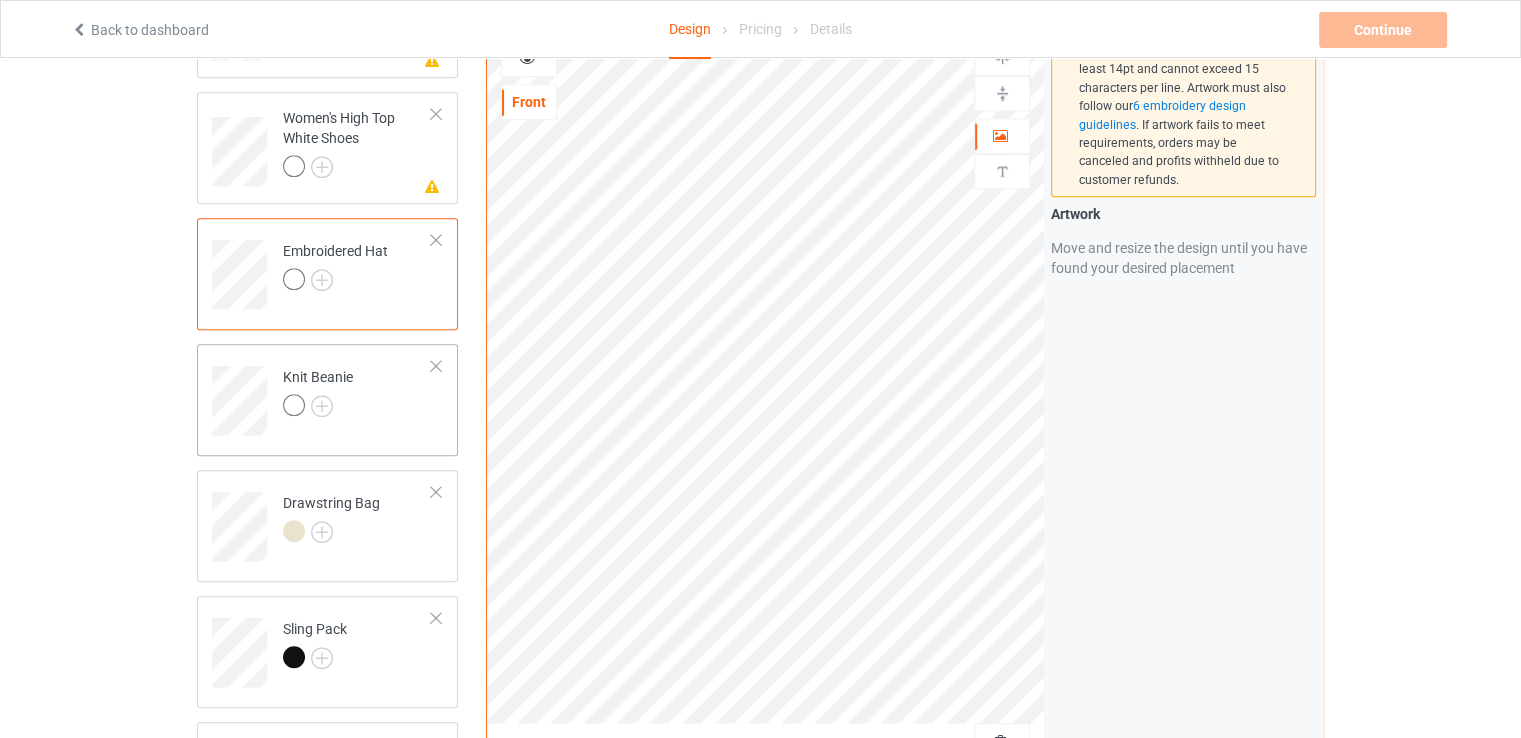 click on "Knit Beanie" at bounding box center (357, 393) 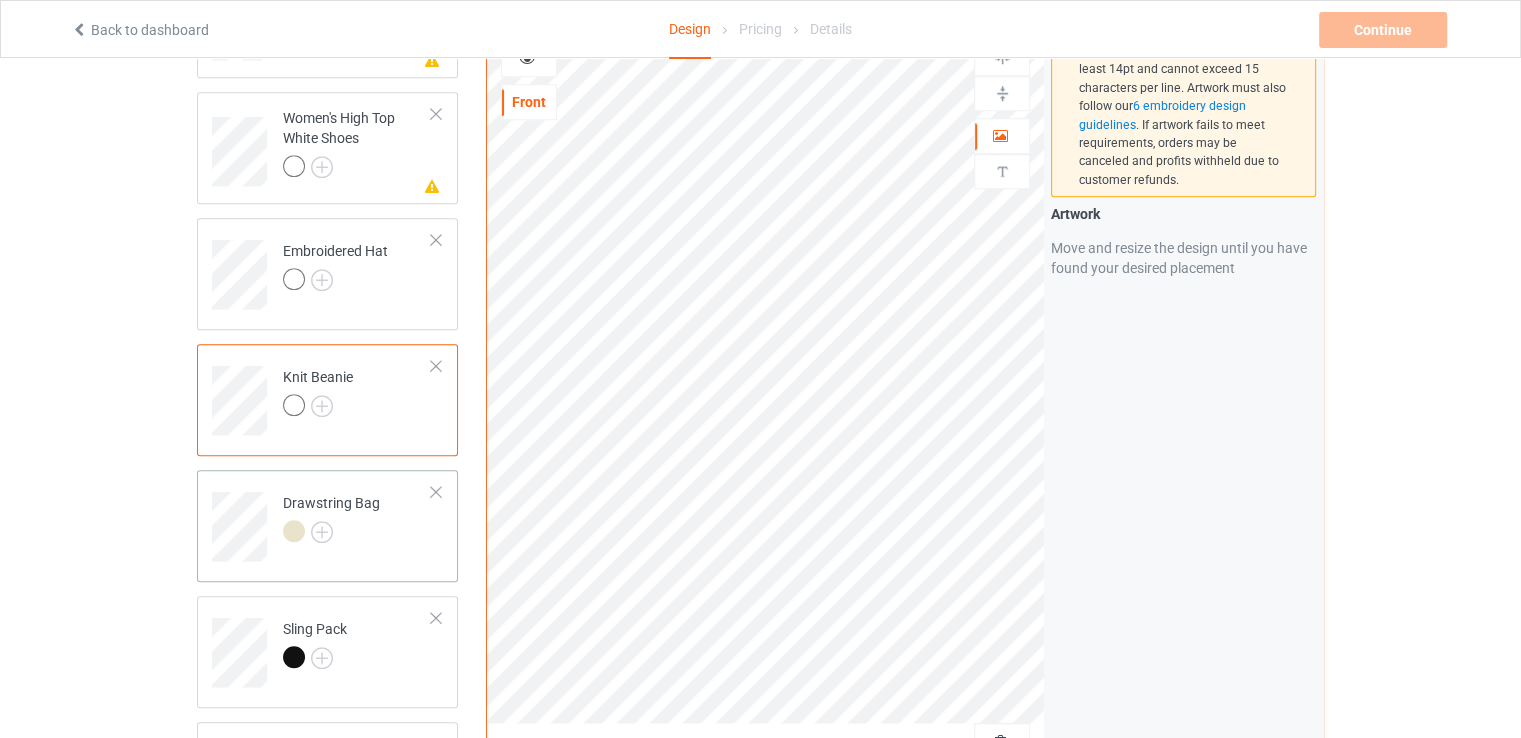 click on "Drawstring Bag" at bounding box center (357, 519) 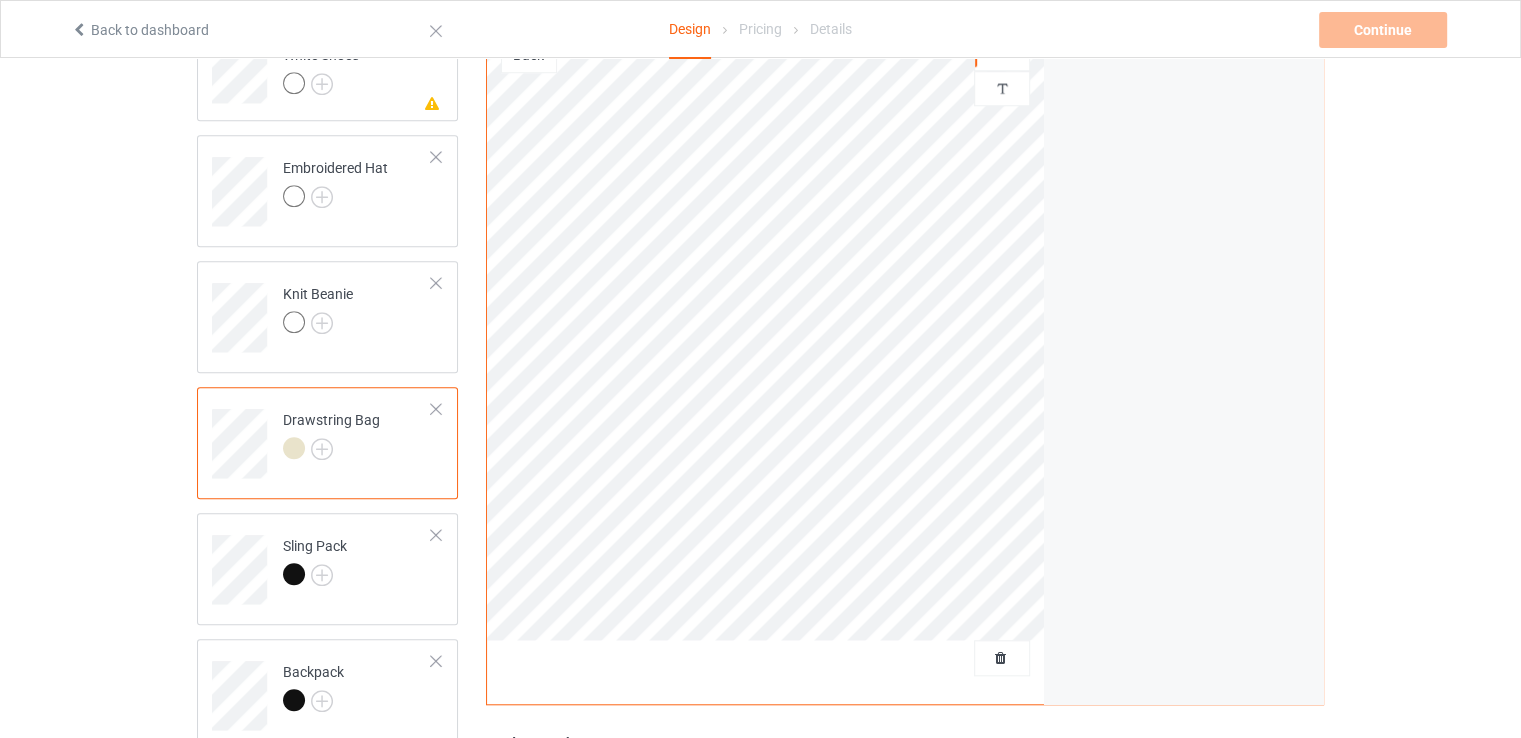 scroll, scrollTop: 1508, scrollLeft: 0, axis: vertical 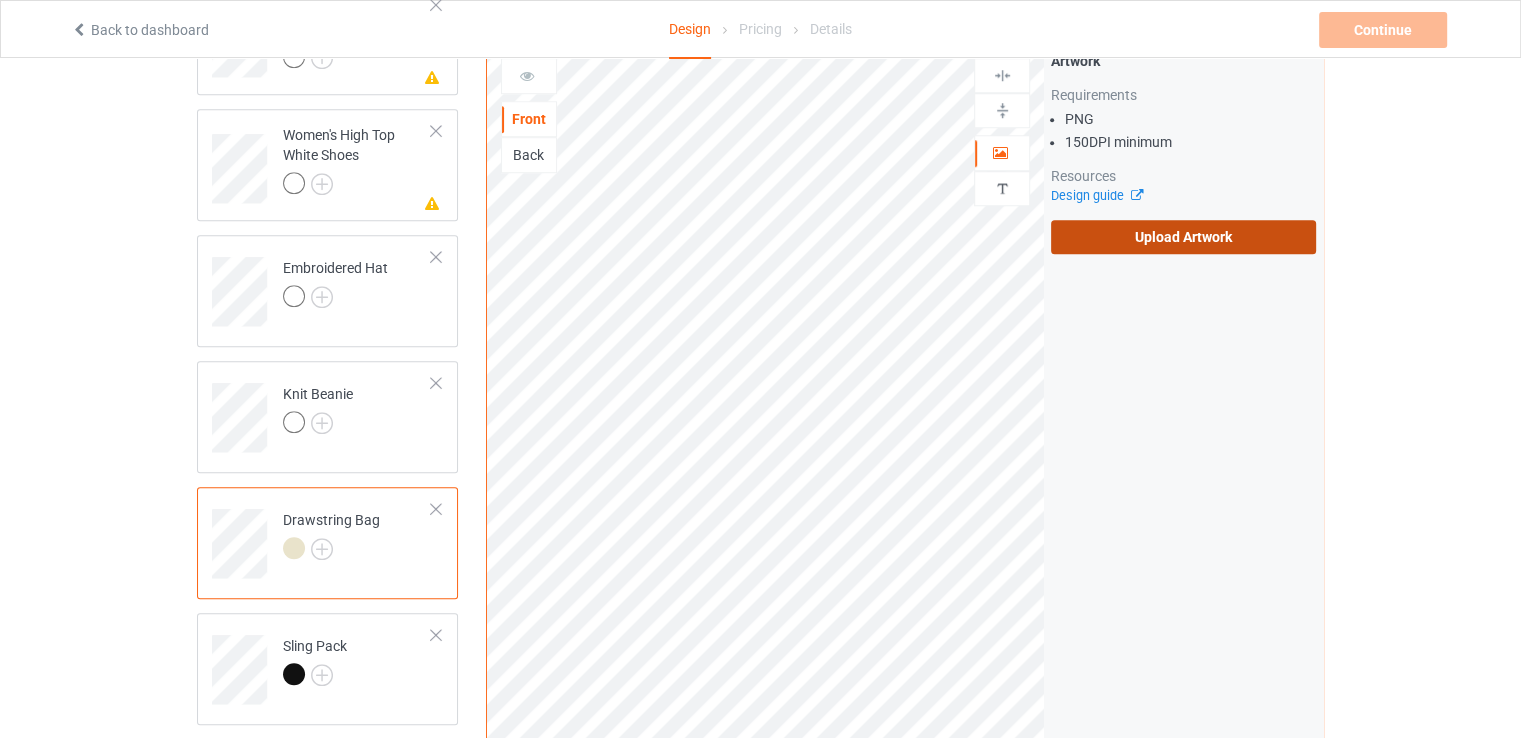 click on "Upload Artwork" at bounding box center (1183, 237) 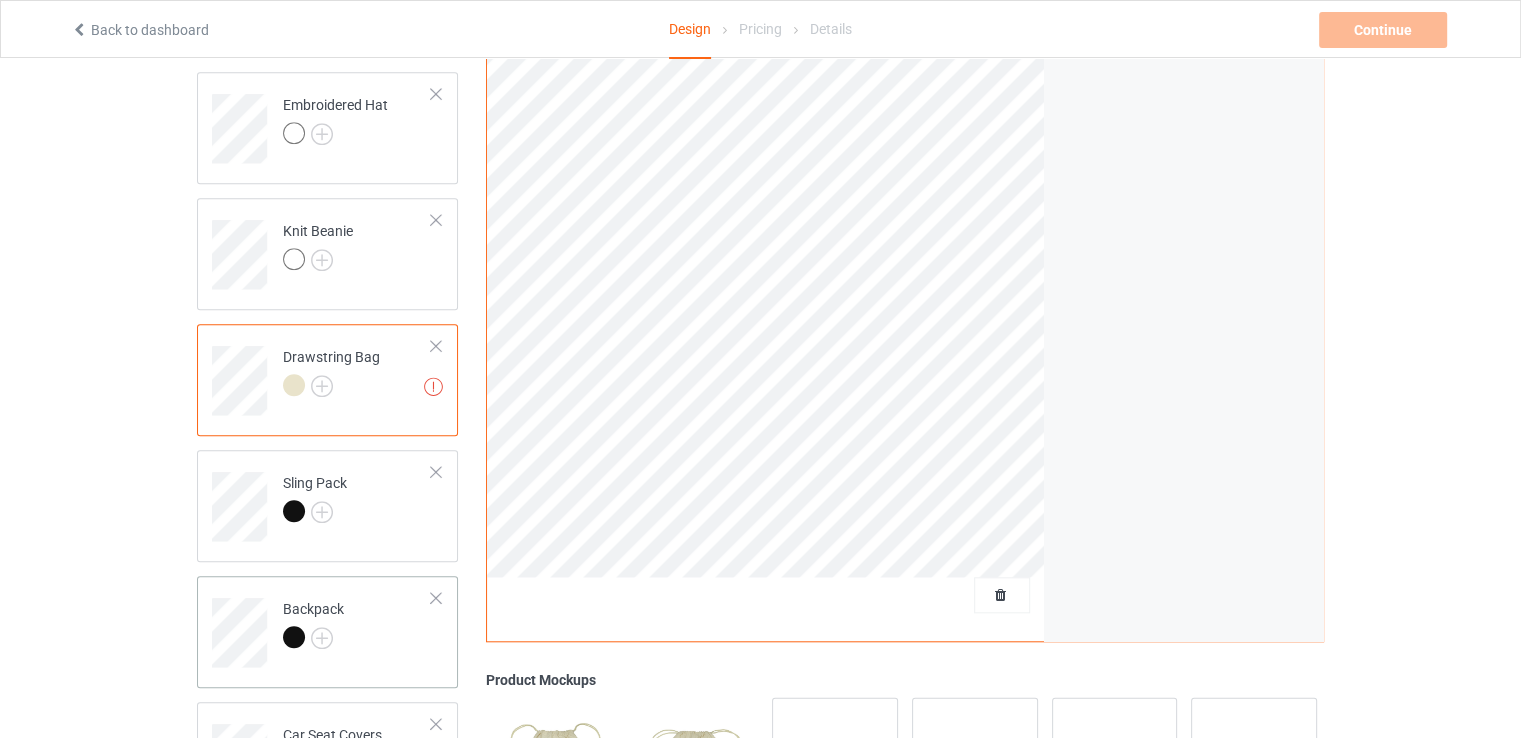 scroll, scrollTop: 1708, scrollLeft: 0, axis: vertical 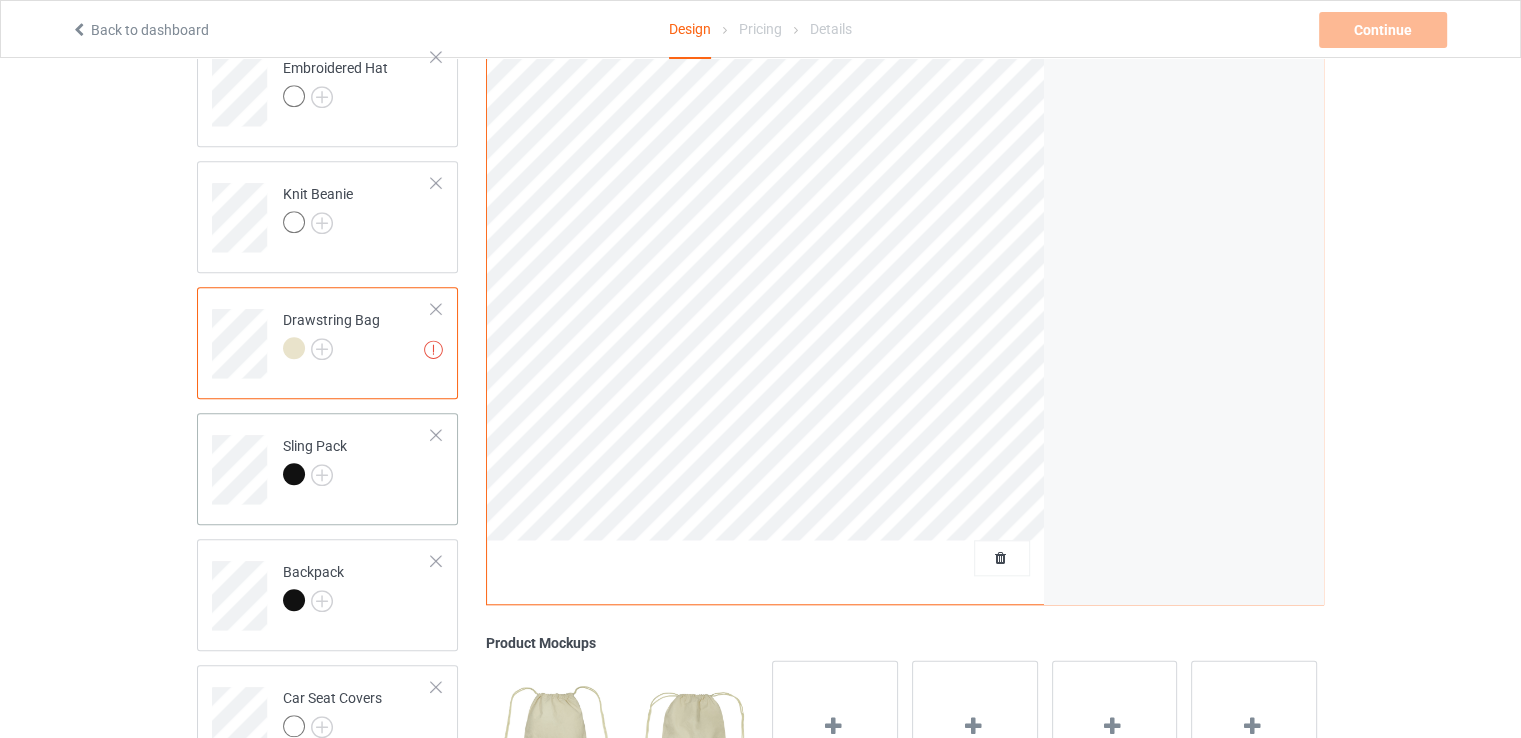 click on "Sling Pack" at bounding box center [357, 462] 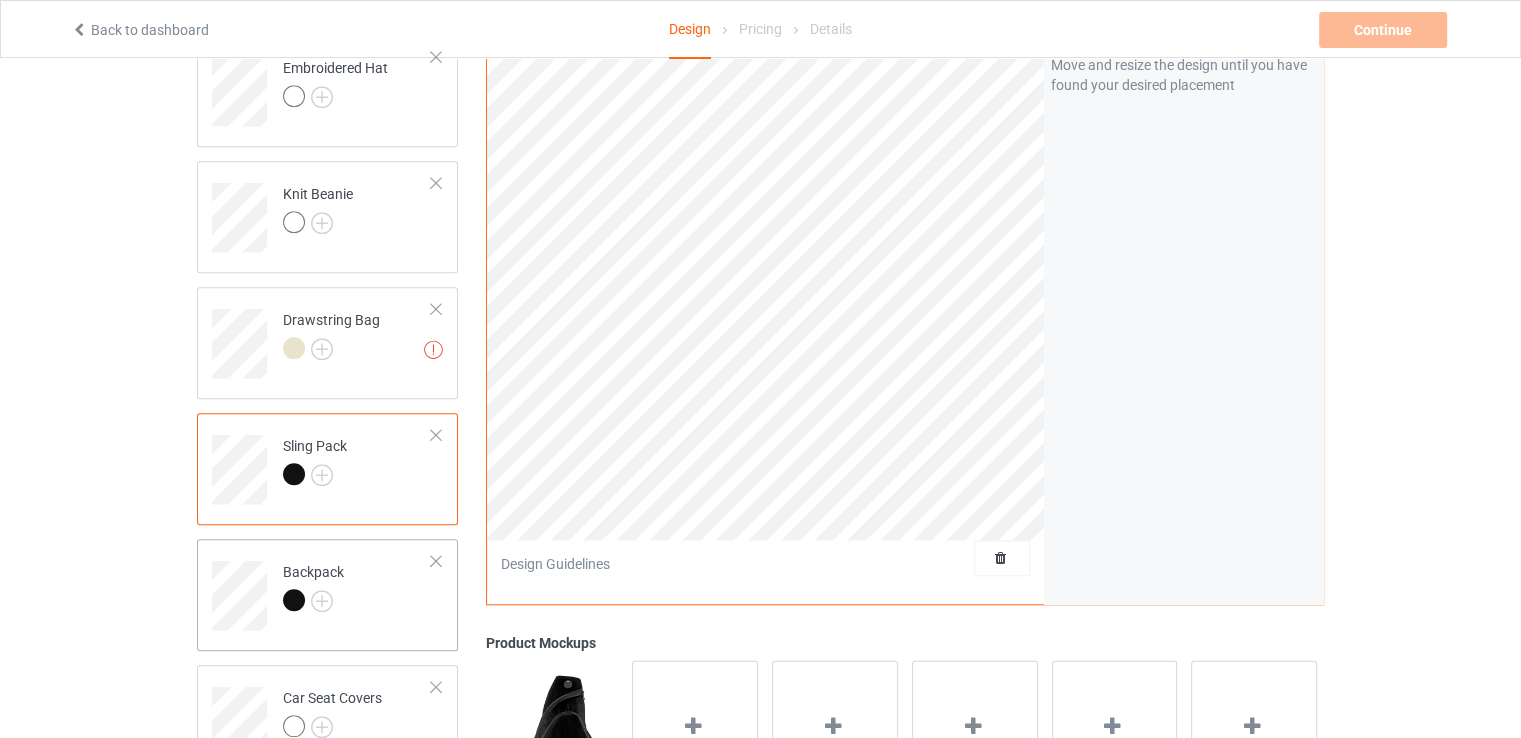 click on "Backpack" at bounding box center [357, 588] 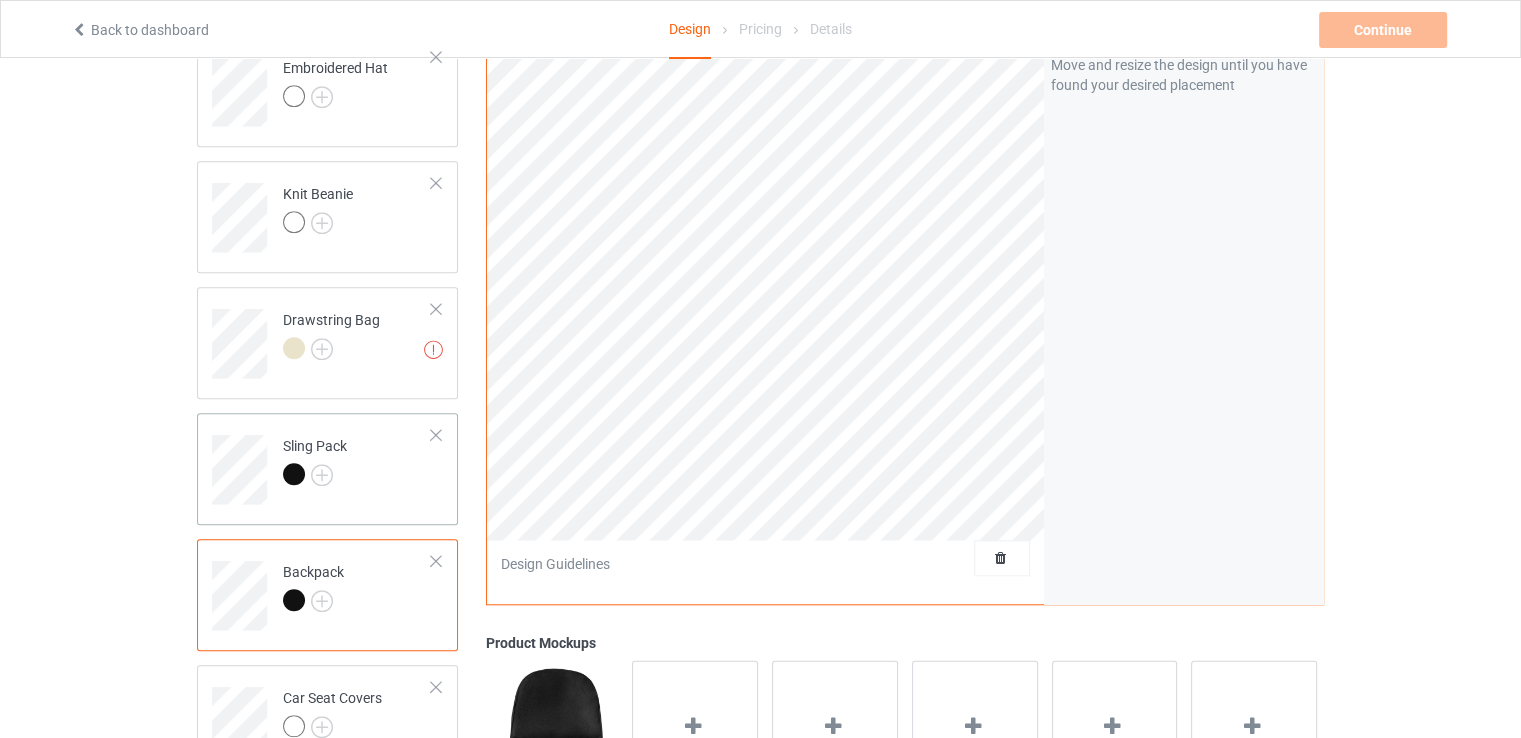 click on "Sling Pack" at bounding box center (357, 462) 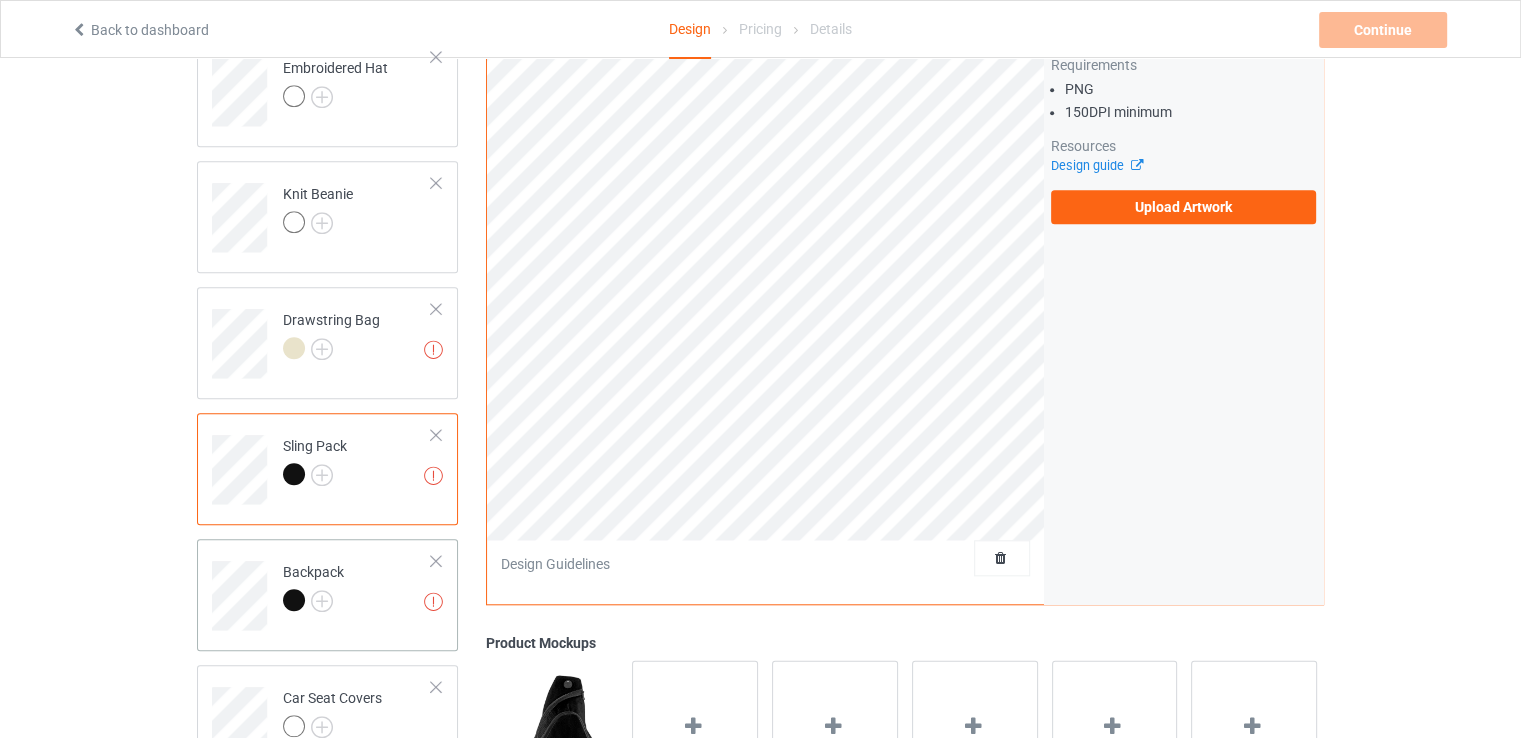 click on "Missing artworks Backpack" at bounding box center (357, 588) 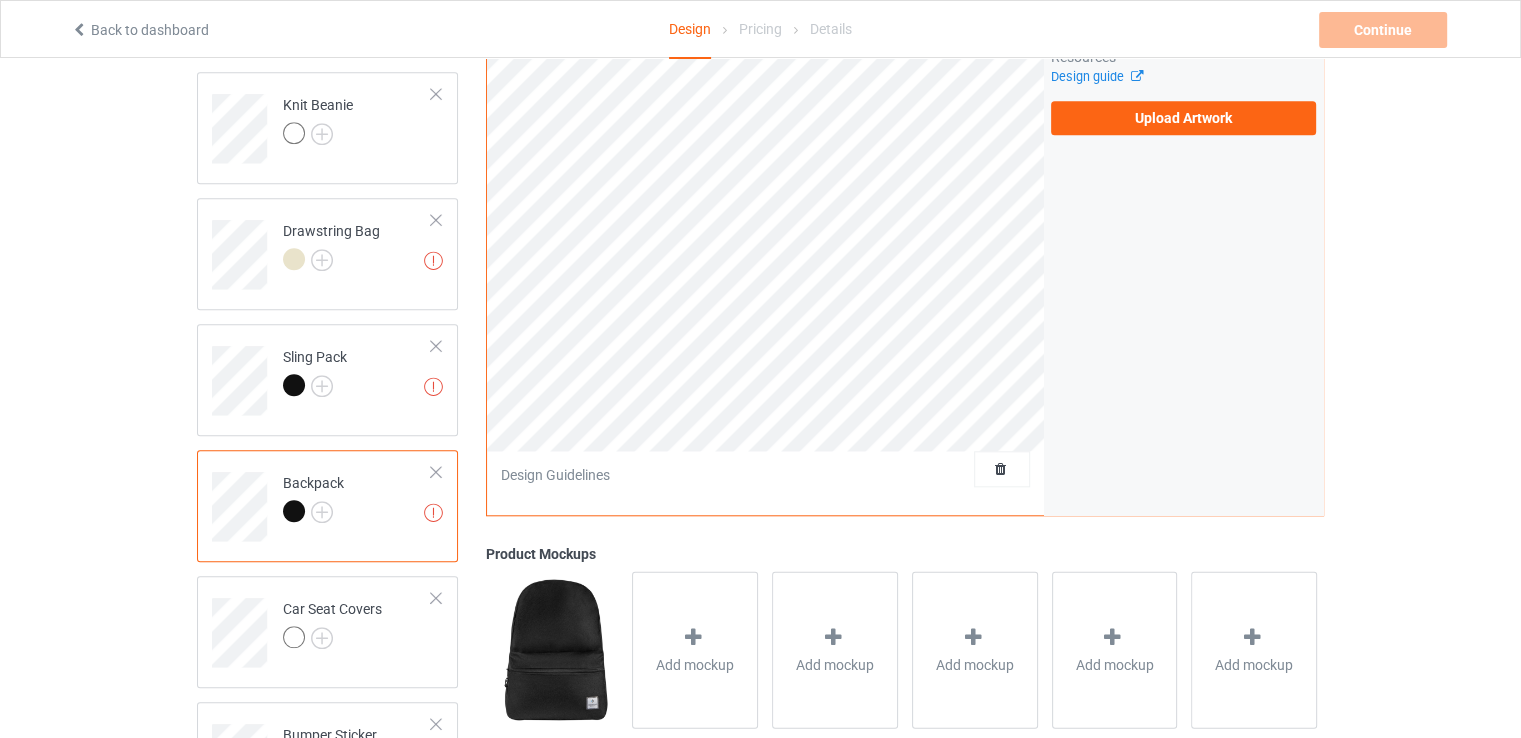 scroll, scrollTop: 1808, scrollLeft: 0, axis: vertical 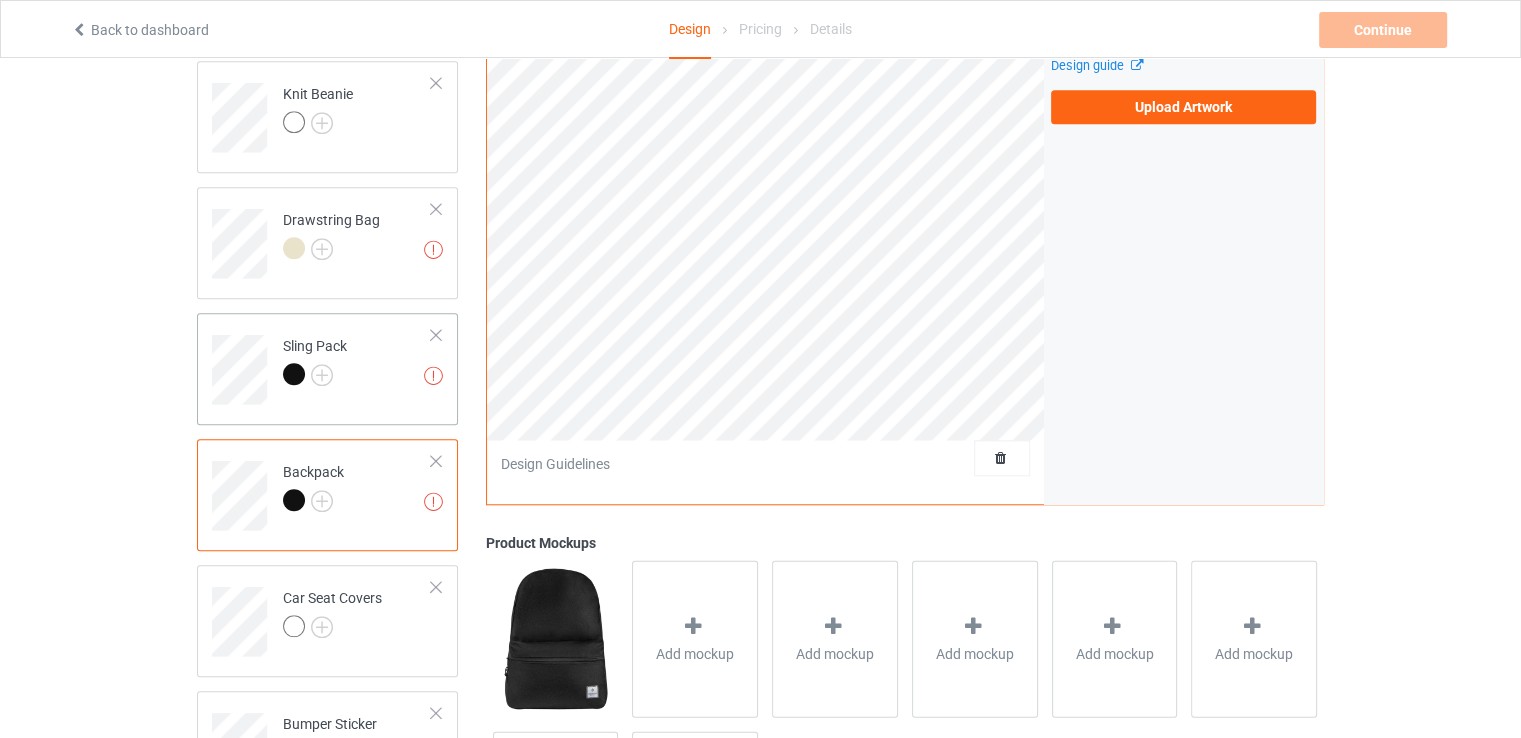 click on "Missing artworks Sling Pack" at bounding box center (357, 362) 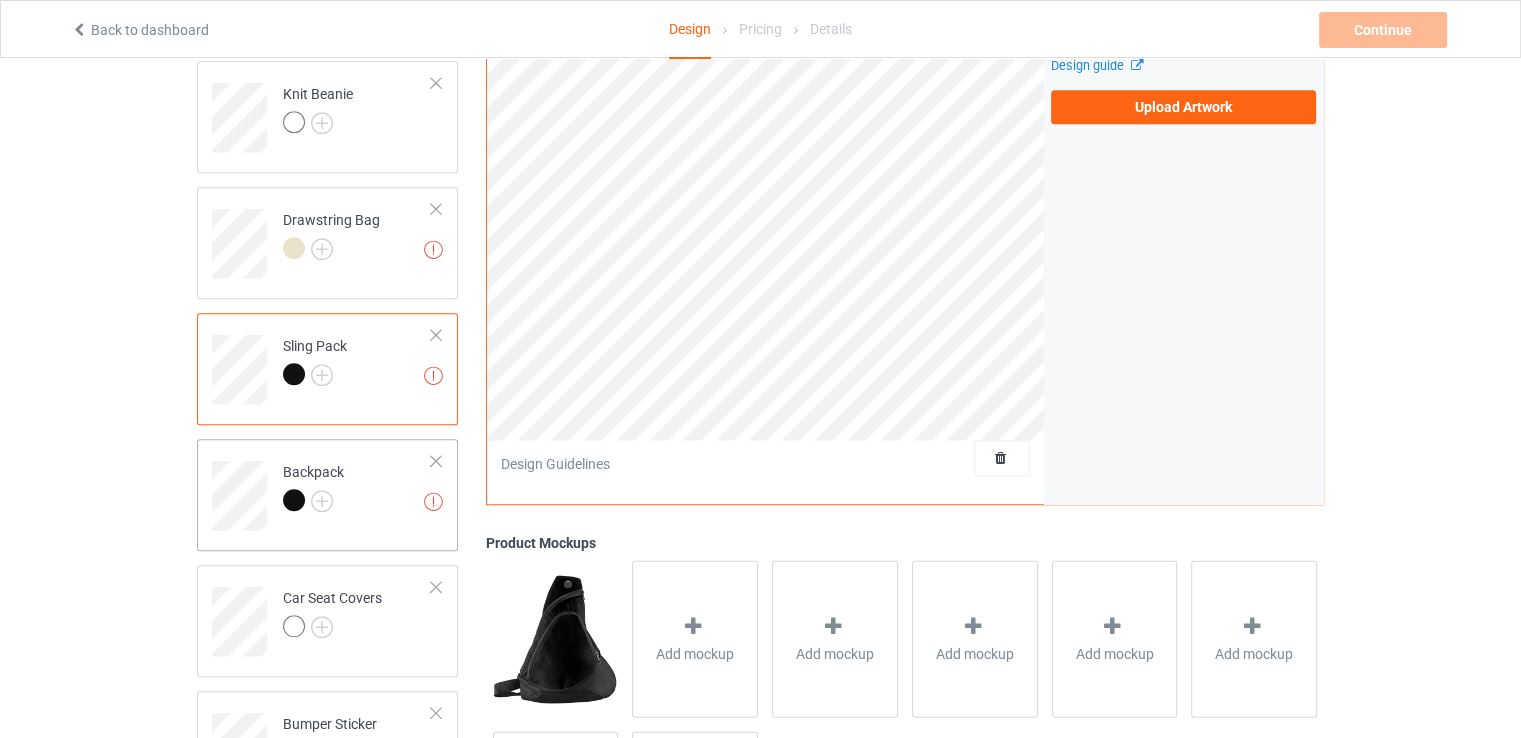 click on "Missing artworks Backpack" at bounding box center [357, 488] 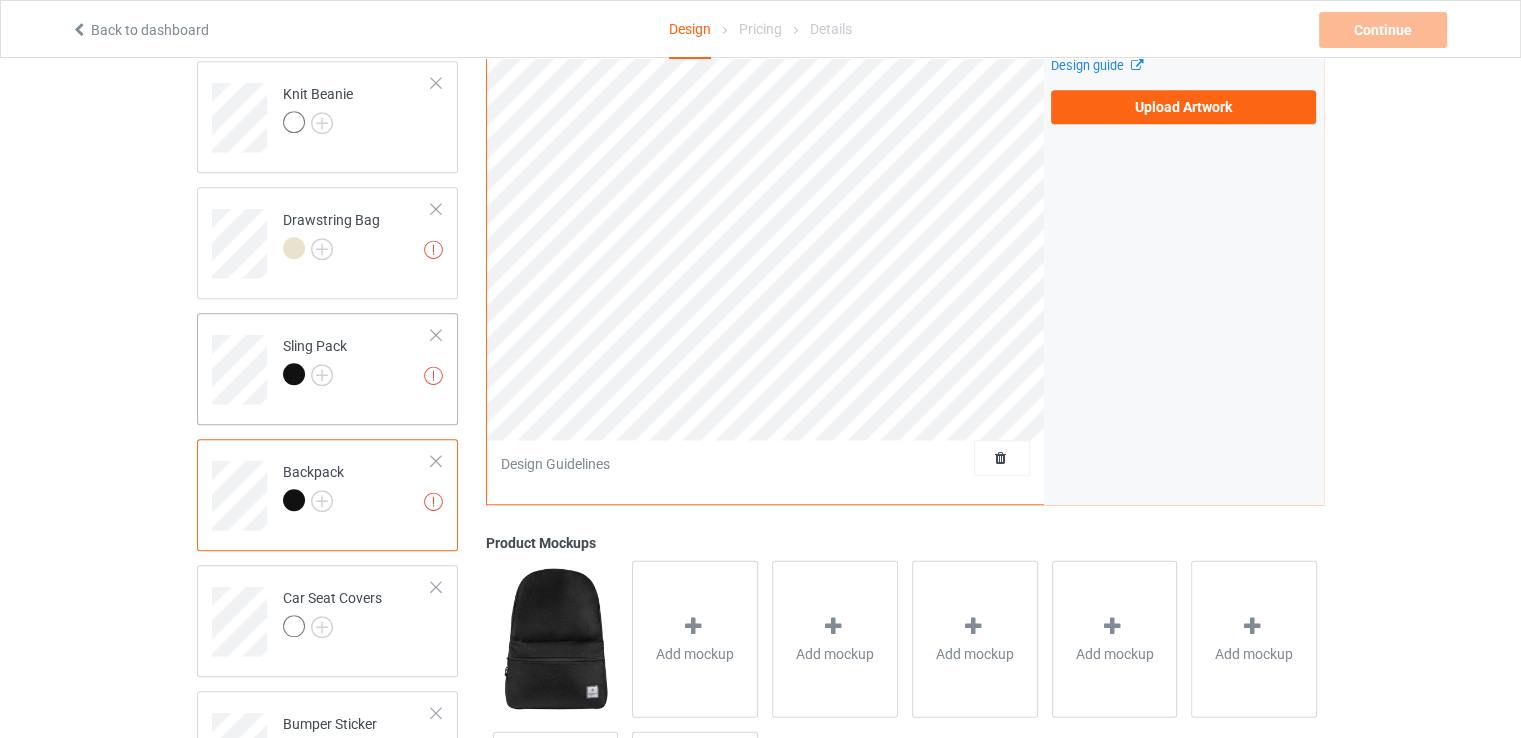 click on "Missing artworks Sling Pack" at bounding box center (357, 362) 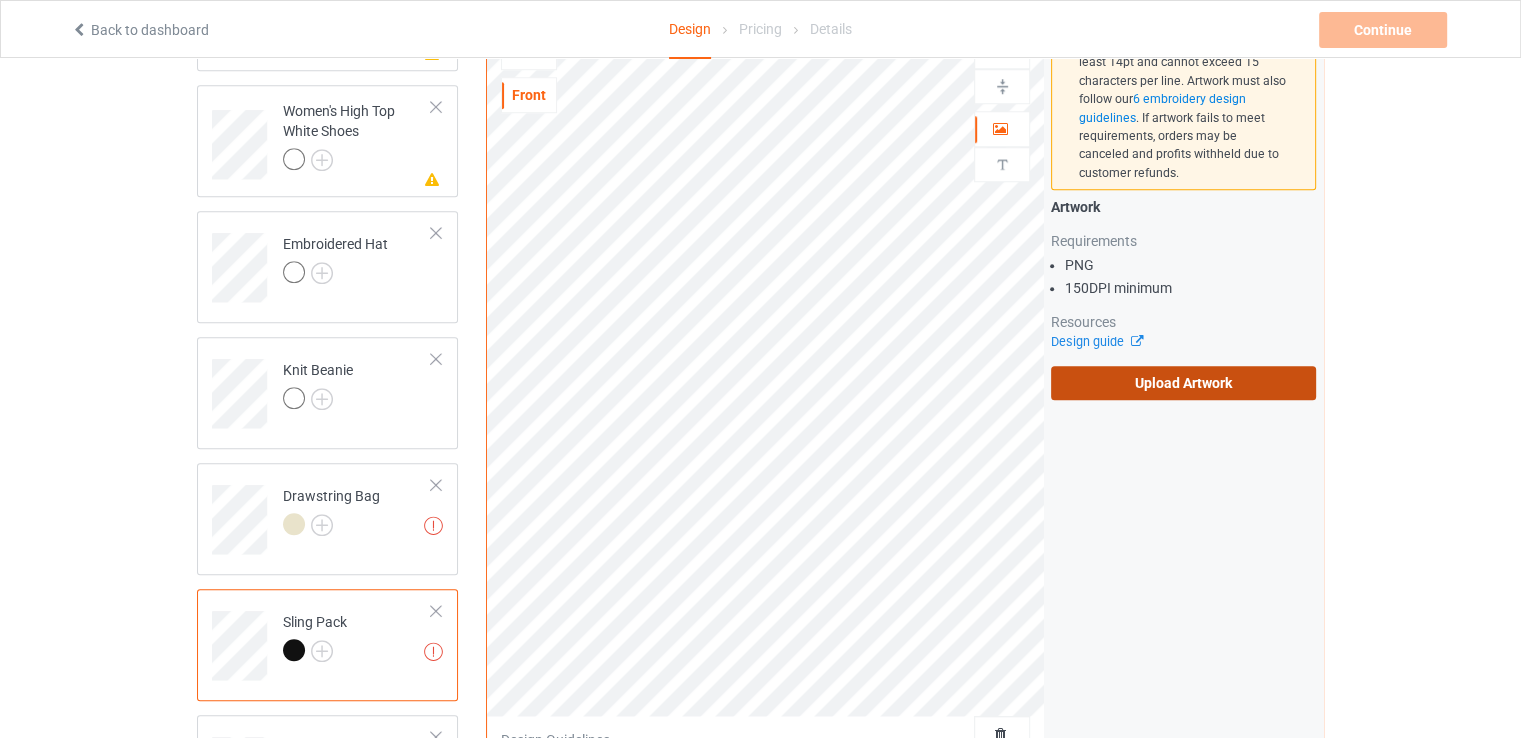 scroll, scrollTop: 1508, scrollLeft: 0, axis: vertical 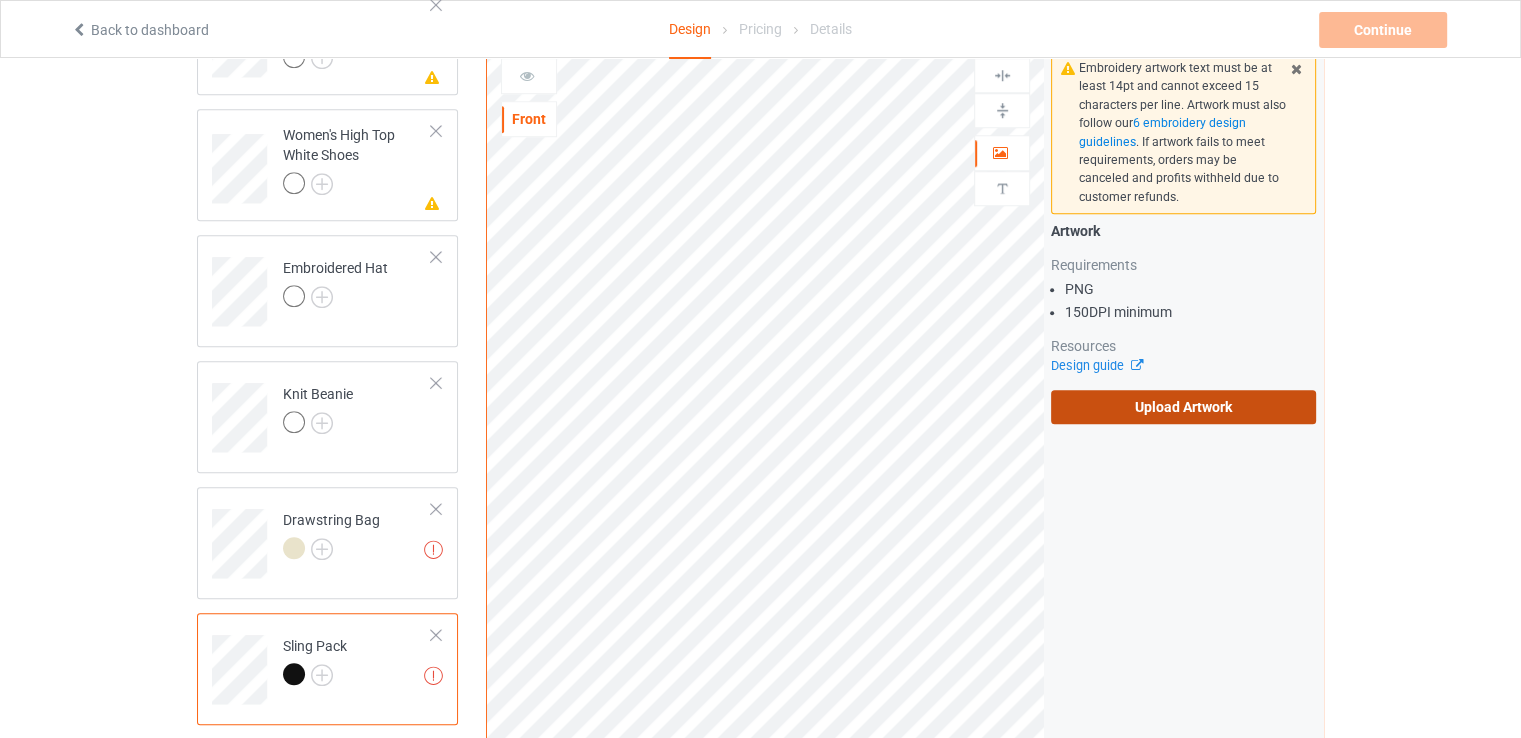 click on "Upload Artwork" at bounding box center (1183, 407) 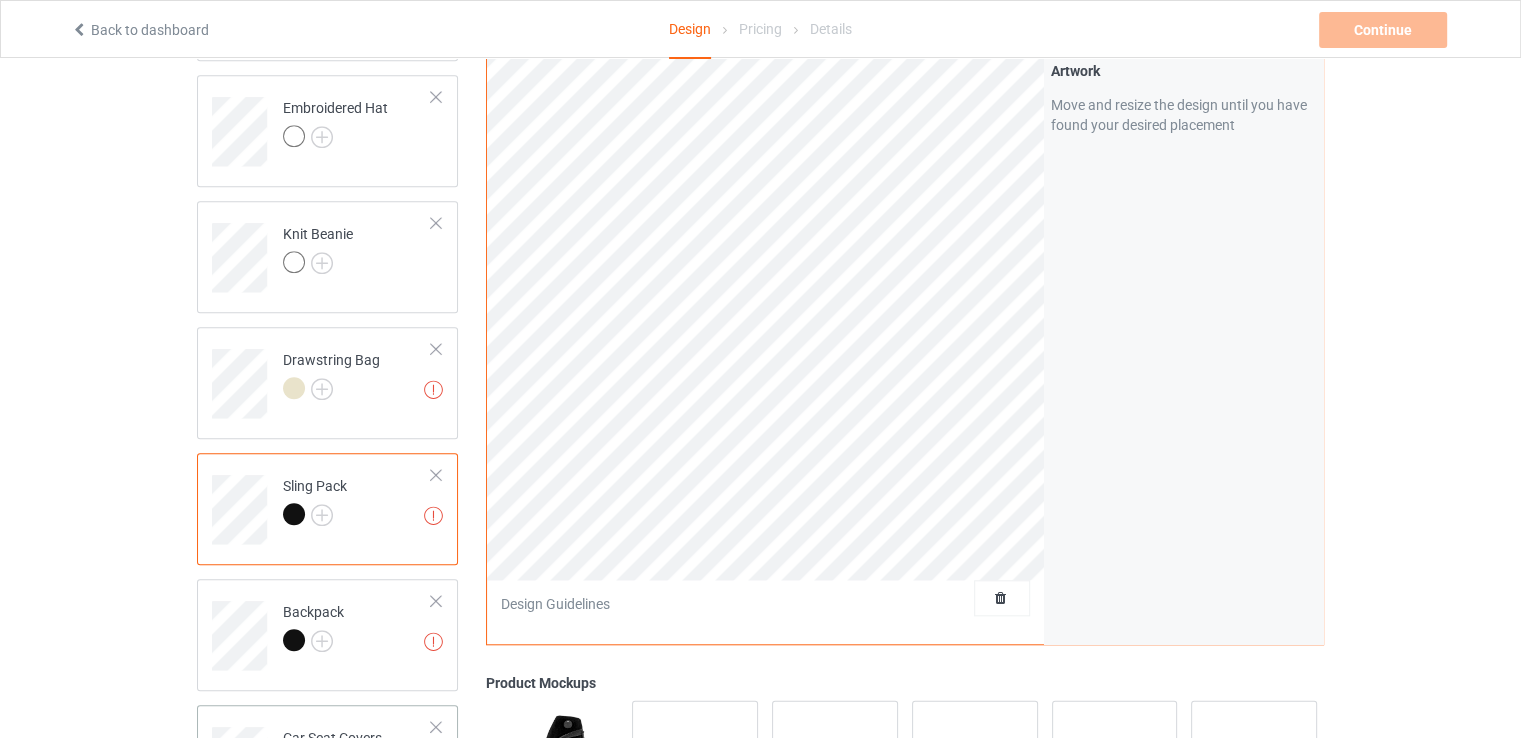 scroll, scrollTop: 1808, scrollLeft: 0, axis: vertical 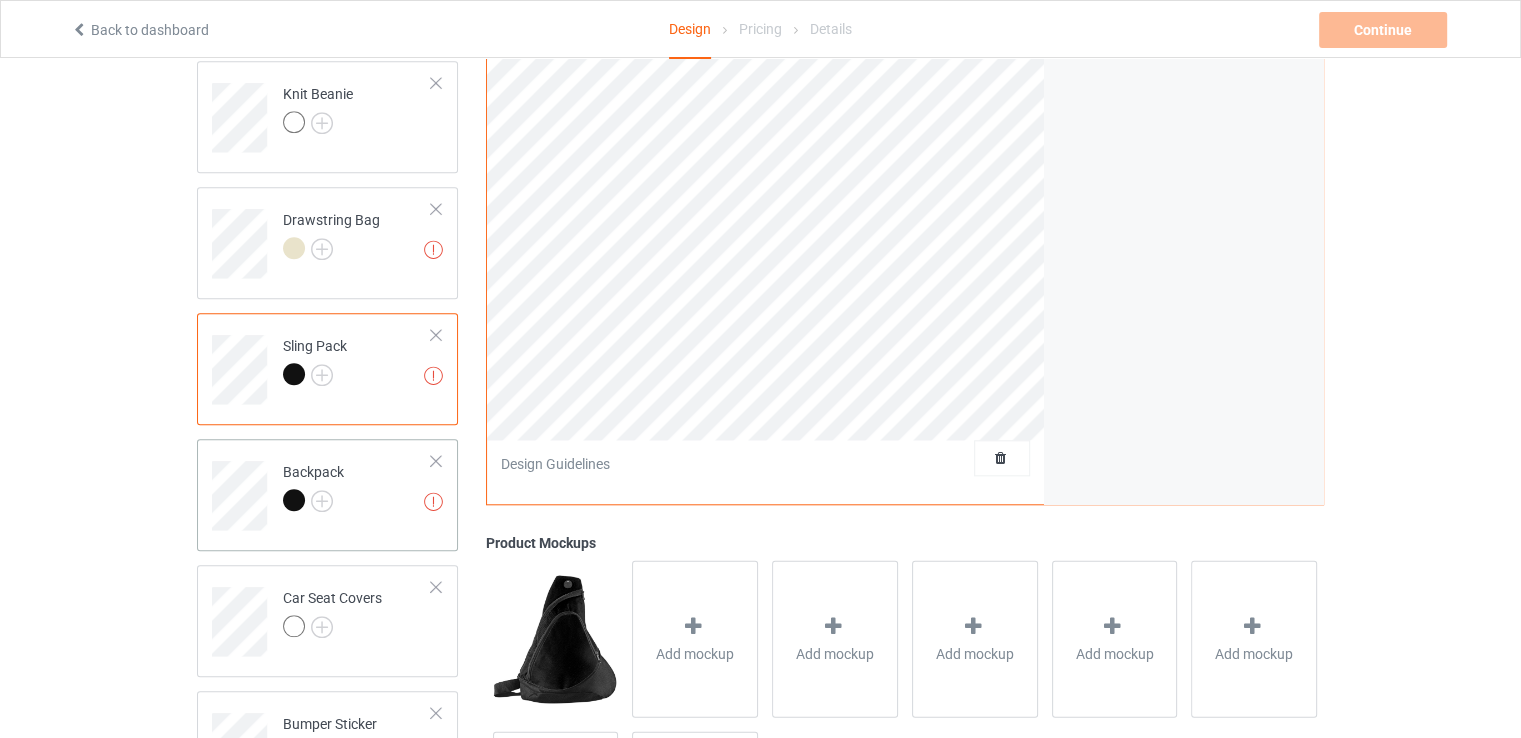 drag, startPoint x: 366, startPoint y: 472, endPoint x: 376, endPoint y: 473, distance: 10.049875 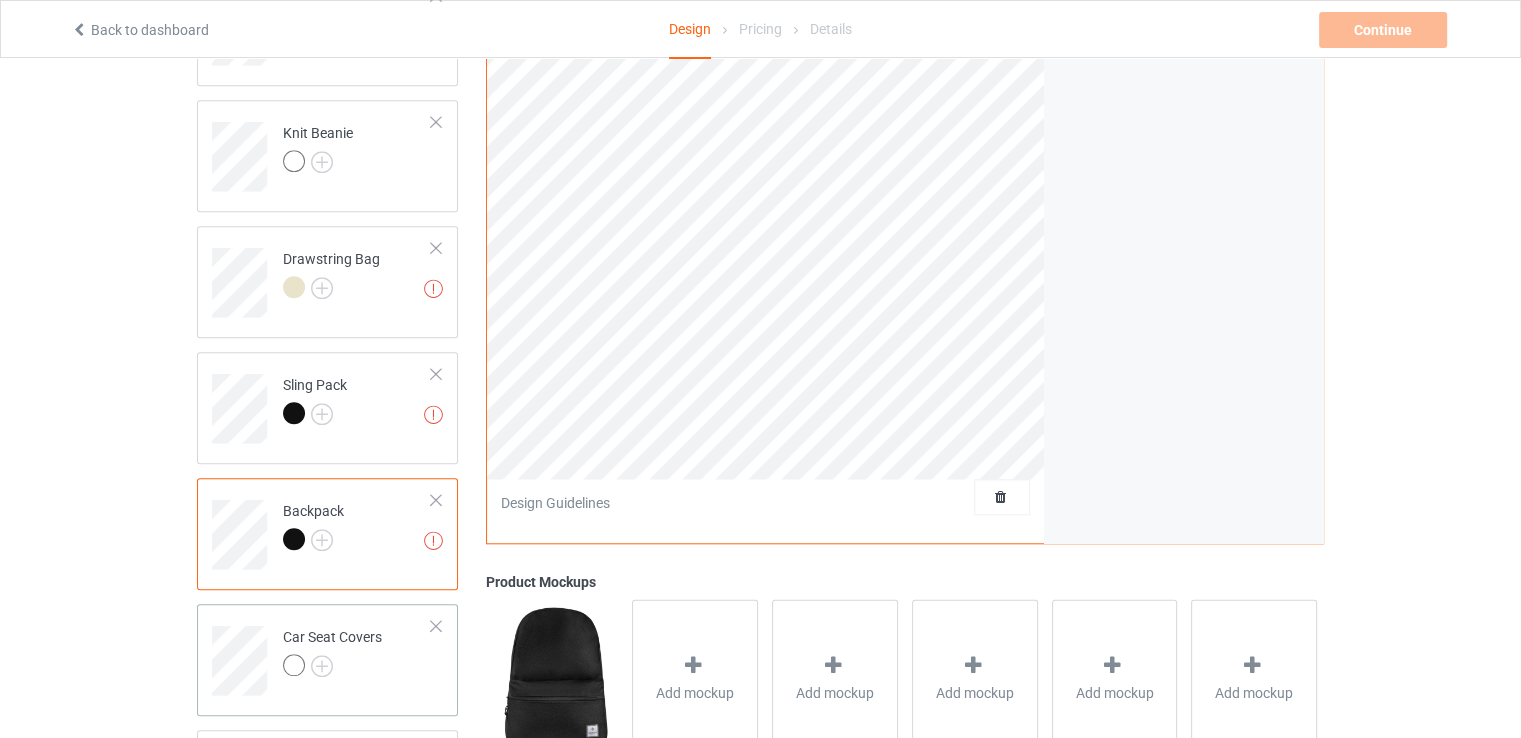 scroll, scrollTop: 1908, scrollLeft: 0, axis: vertical 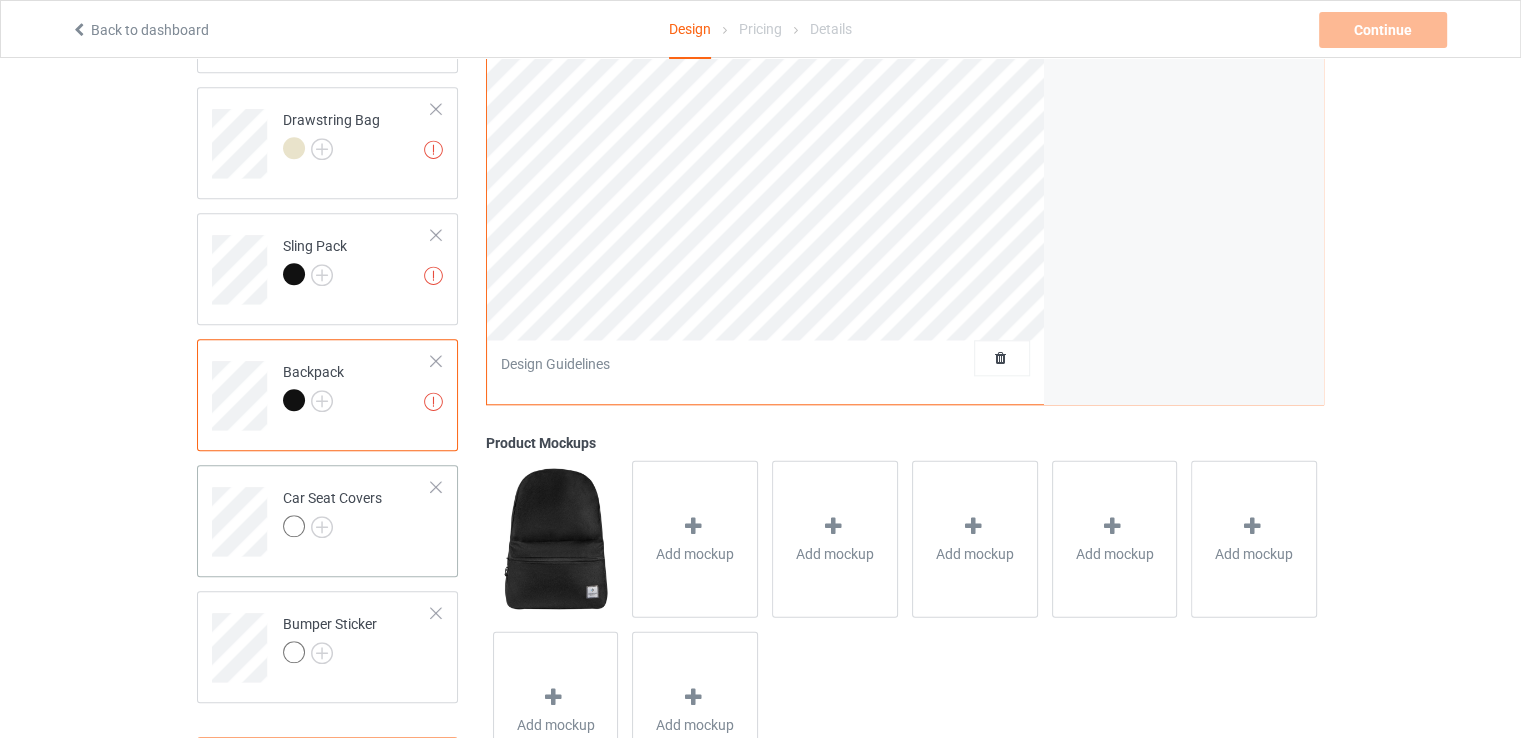 click at bounding box center [332, 529] 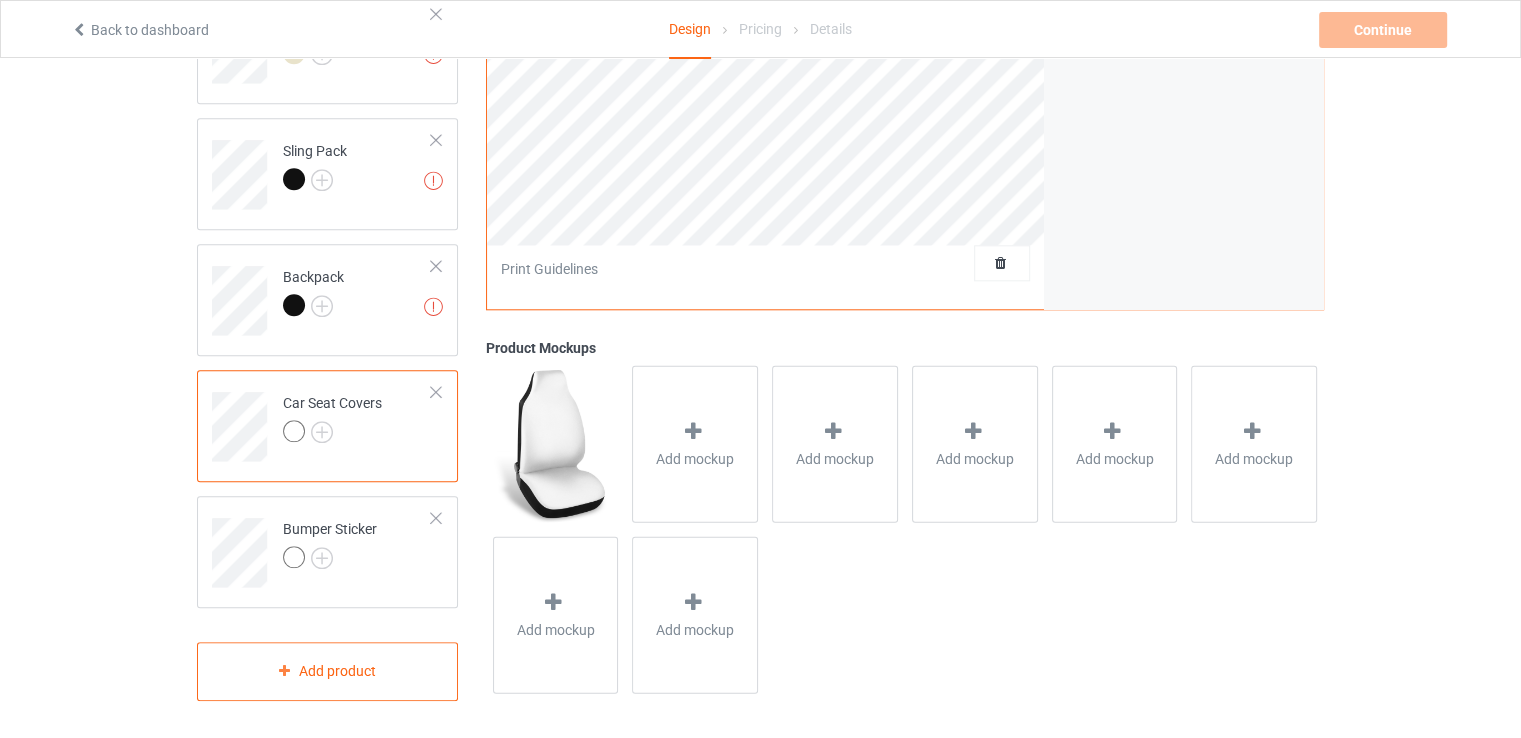 scroll, scrollTop: 2008, scrollLeft: 0, axis: vertical 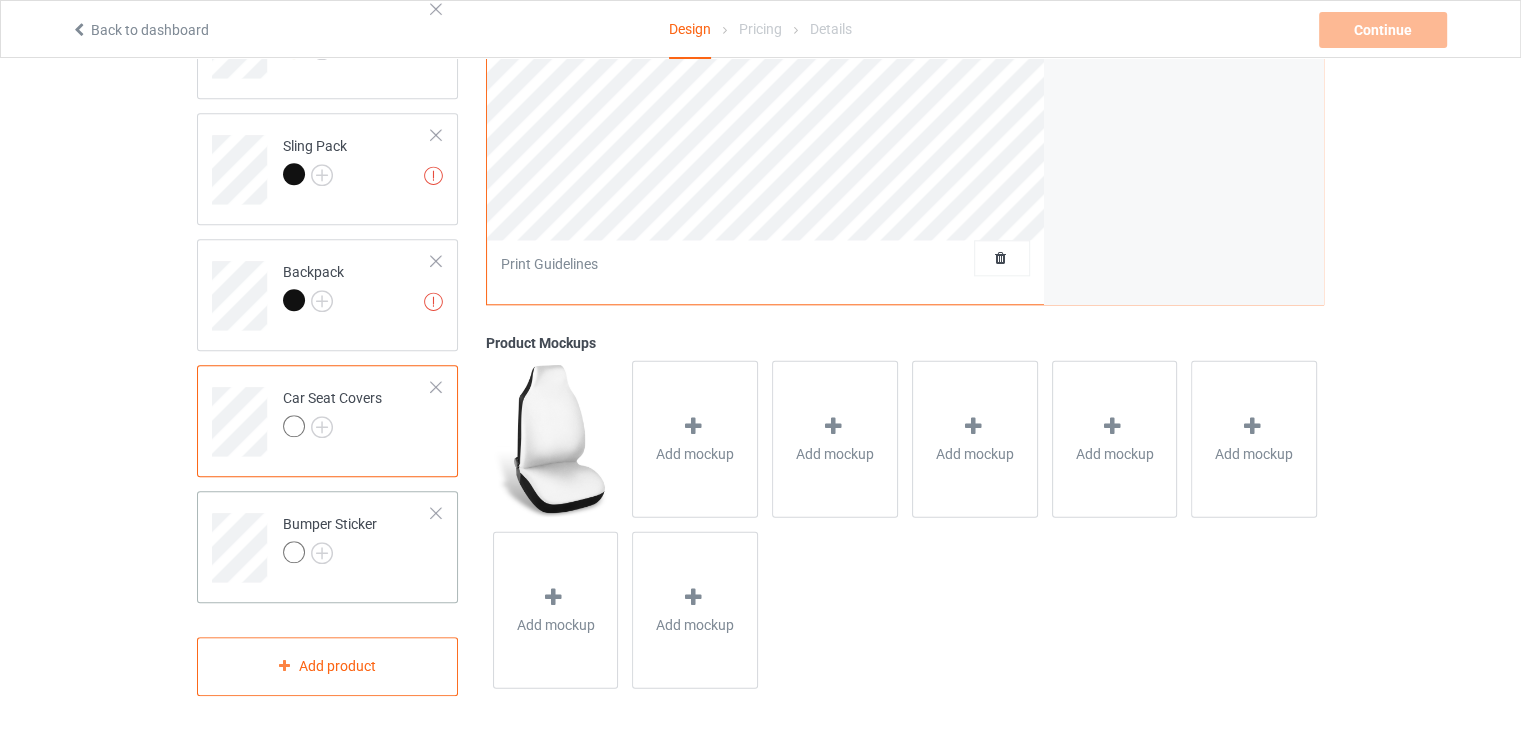 click on "Bumper Sticker" at bounding box center (357, 540) 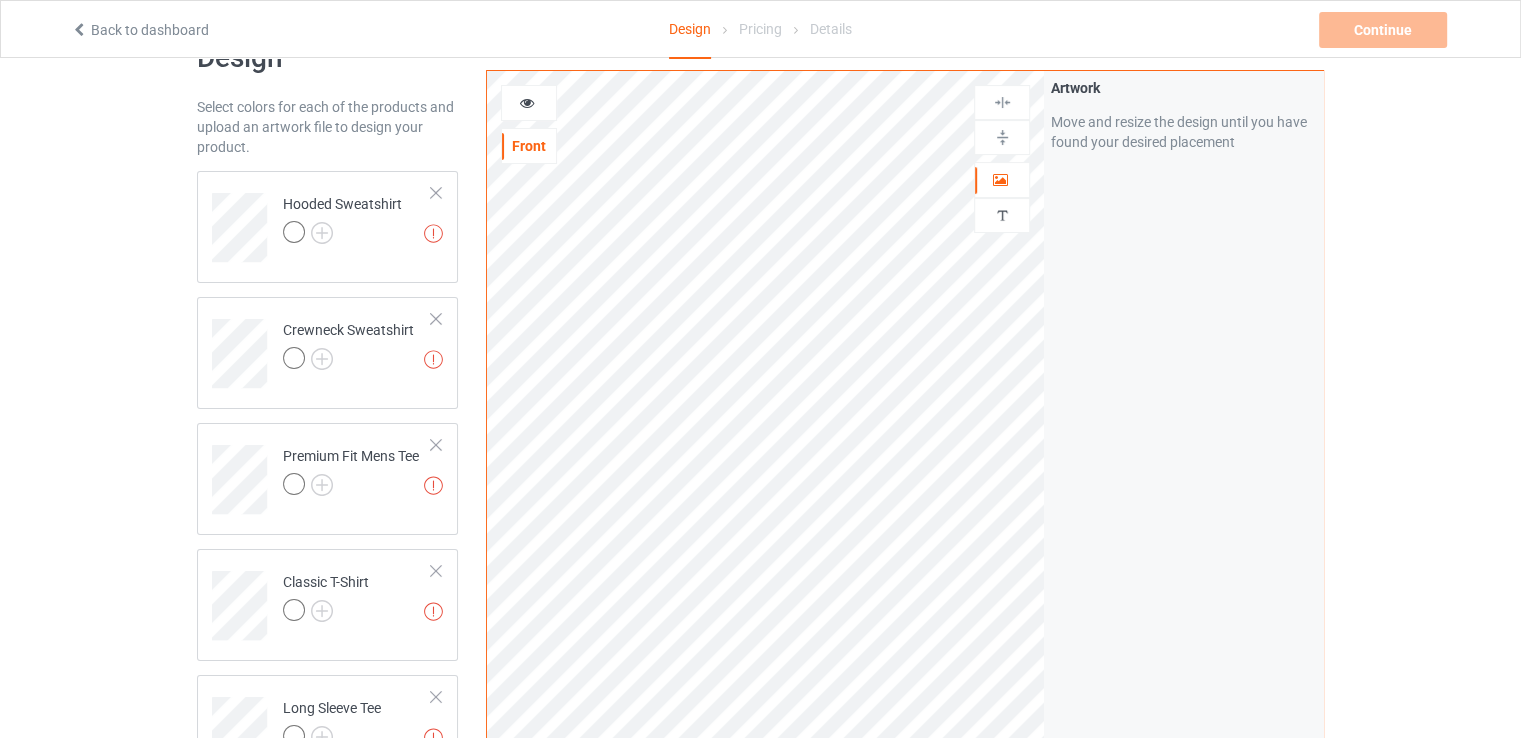 scroll, scrollTop: 0, scrollLeft: 0, axis: both 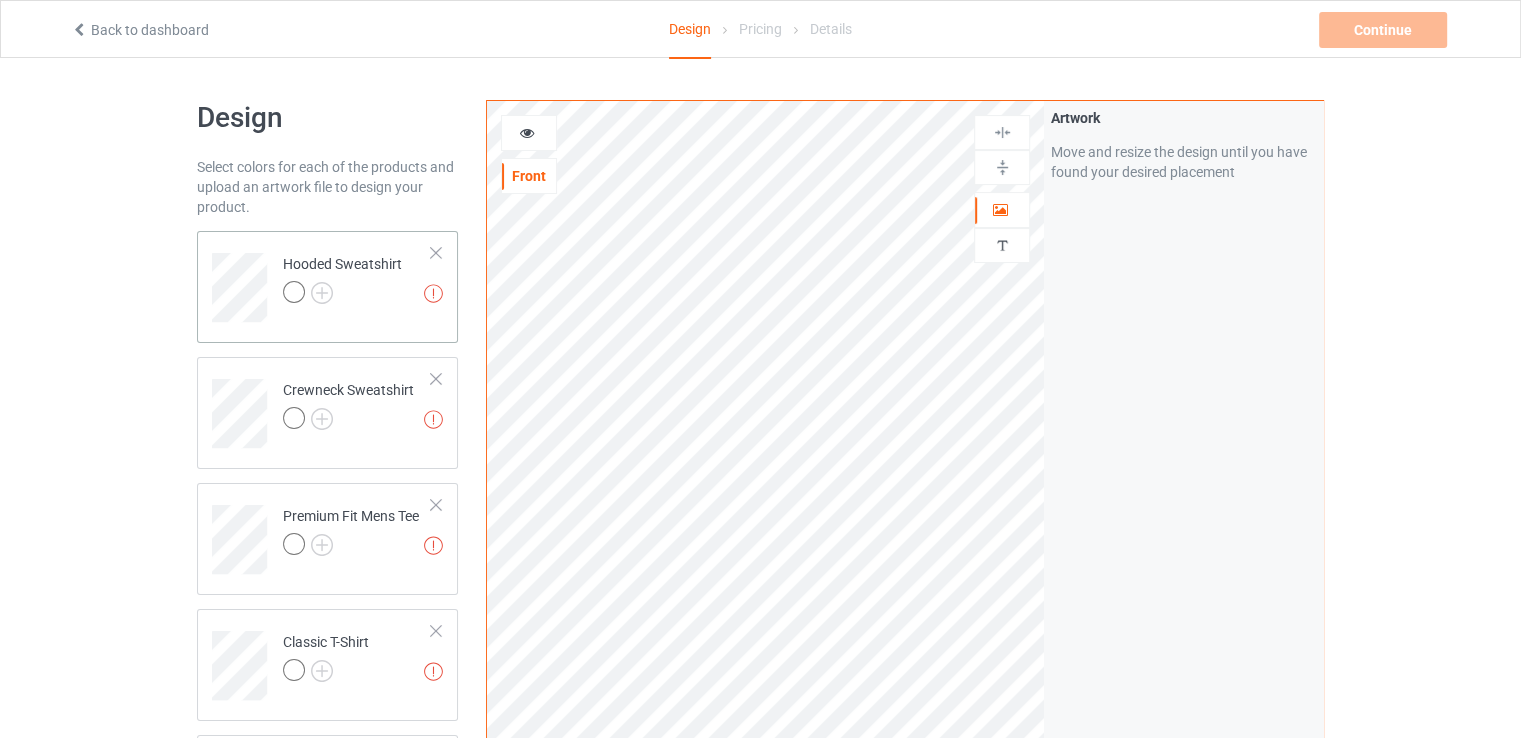 click at bounding box center [342, 295] 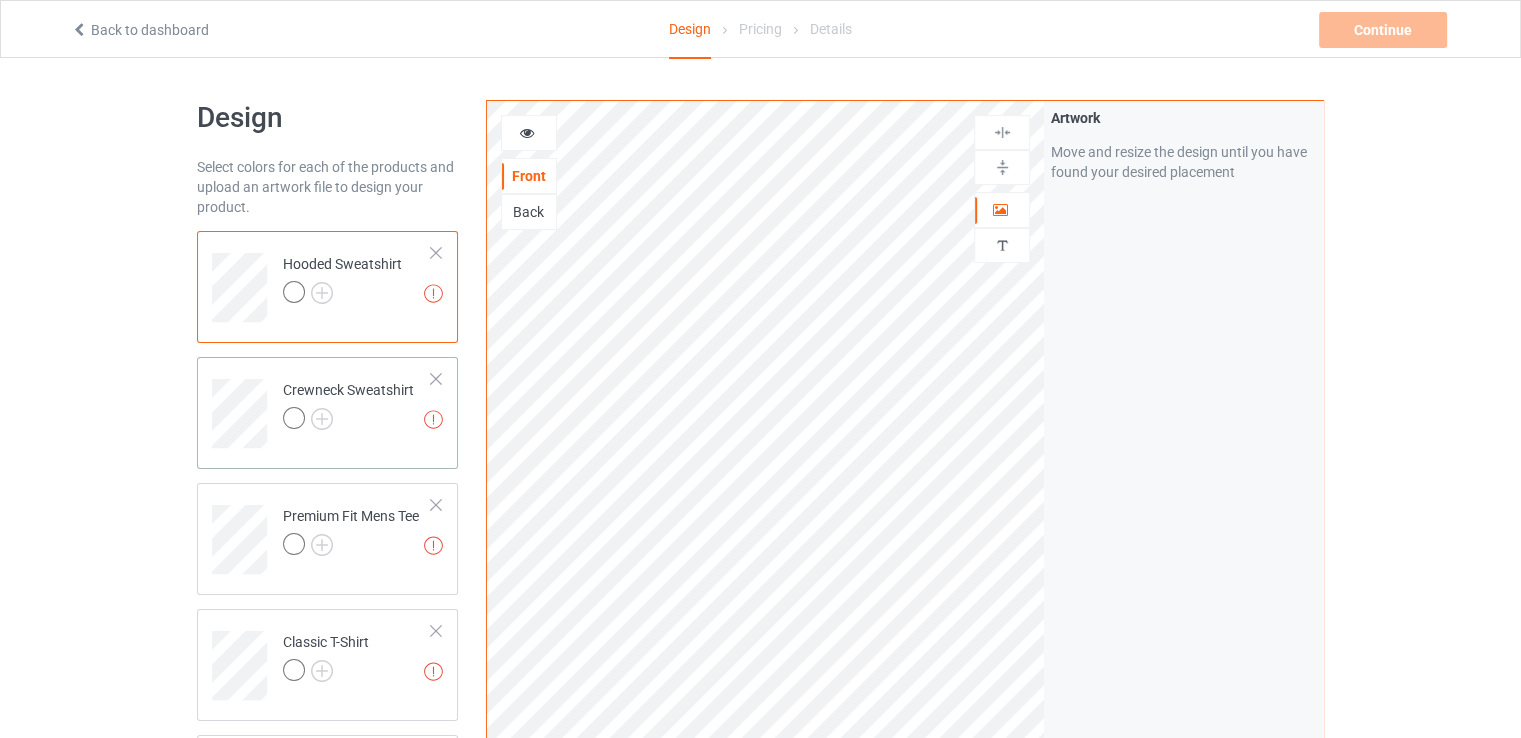 click at bounding box center (348, 421) 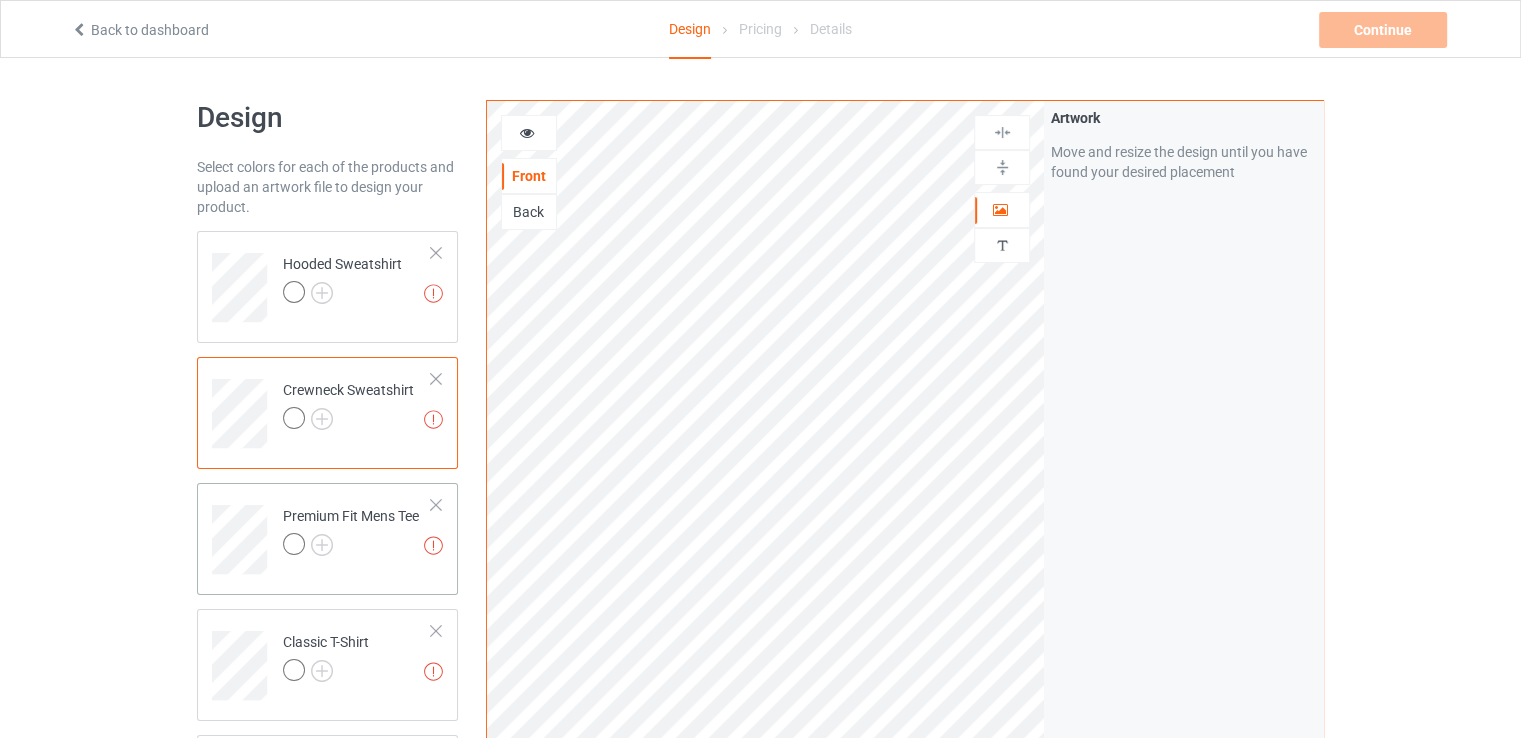 click at bounding box center (351, 547) 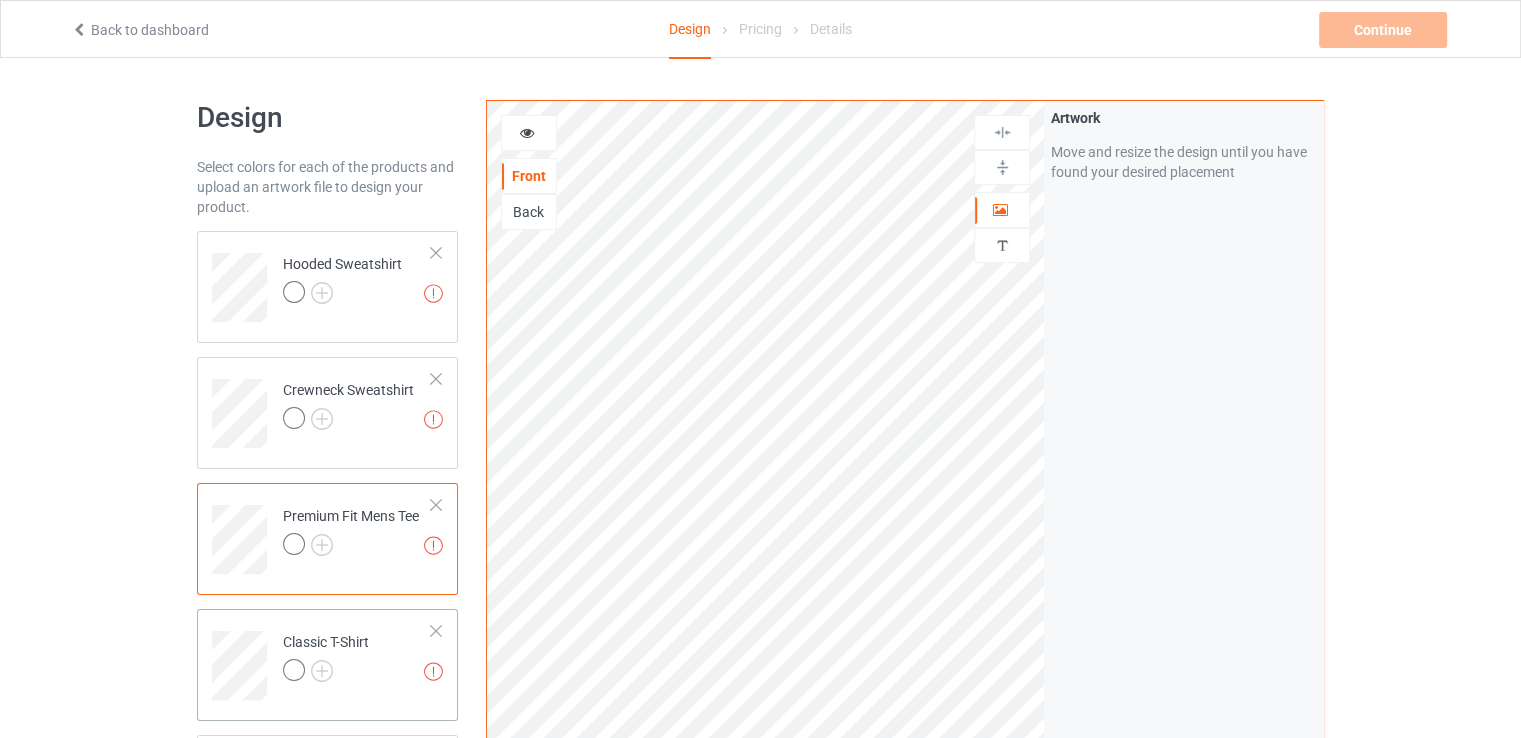 click on "Artwork resolution lower than 150 DPI may result in bad print Classic T-Shirt" at bounding box center (357, 658) 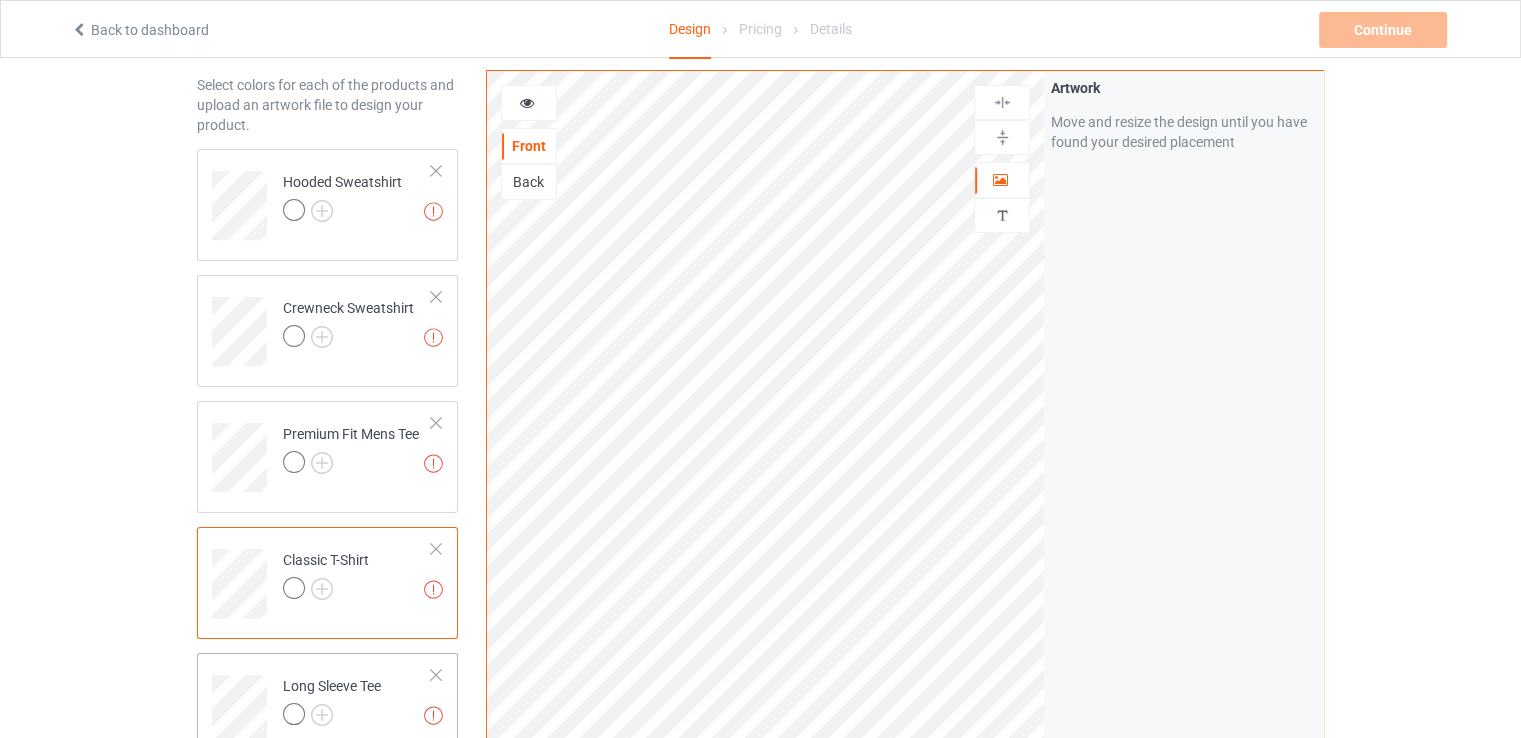 scroll, scrollTop: 300, scrollLeft: 0, axis: vertical 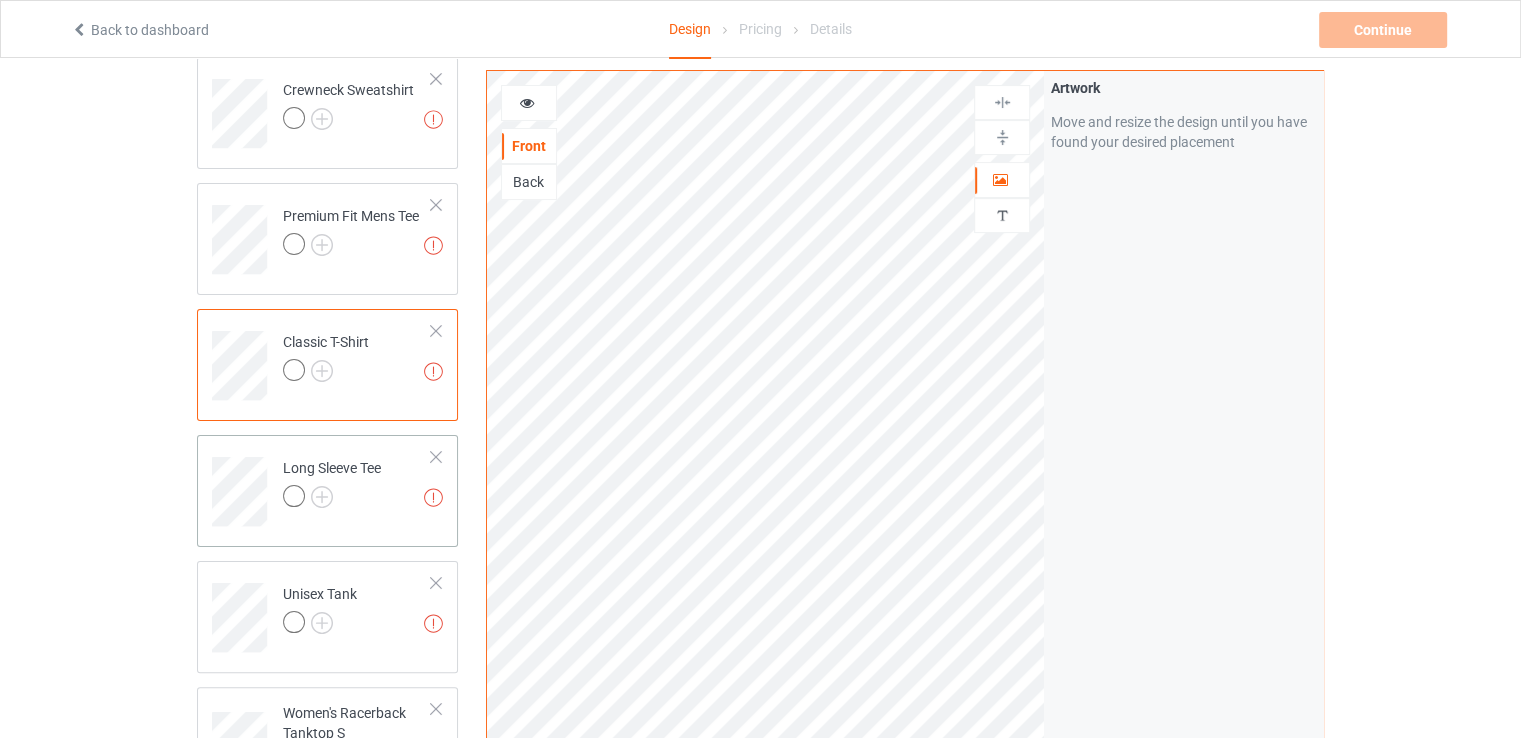 click at bounding box center [332, 499] 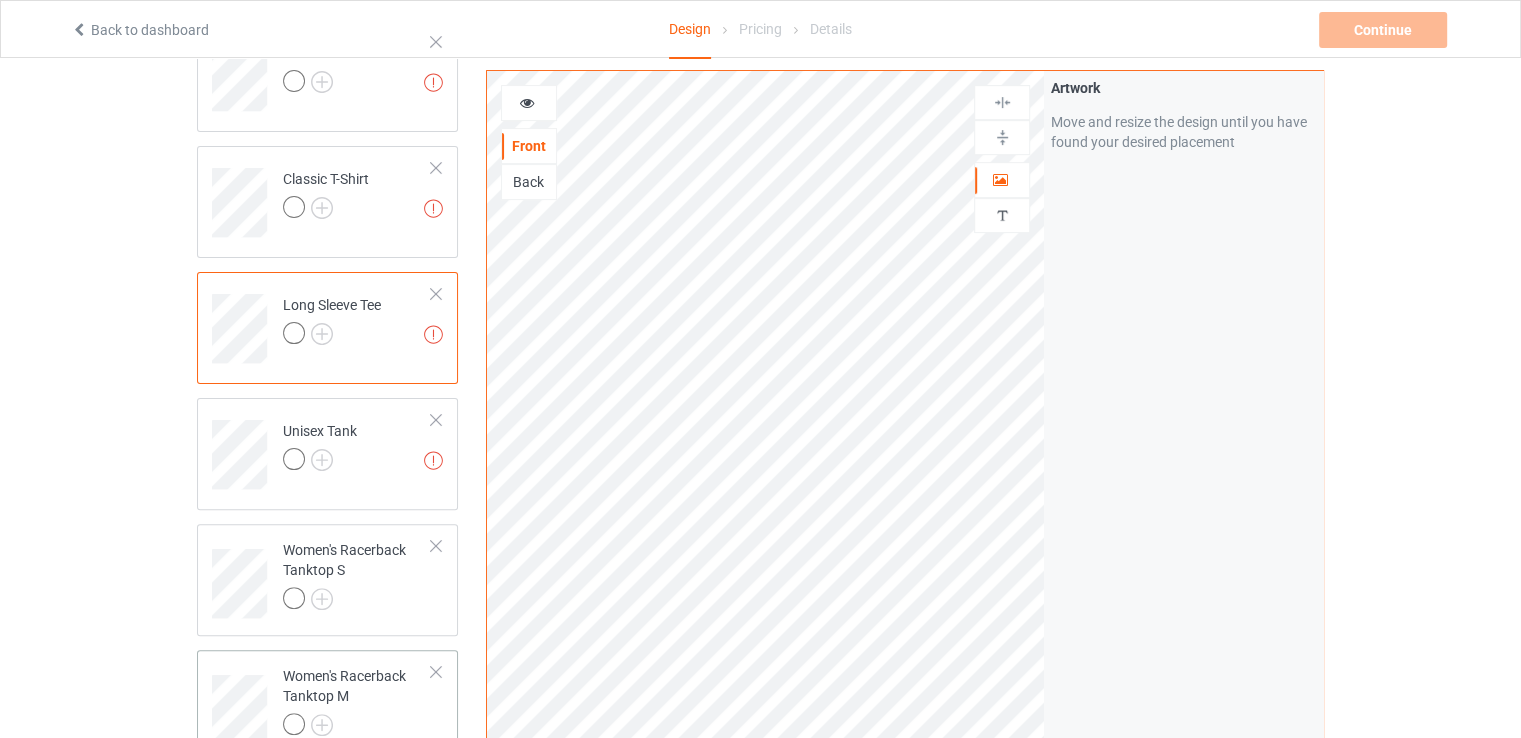scroll, scrollTop: 600, scrollLeft: 0, axis: vertical 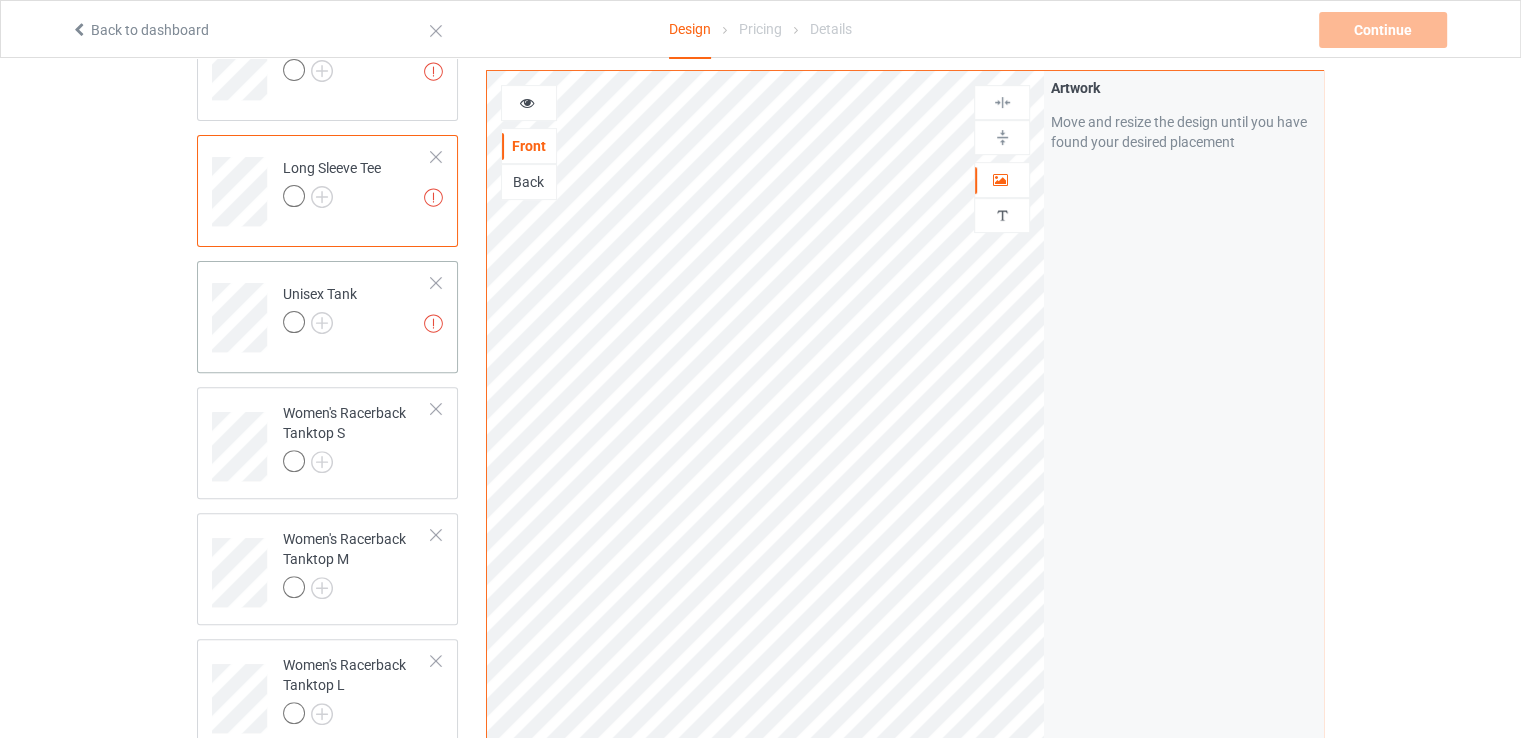 click on "Artwork resolution lower than 150 DPI may result in bad print Unisex Tank" at bounding box center [357, 310] 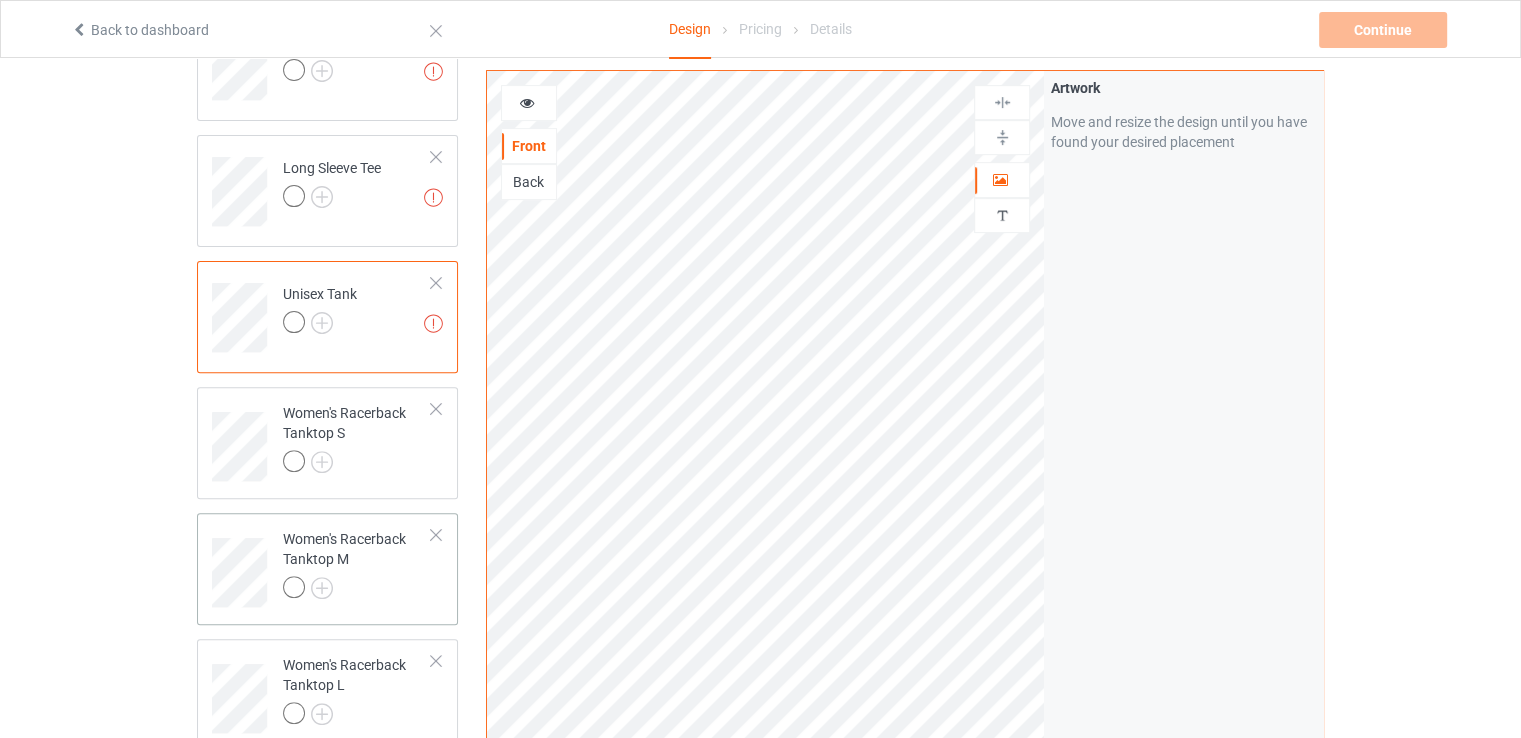 click on "Women's Racerback Tanktop M" at bounding box center [357, 563] 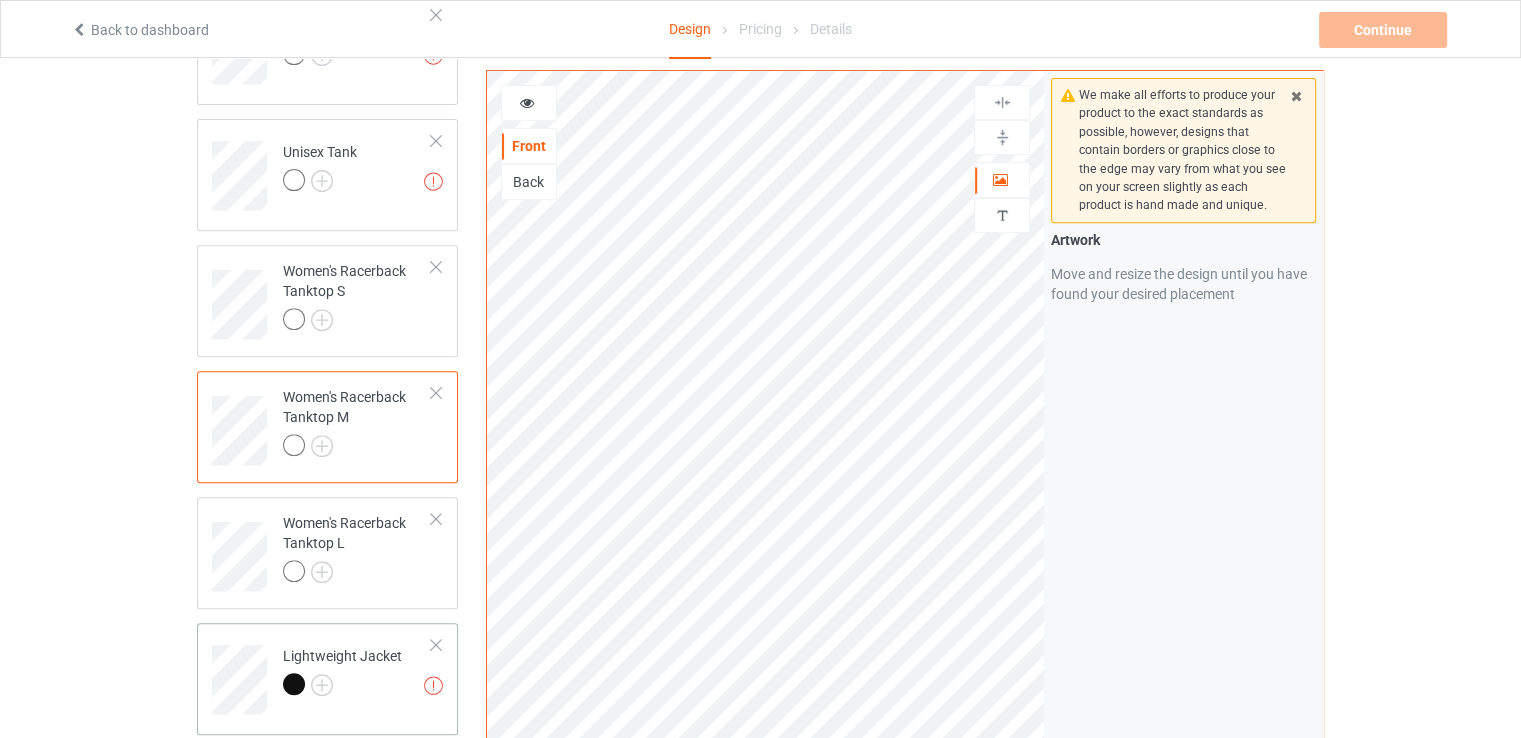 scroll, scrollTop: 900, scrollLeft: 0, axis: vertical 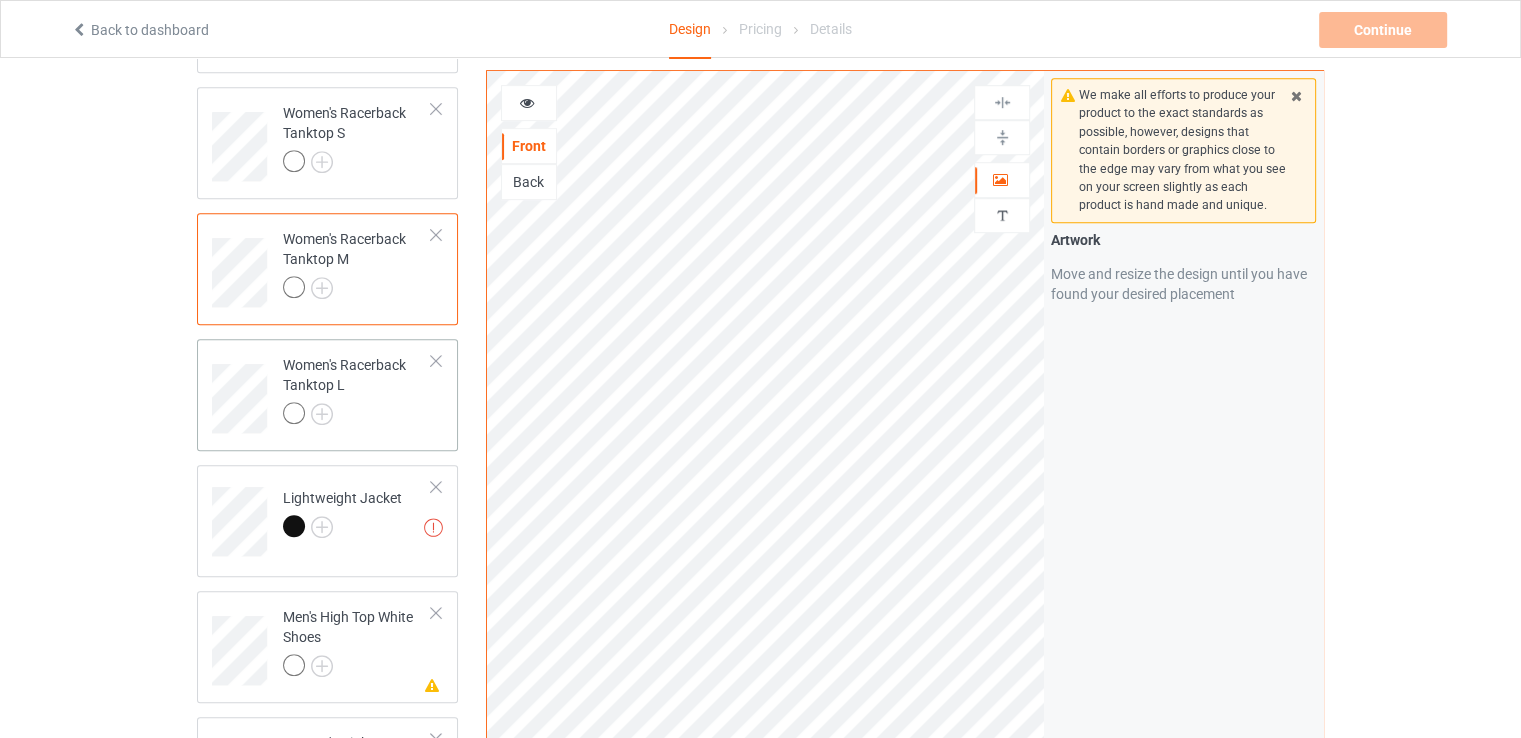 click at bounding box center [357, 416] 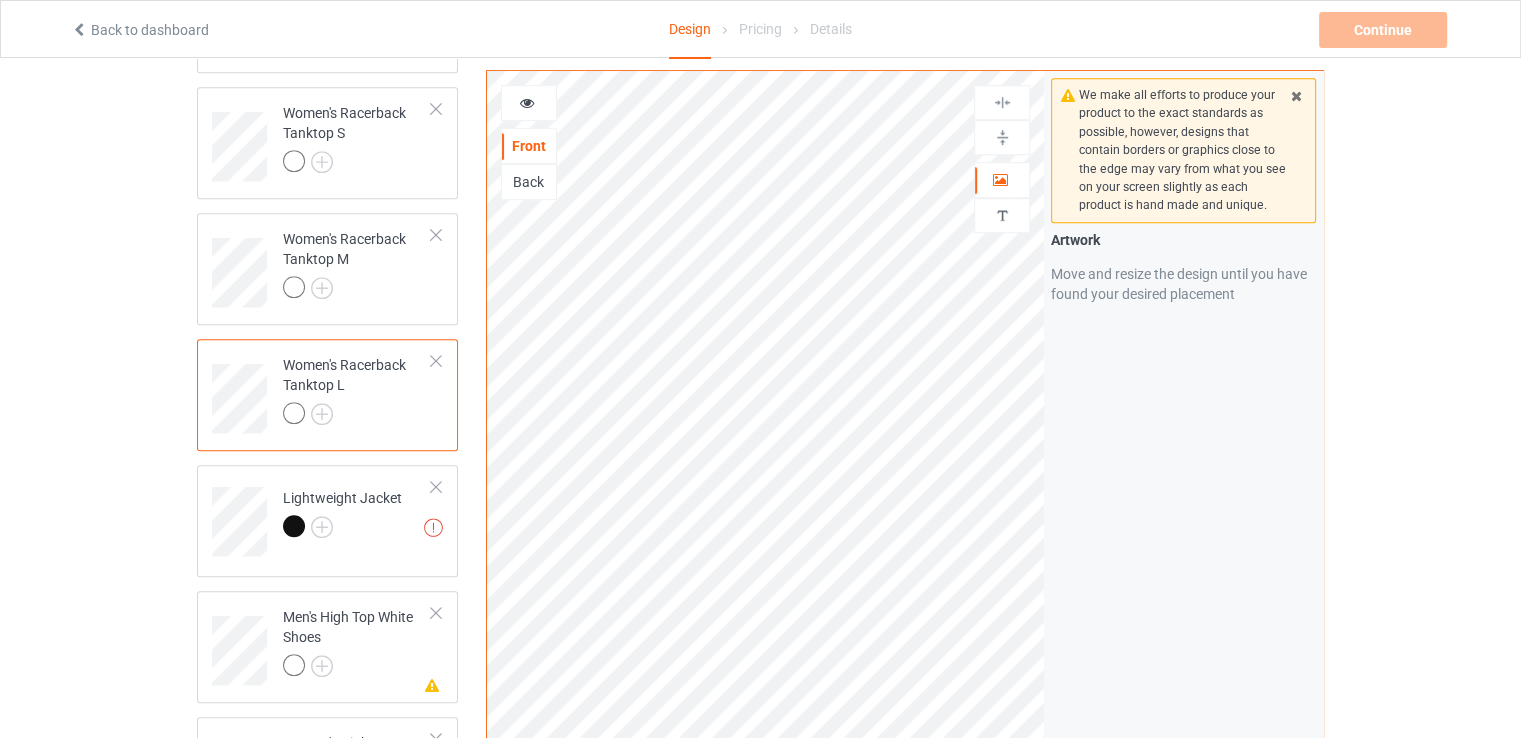 click at bounding box center (1296, 93) 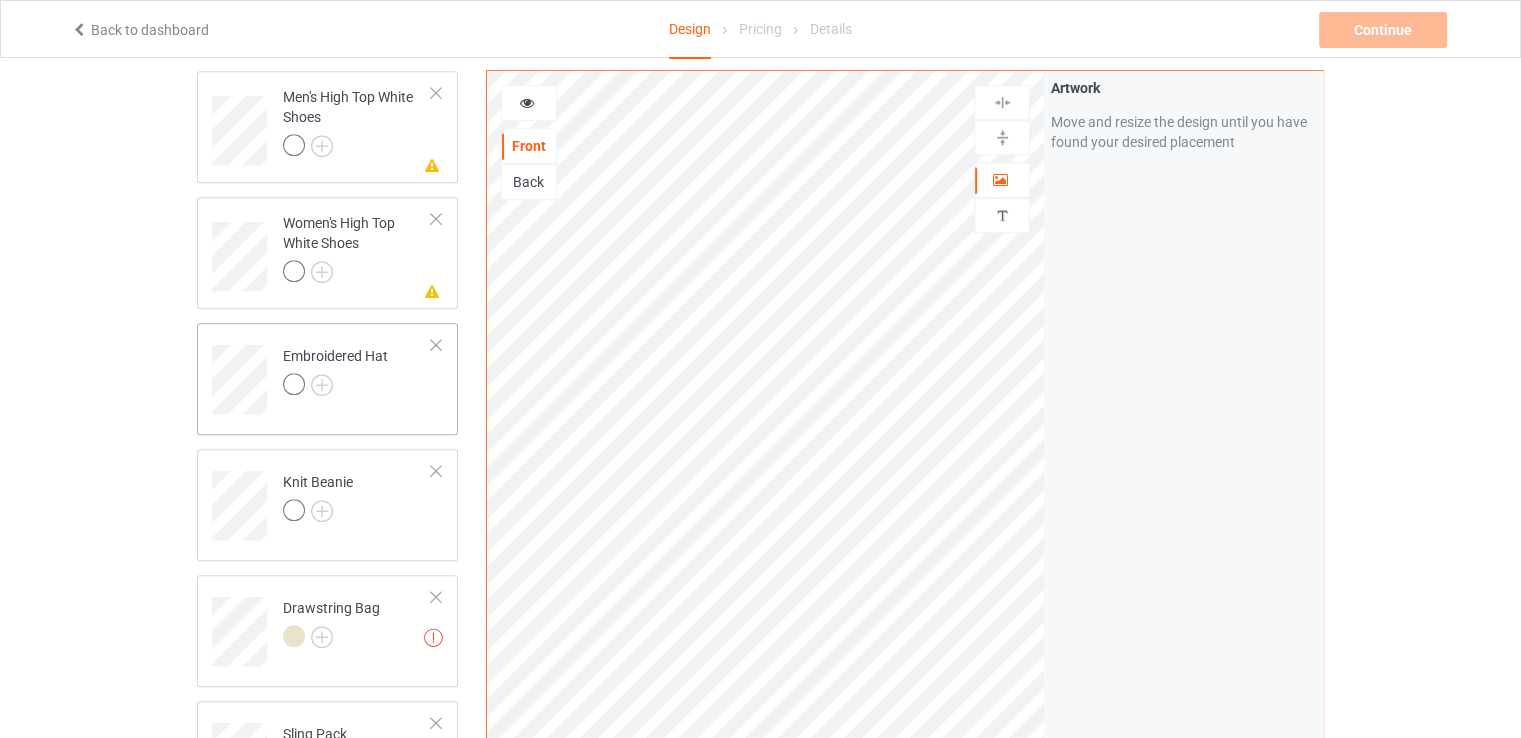 scroll, scrollTop: 1408, scrollLeft: 0, axis: vertical 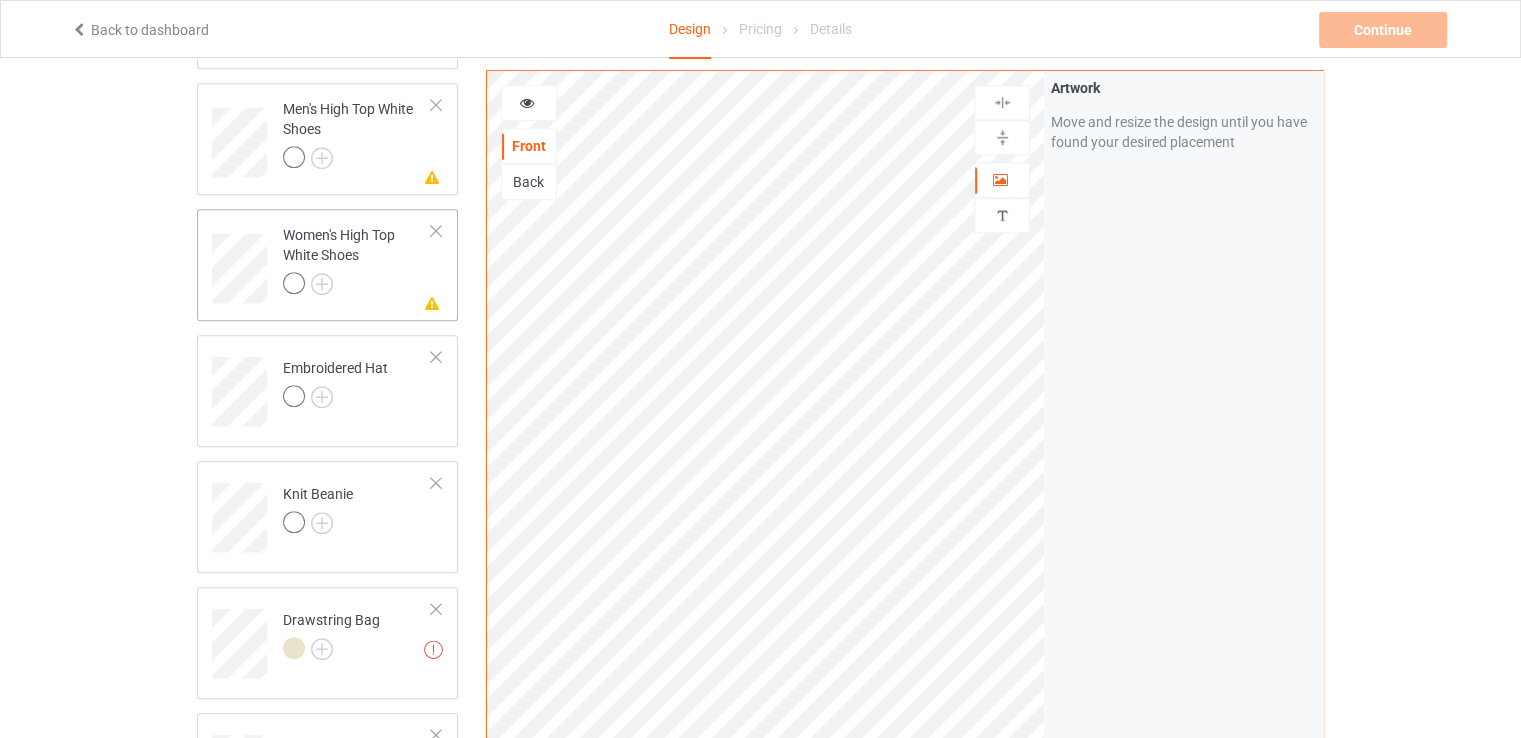 click at bounding box center [357, 286] 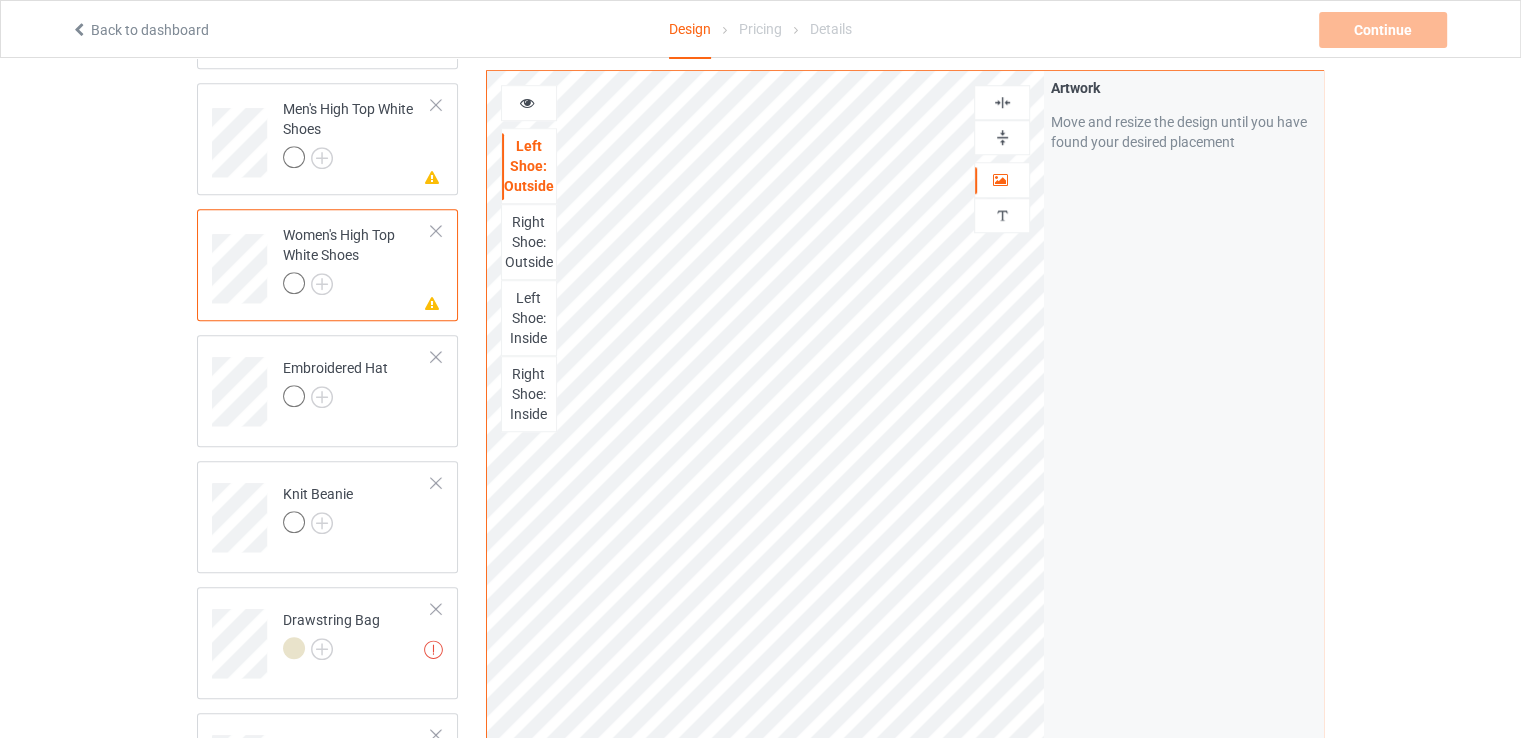 click on "Right Shoe: Outside" at bounding box center (529, 242) 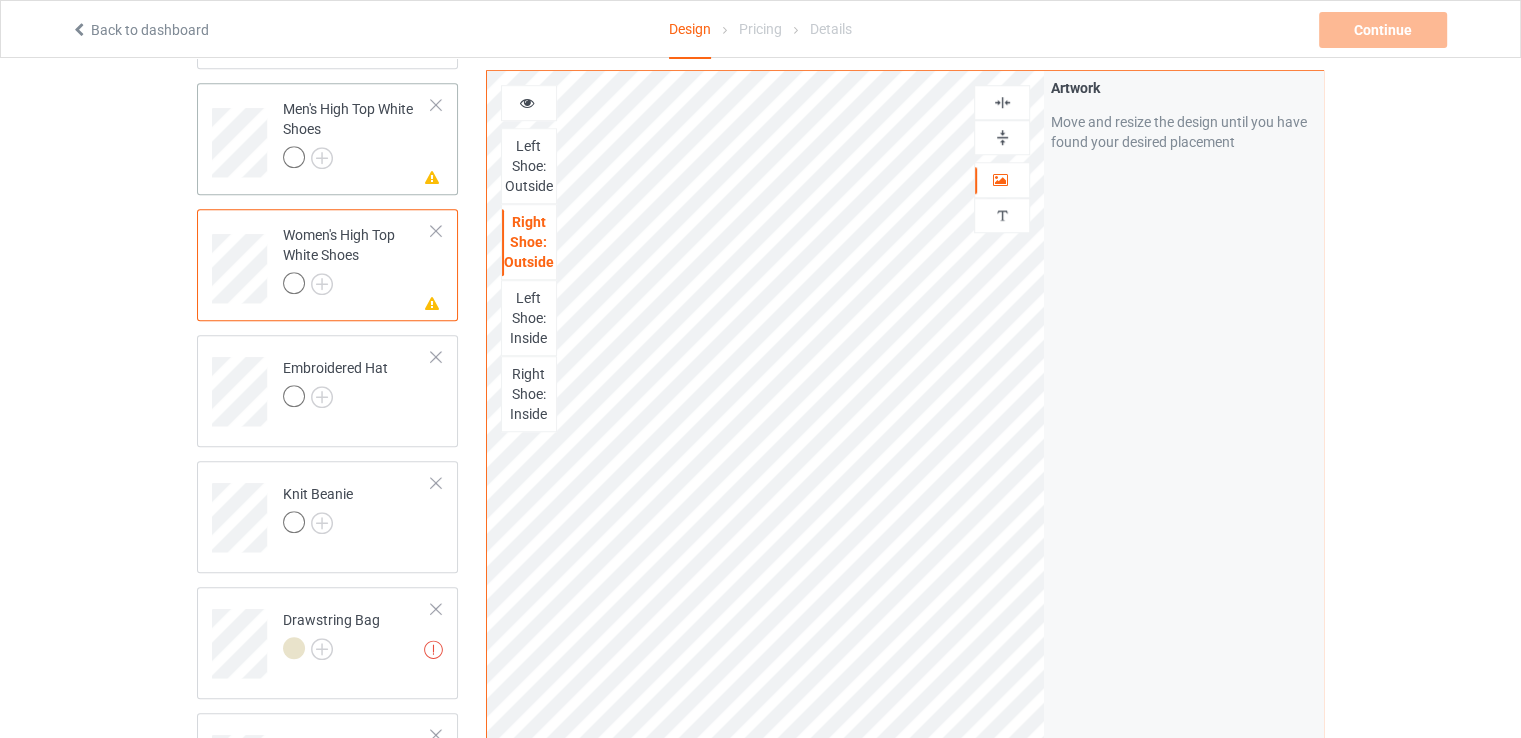 click on "Men's High Top White Shoes" at bounding box center (357, 133) 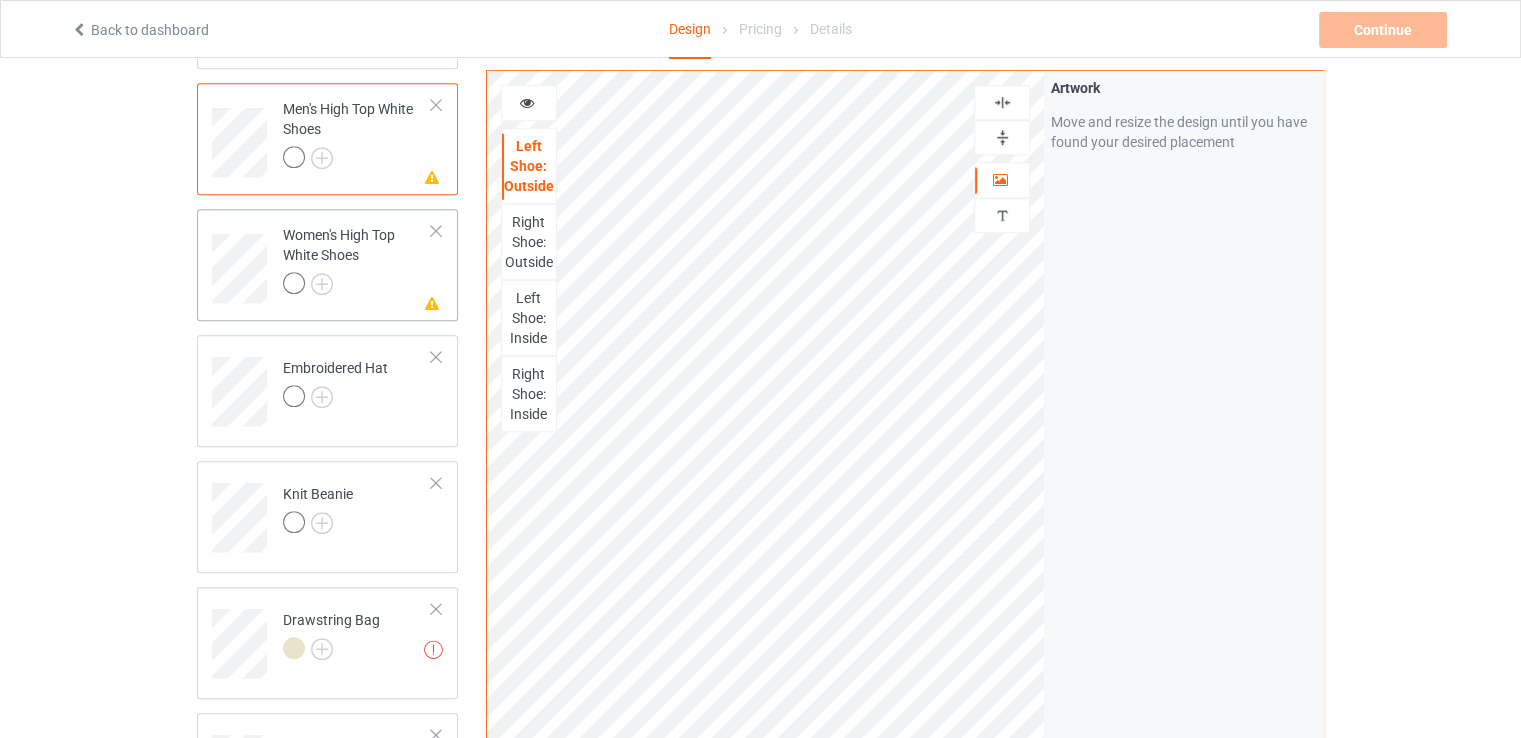click at bounding box center [357, 286] 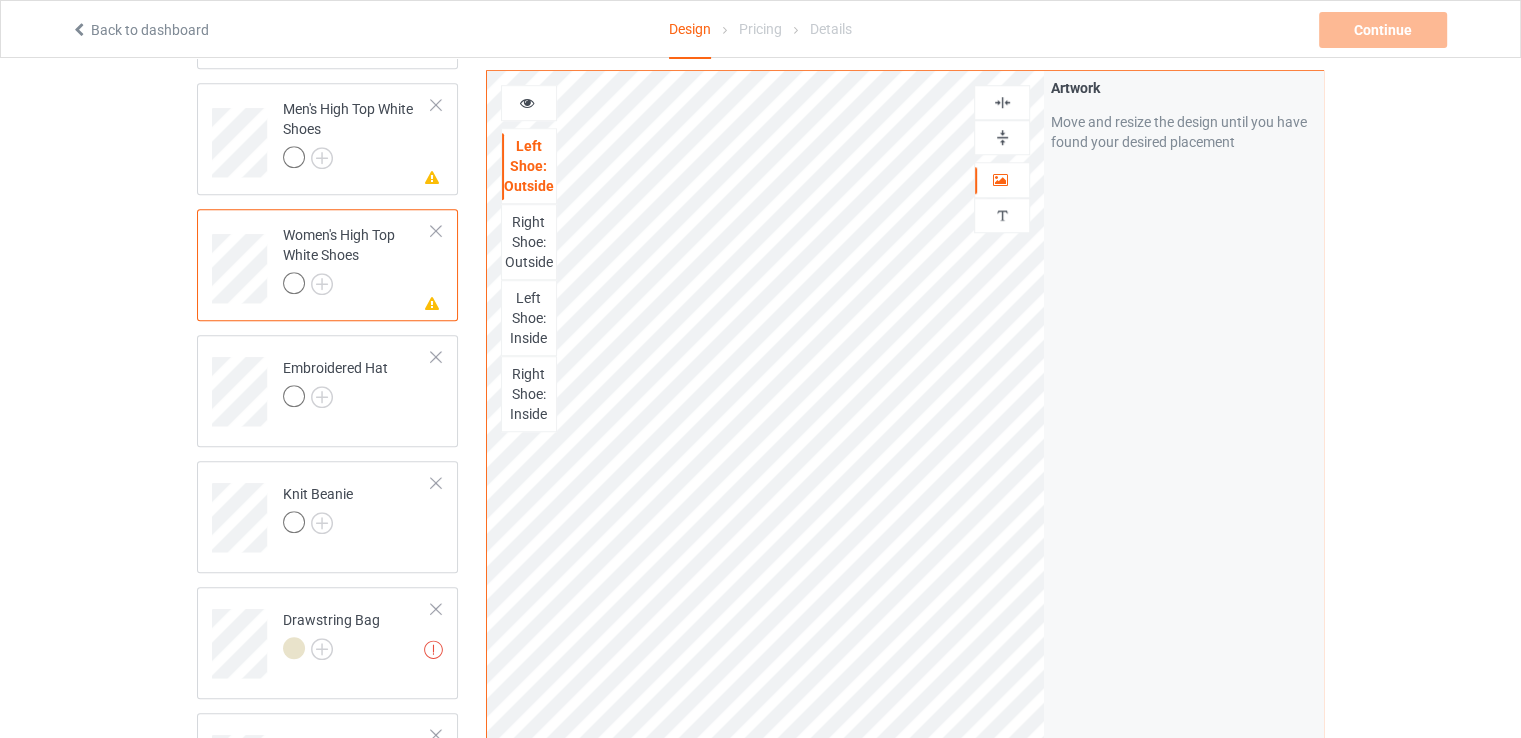 click on "Right Shoe: Outside" at bounding box center (529, 242) 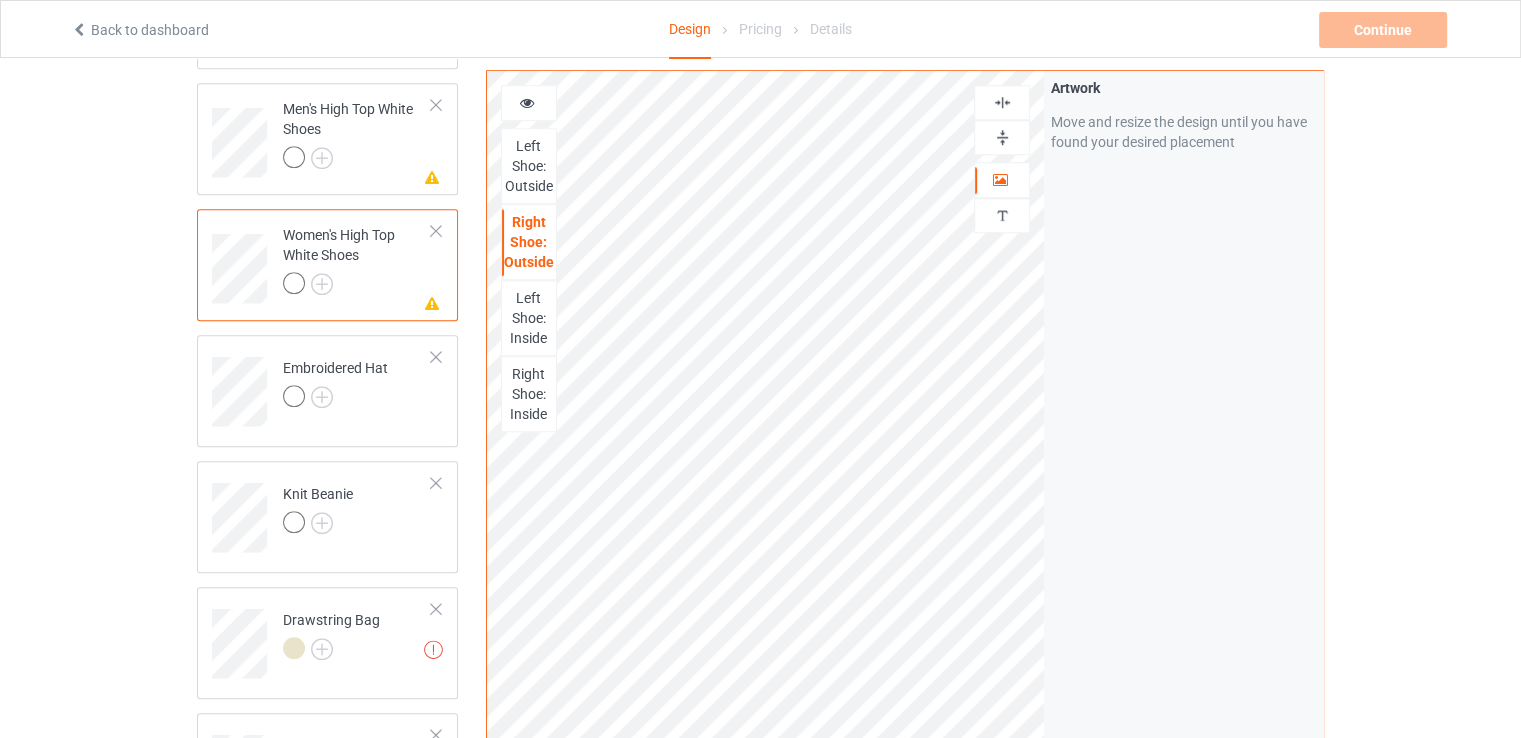 click on "Left Shoe: Inside" at bounding box center (529, 318) 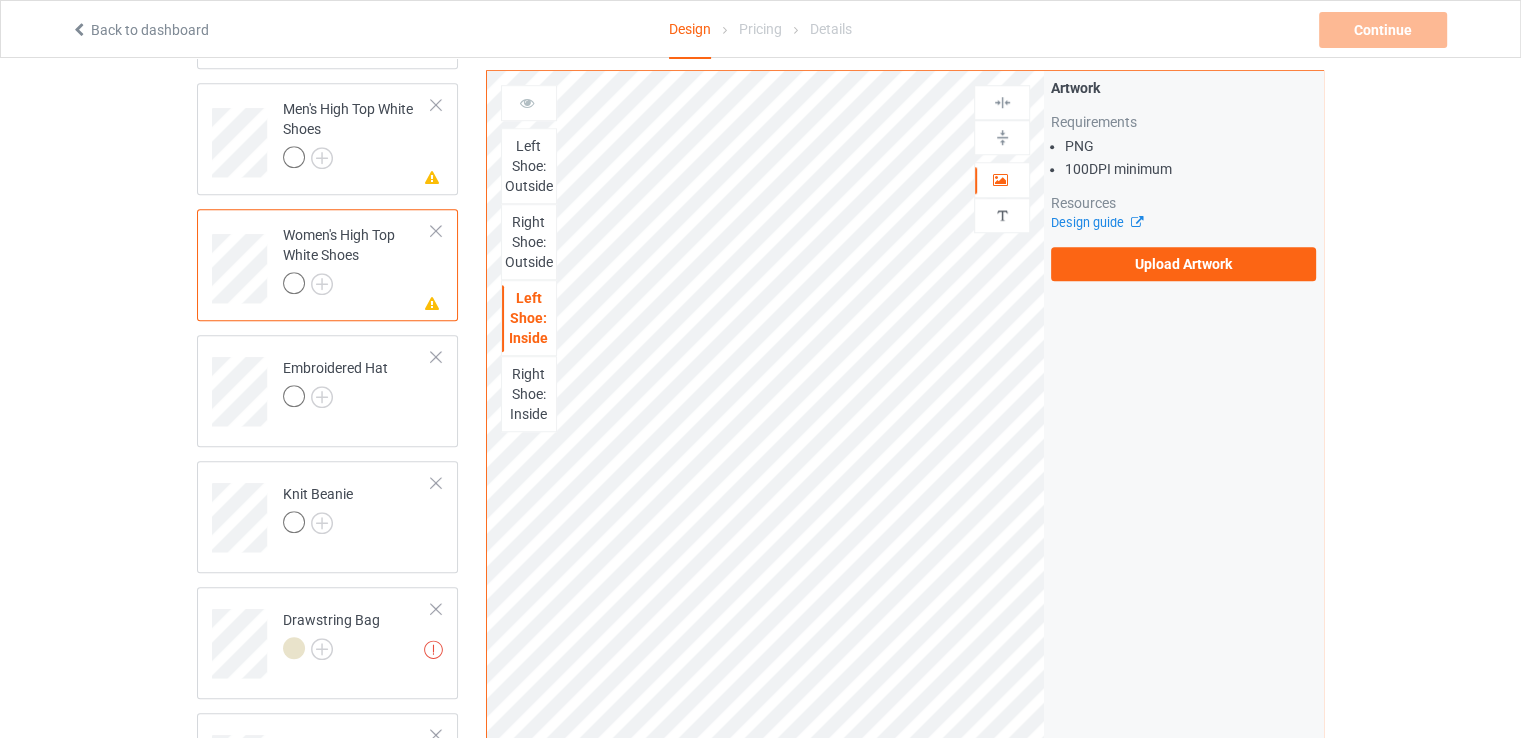 click on "Right Shoe: Inside" at bounding box center (529, 394) 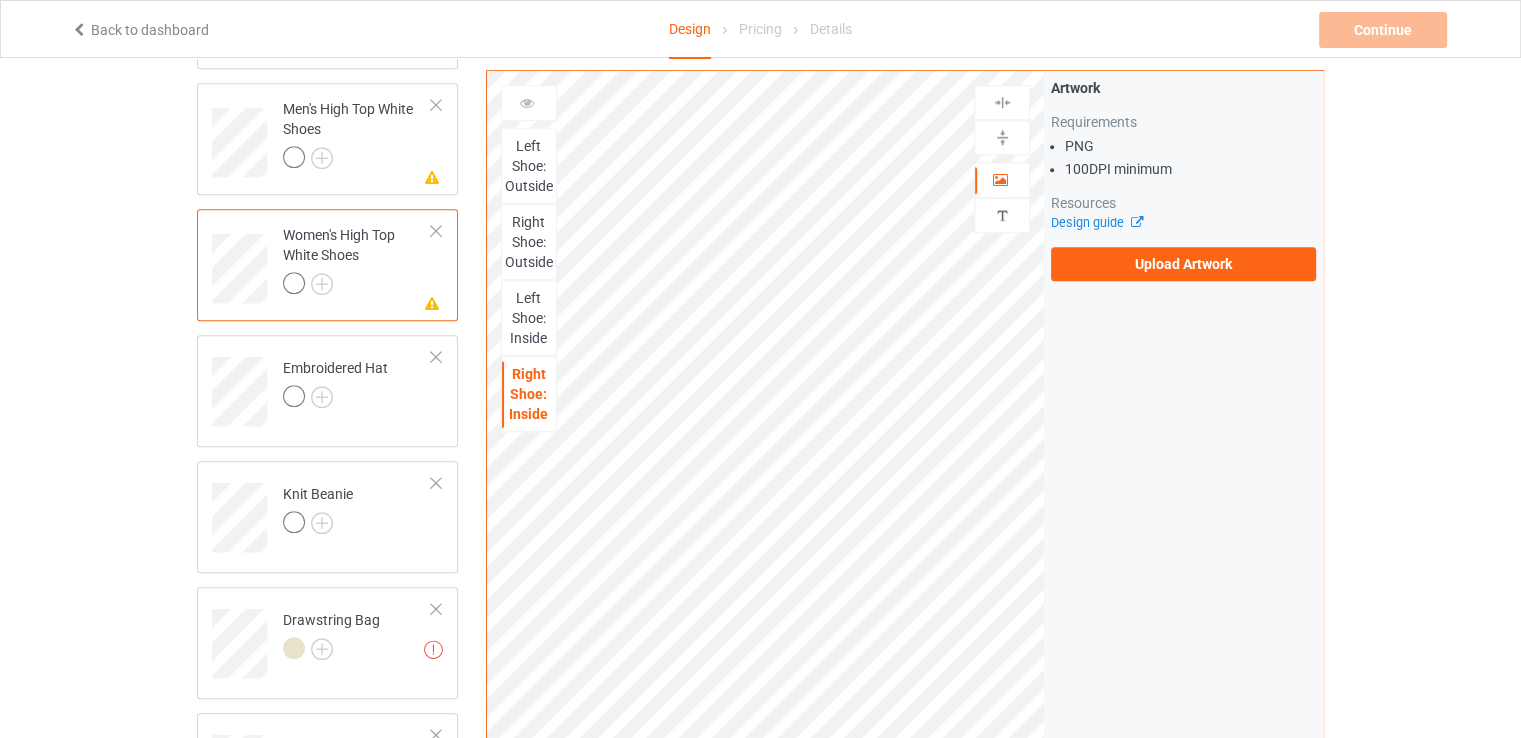 click on "Left Shoe: Inside" at bounding box center (529, 318) 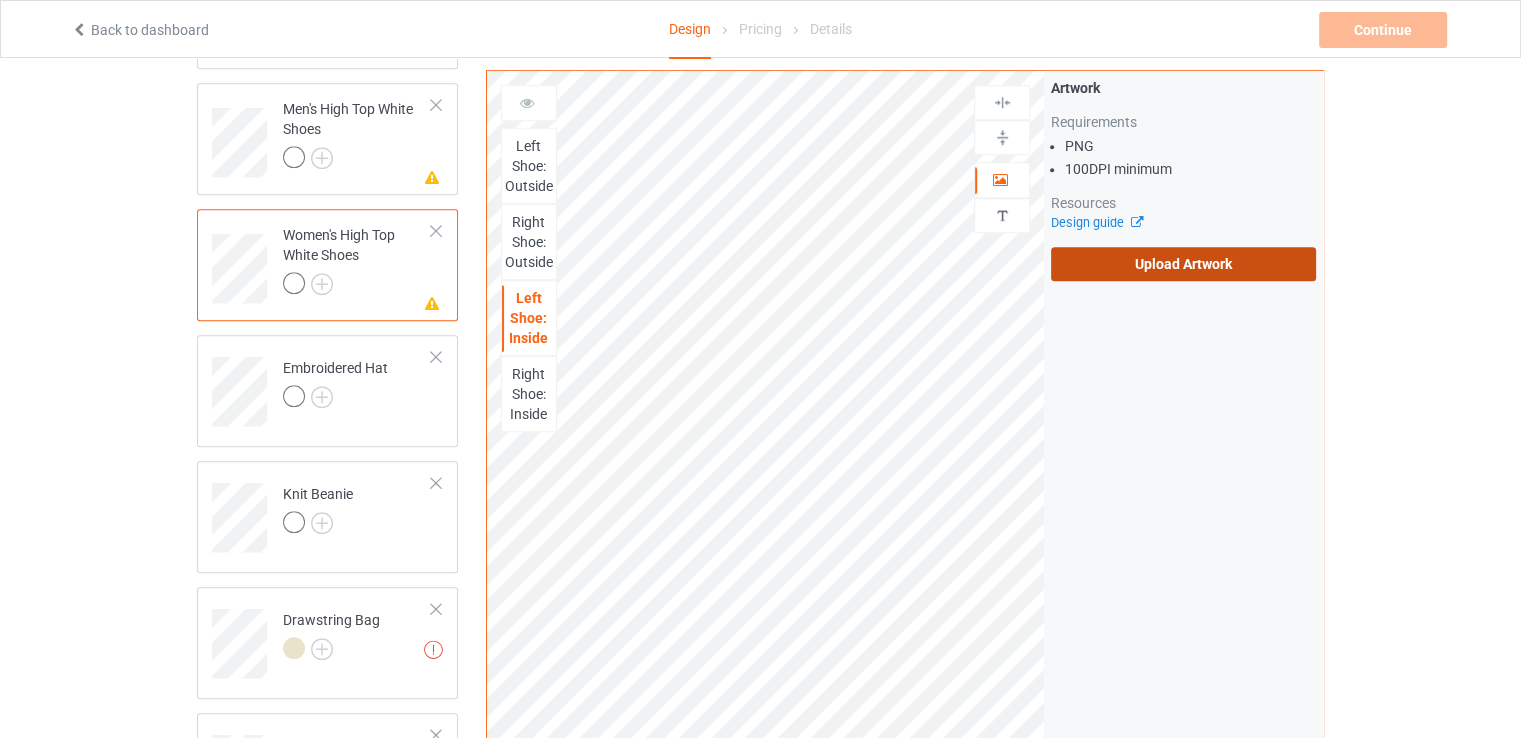 click on "Upload Artwork" at bounding box center [1183, 264] 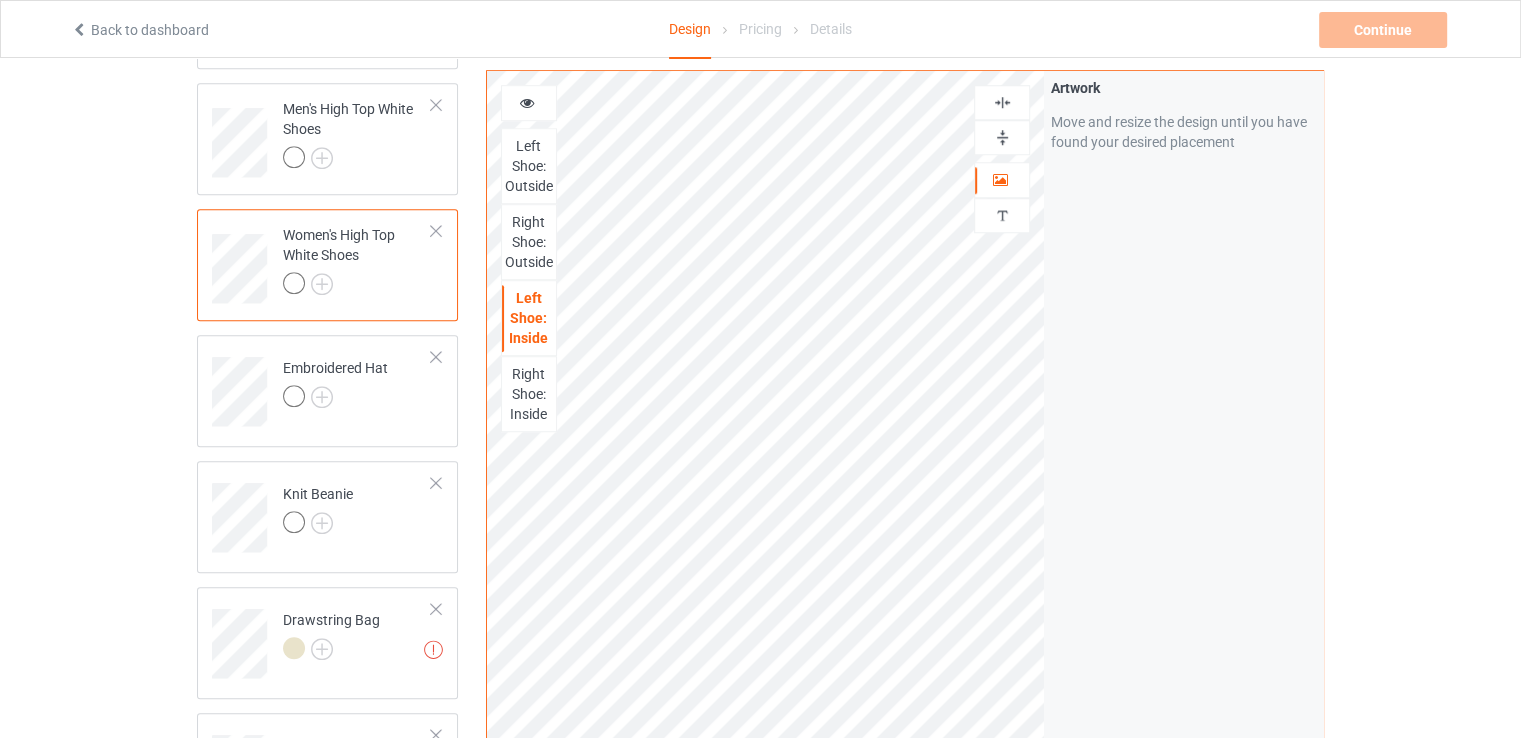 click on "Right Shoe: Inside" at bounding box center (529, 394) 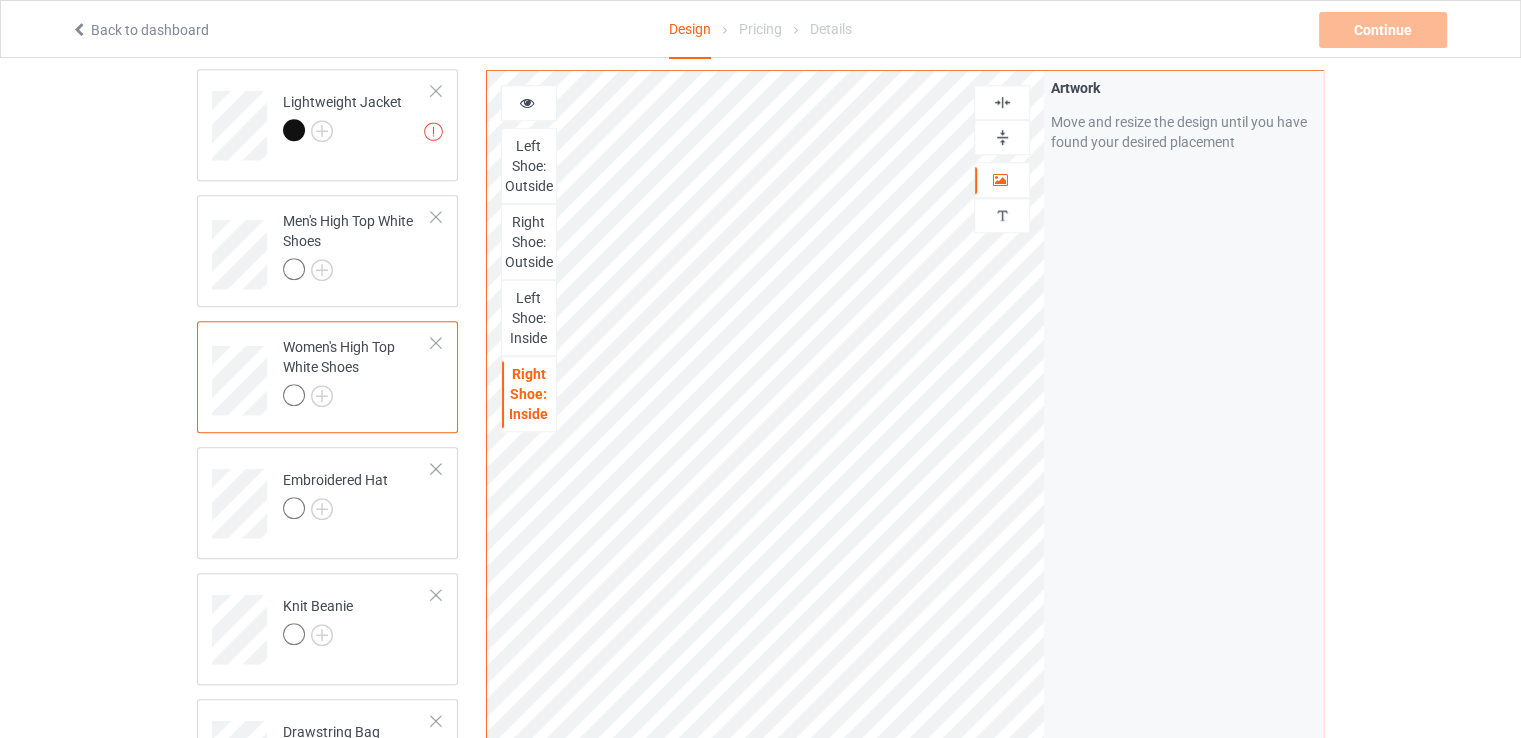 scroll, scrollTop: 1208, scrollLeft: 0, axis: vertical 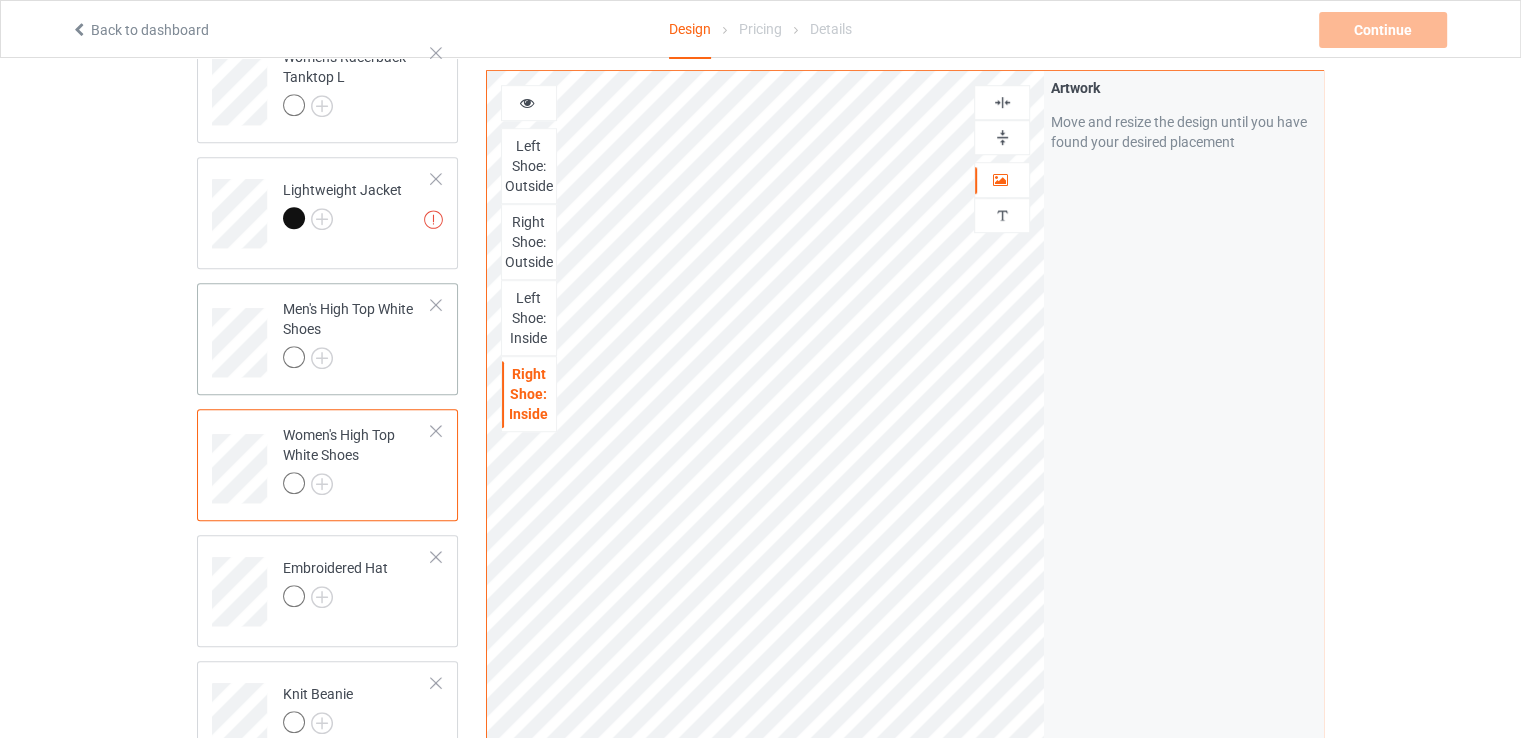 click on "Men's High Top White Shoes" at bounding box center (357, 333) 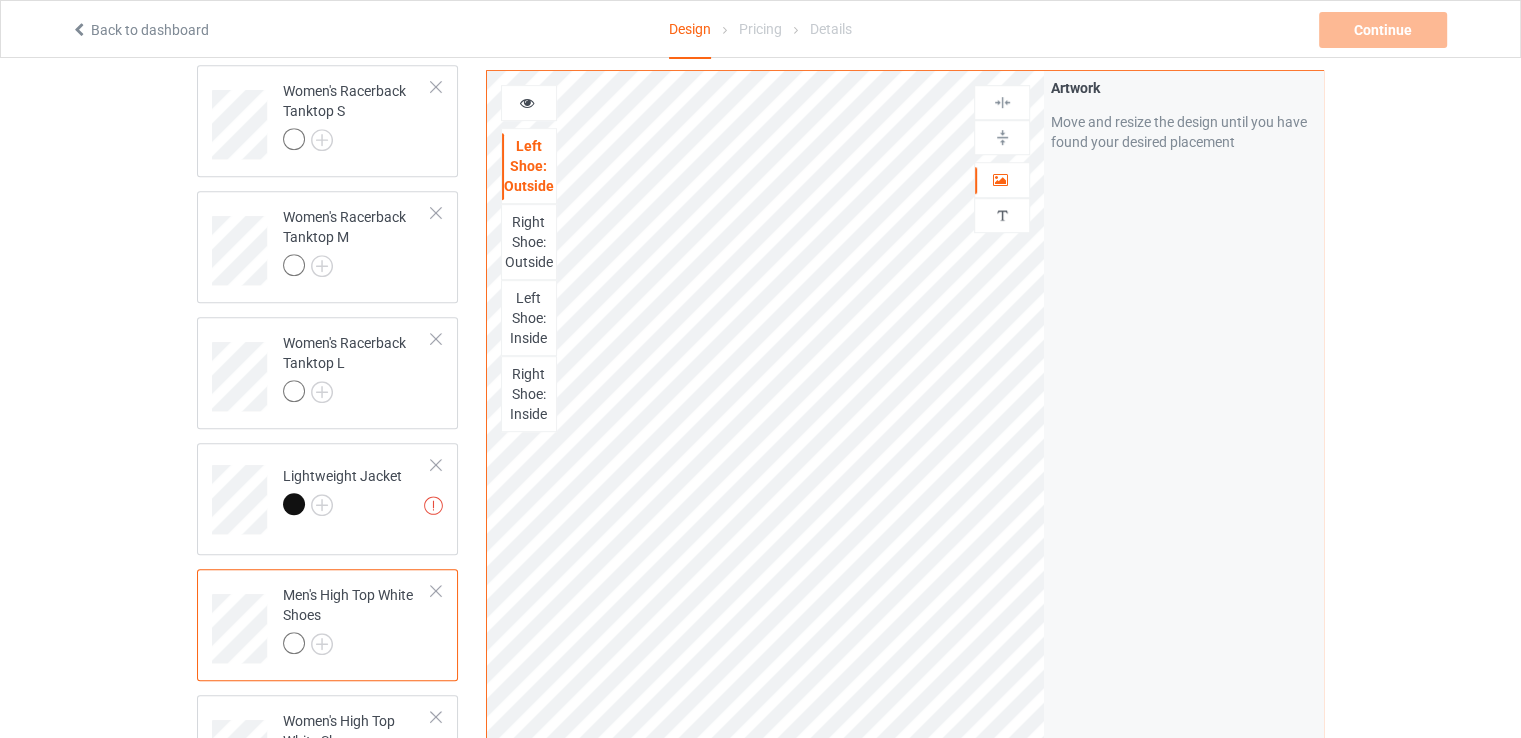 scroll, scrollTop: 908, scrollLeft: 0, axis: vertical 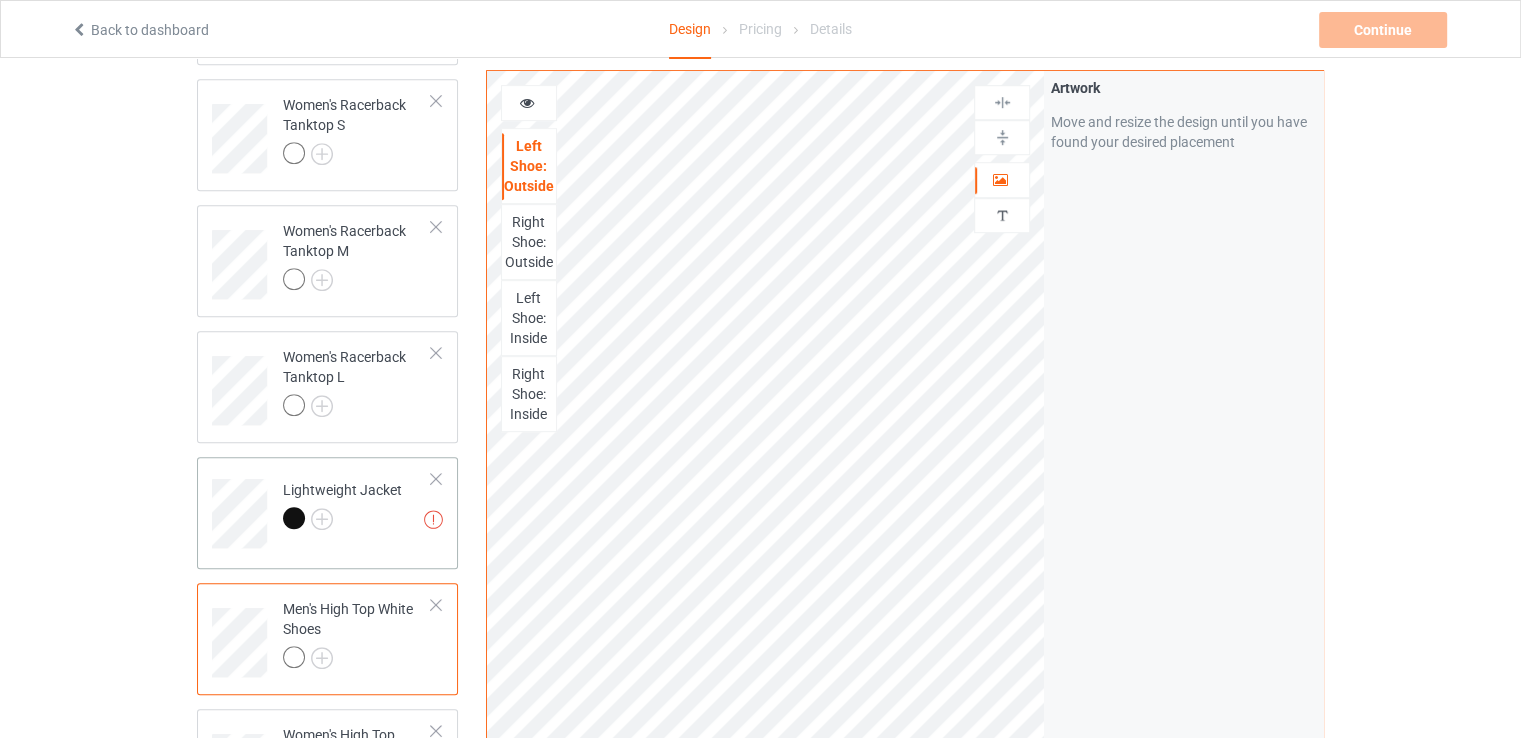 click on "Lightweight Jacket" at bounding box center (342, 504) 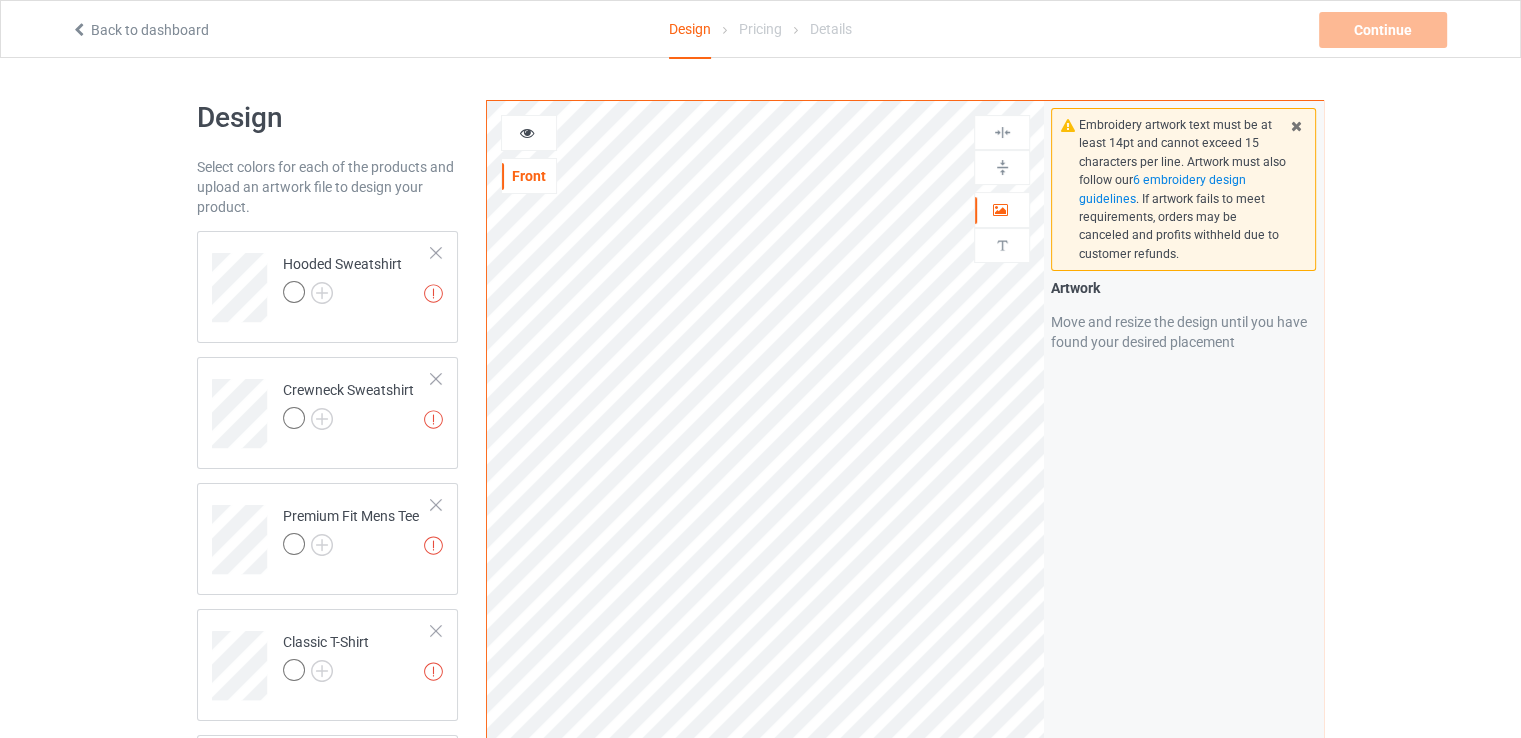 scroll, scrollTop: 0, scrollLeft: 0, axis: both 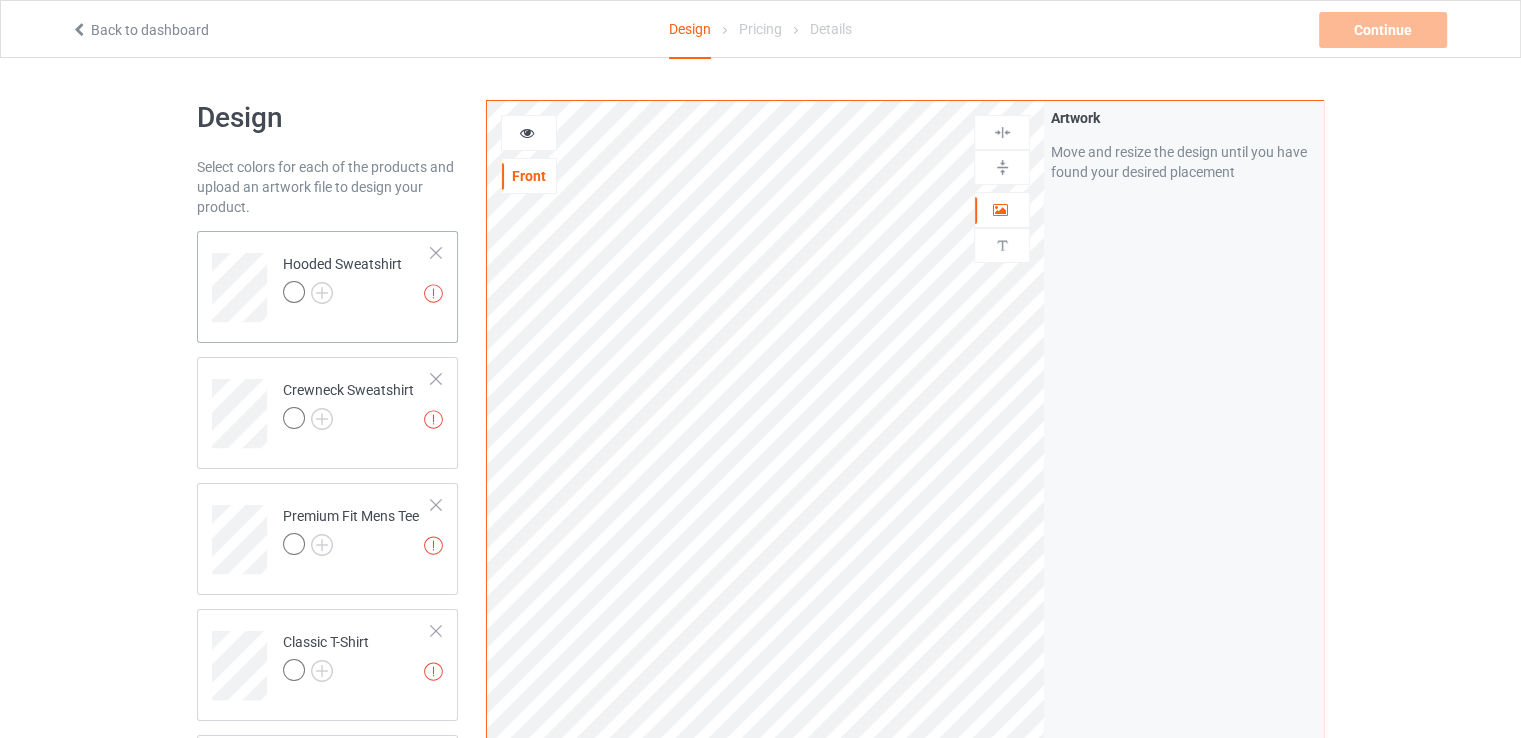click at bounding box center [342, 295] 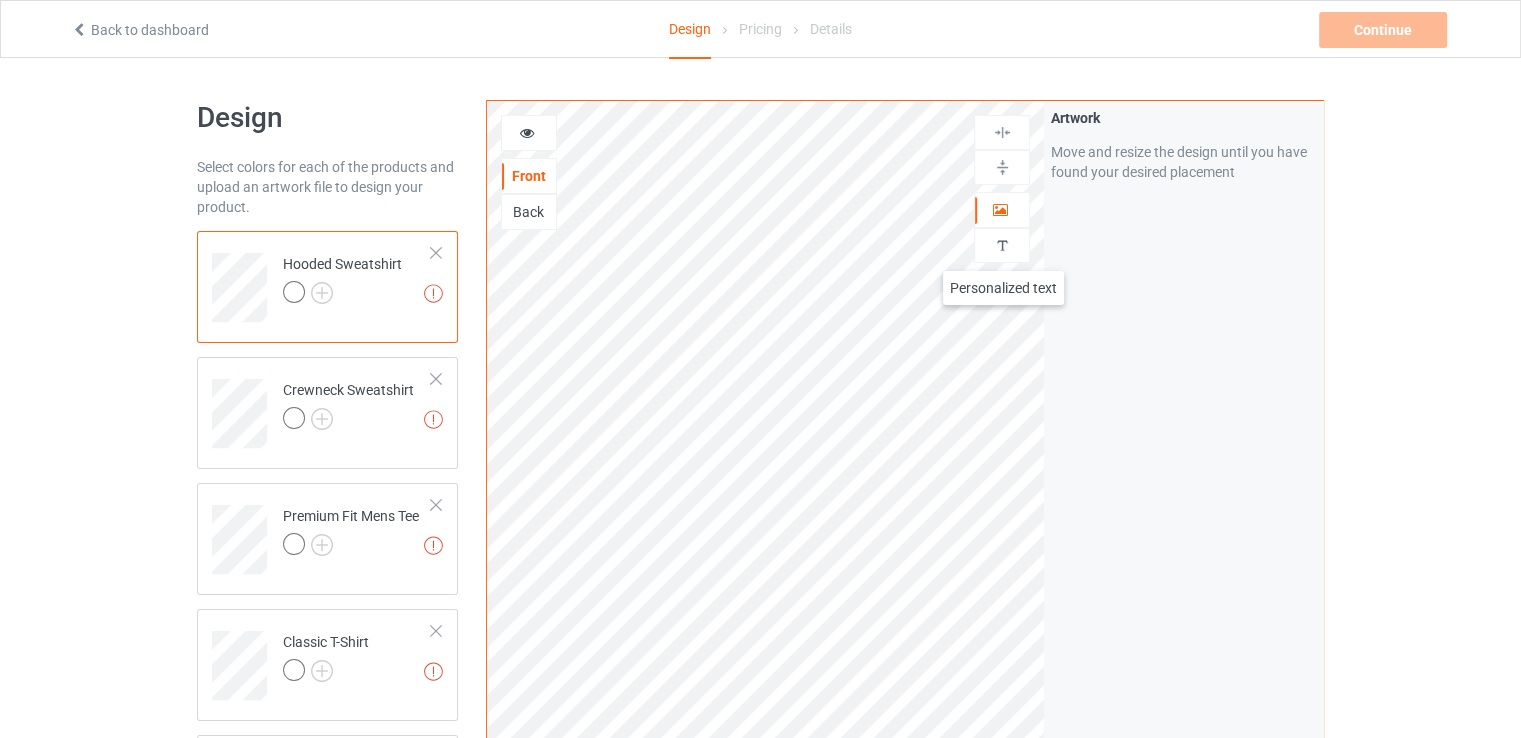 click at bounding box center [1002, 245] 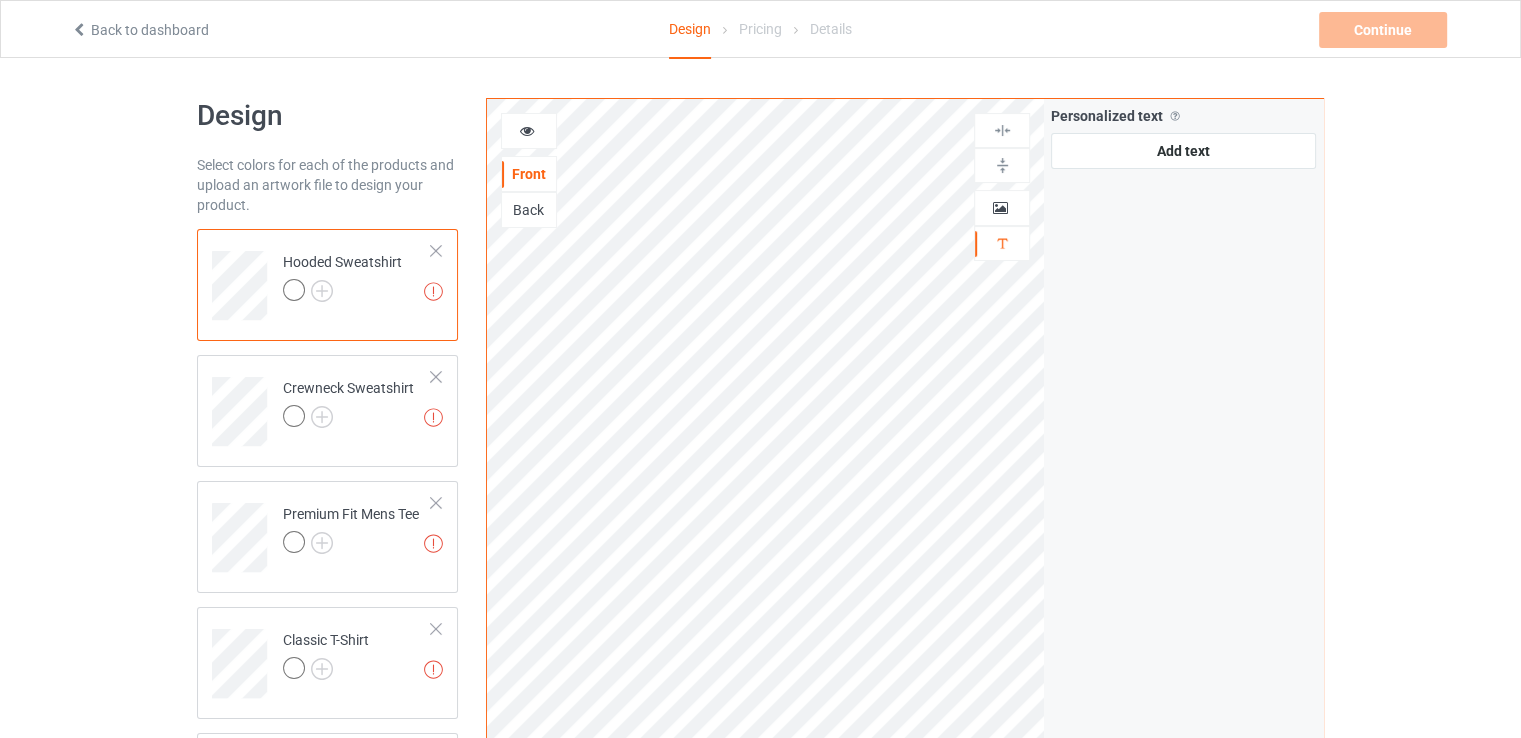 scroll, scrollTop: 0, scrollLeft: 0, axis: both 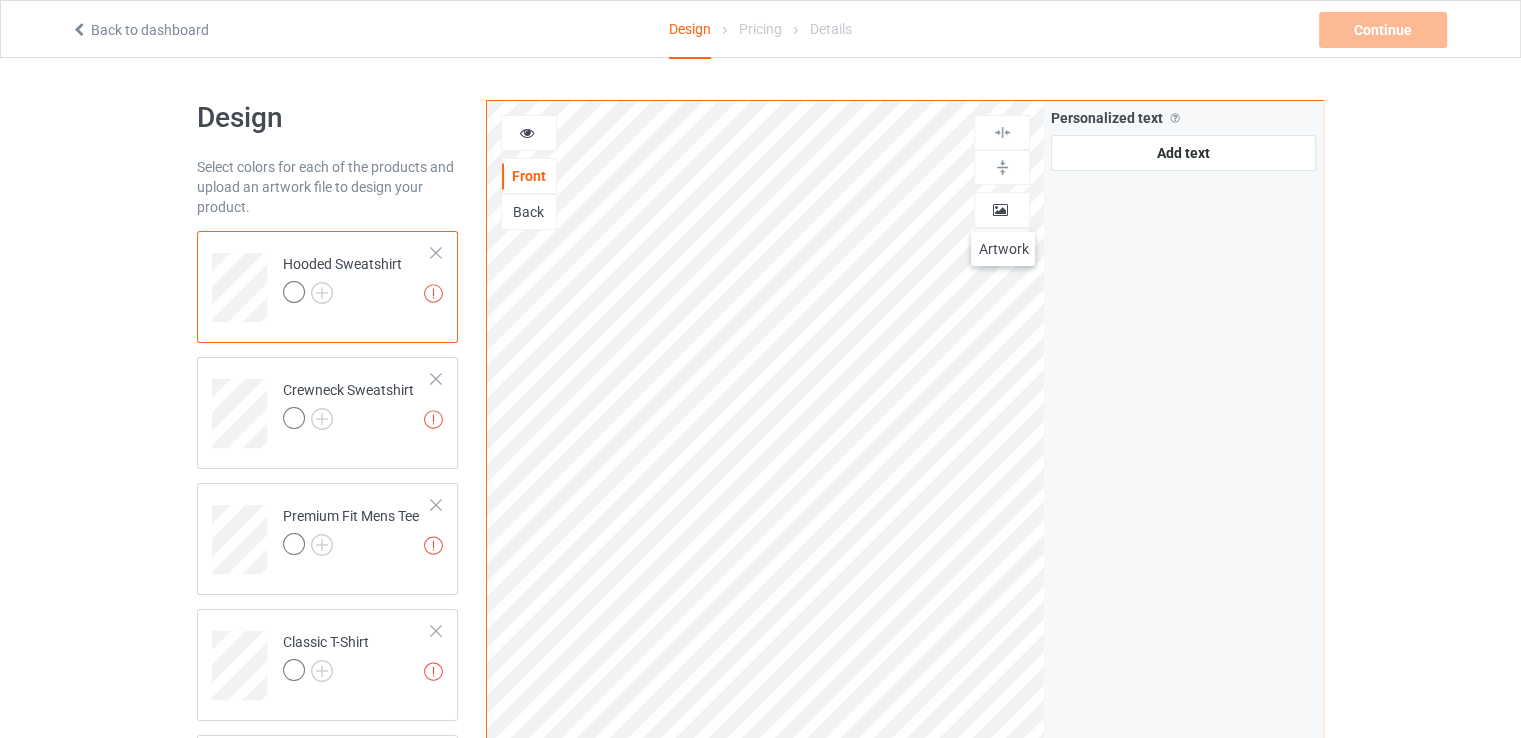 click at bounding box center (1000, 207) 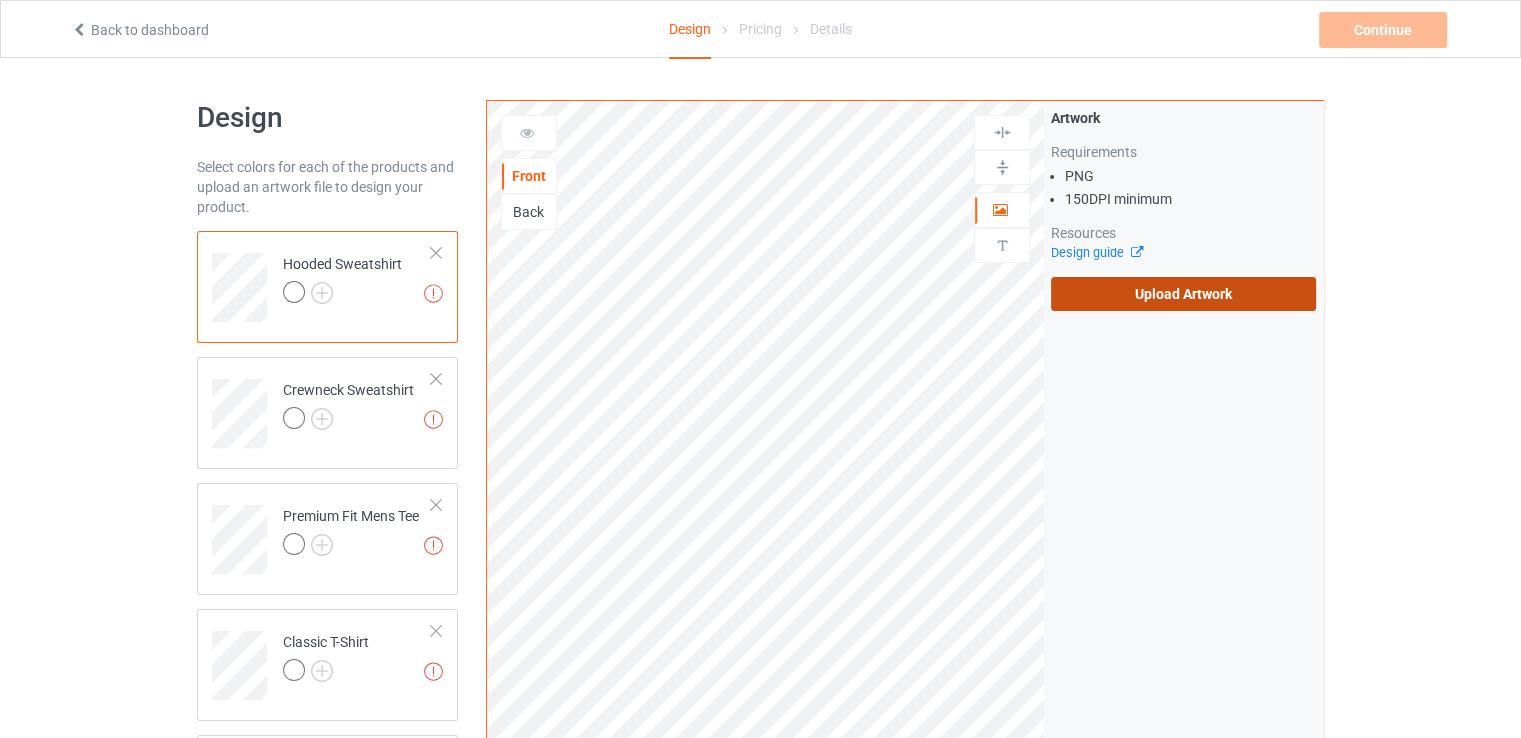 click on "Upload Artwork" at bounding box center (1183, 294) 